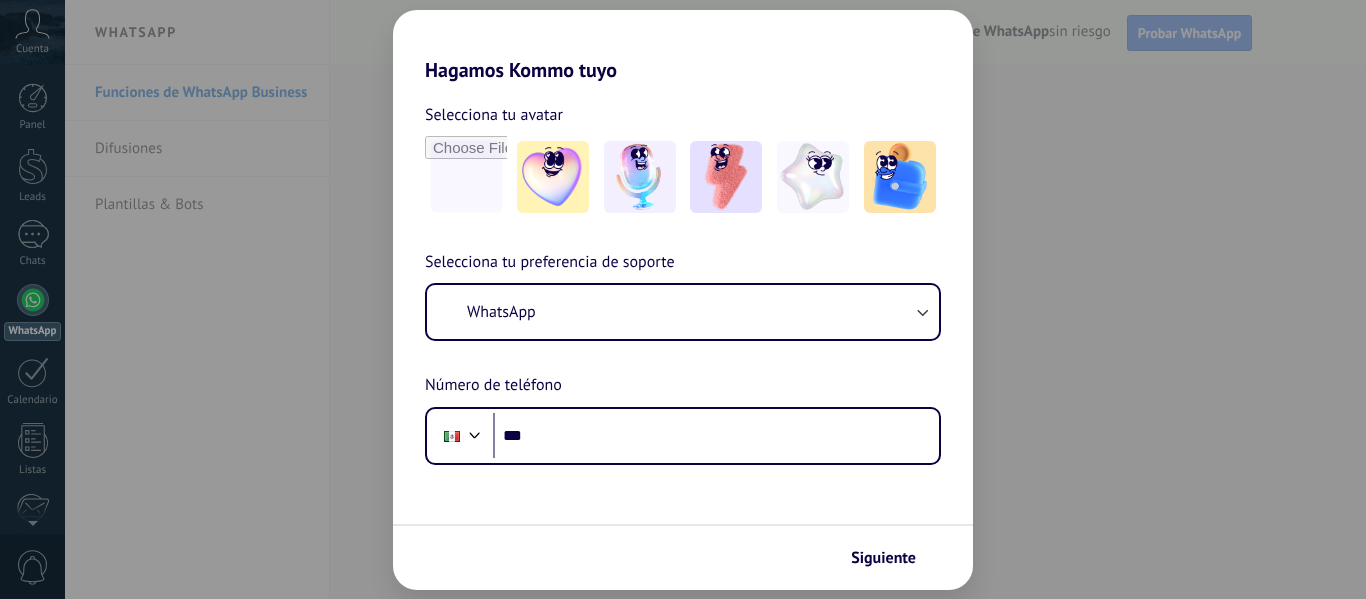 scroll, scrollTop: 0, scrollLeft: 0, axis: both 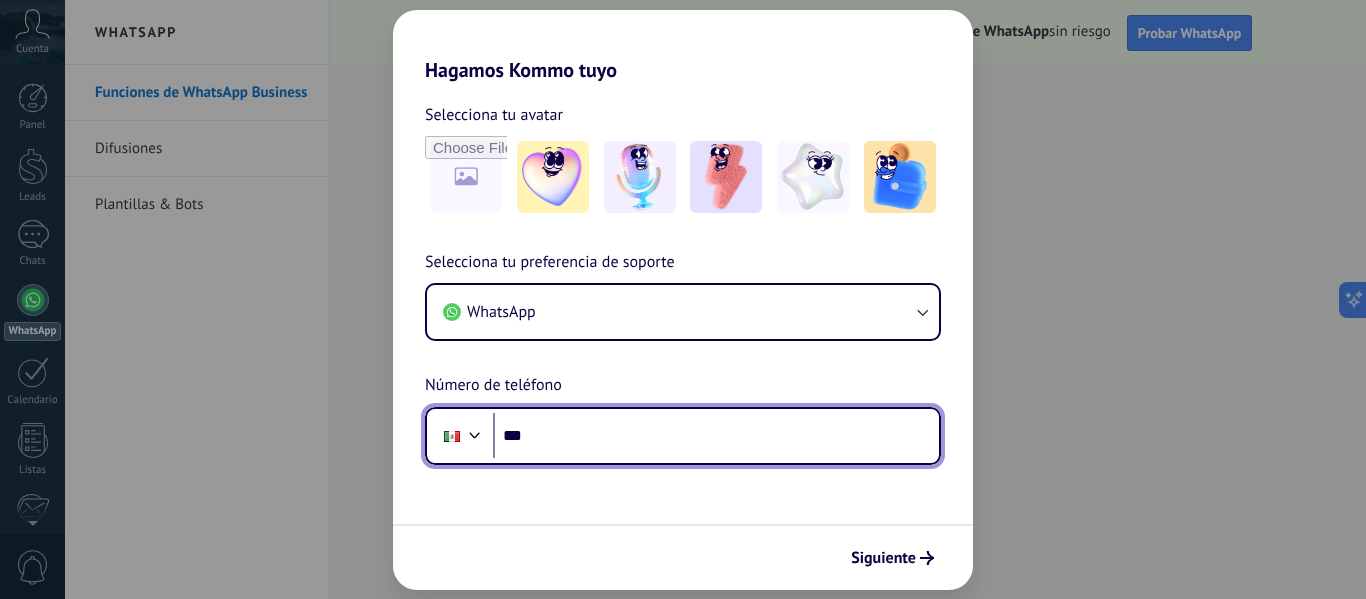 click on "***" at bounding box center [716, 436] 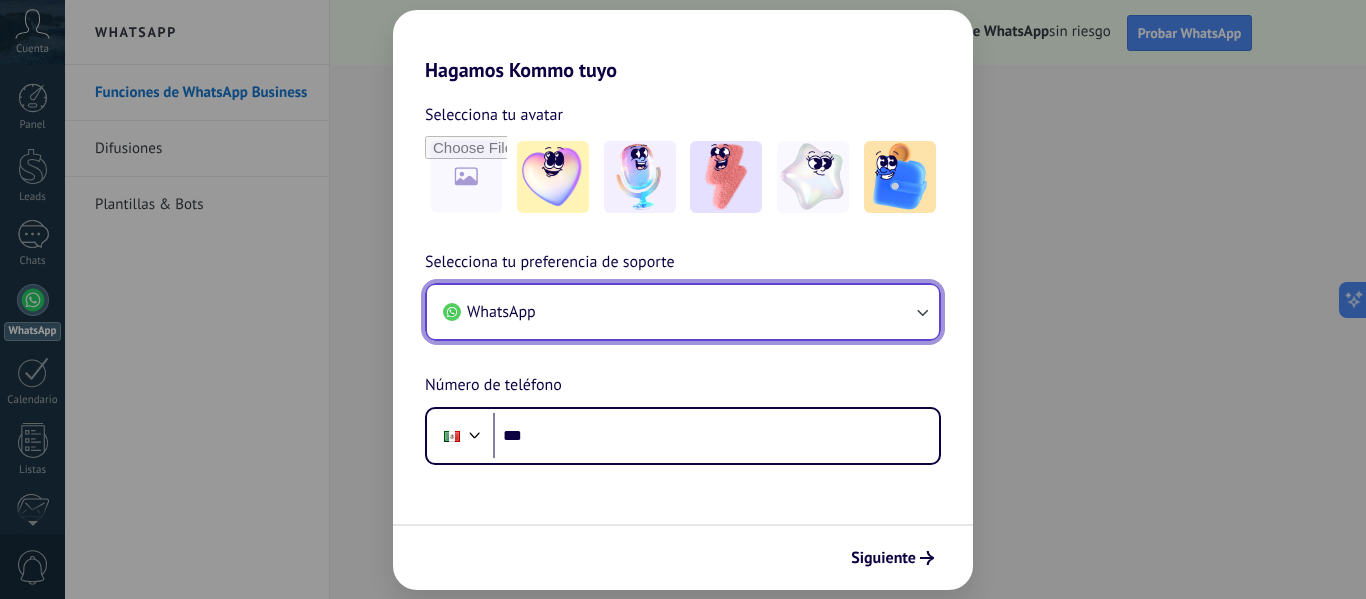click on "WhatsApp" at bounding box center [683, 312] 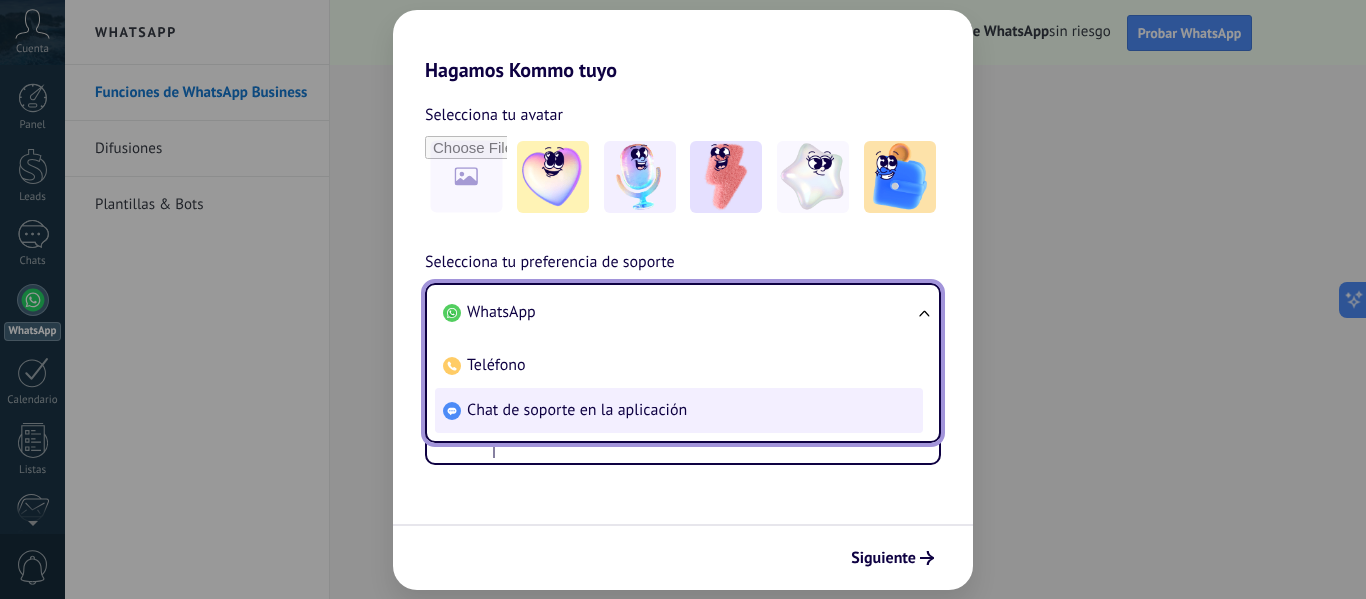 click on "Chat de soporte en la aplicación" at bounding box center [577, 410] 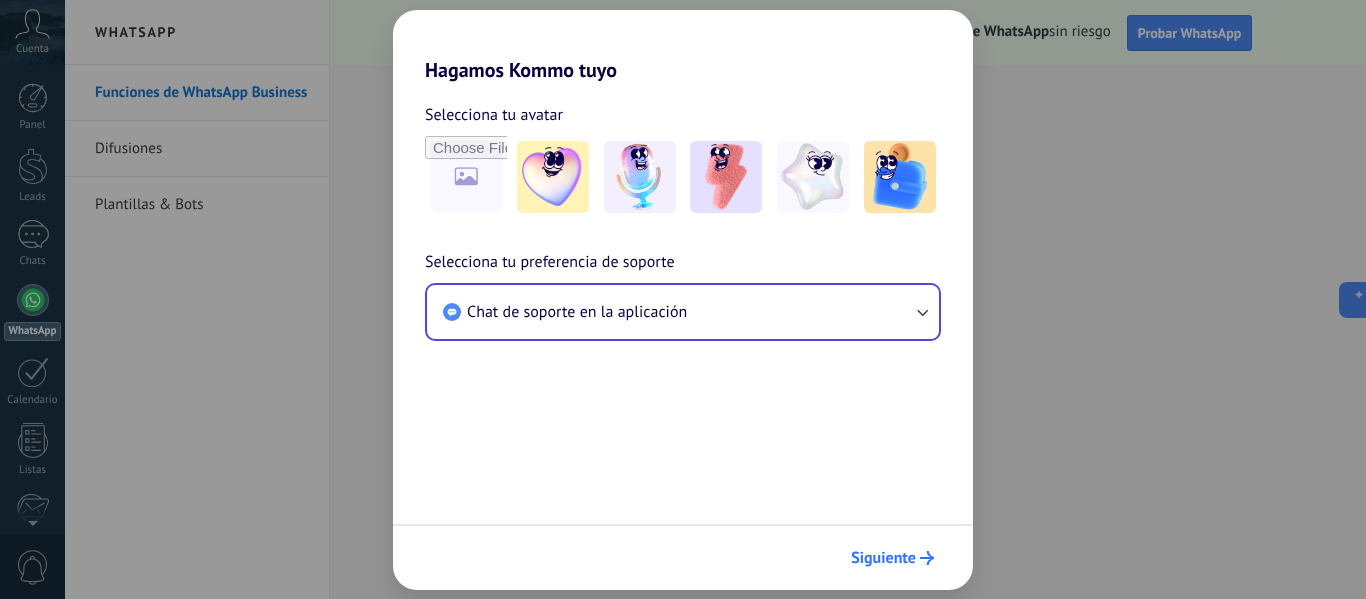 click on "Siguiente" at bounding box center (883, 558) 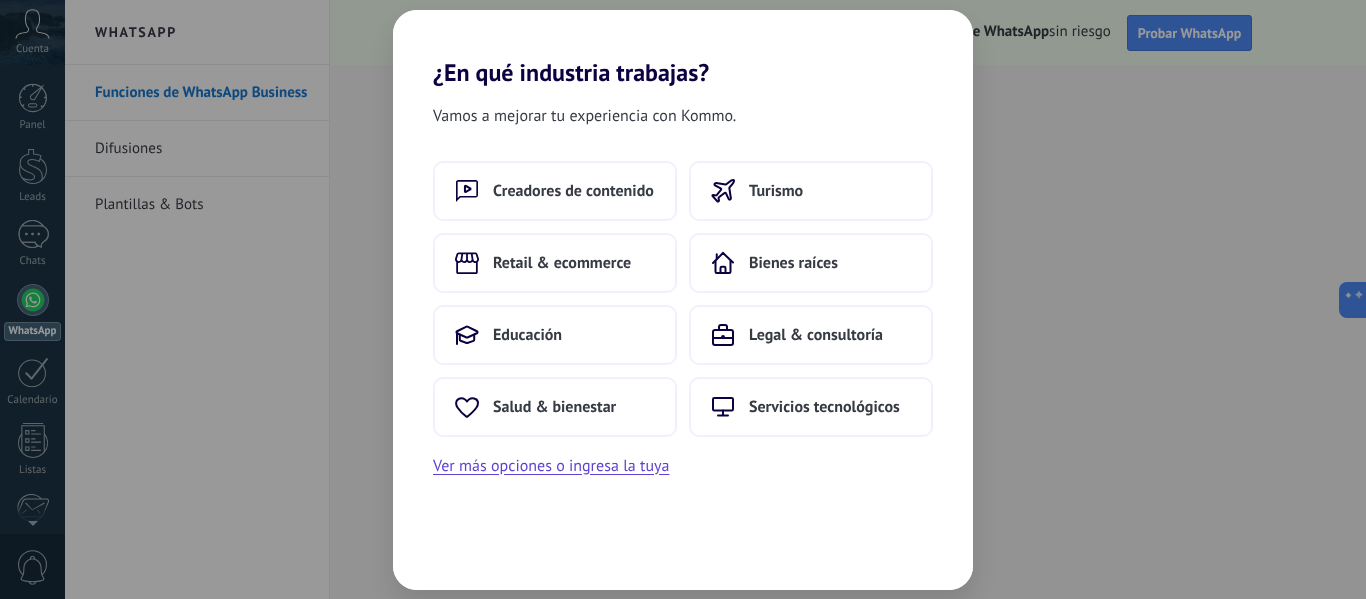 scroll, scrollTop: 0, scrollLeft: 0, axis: both 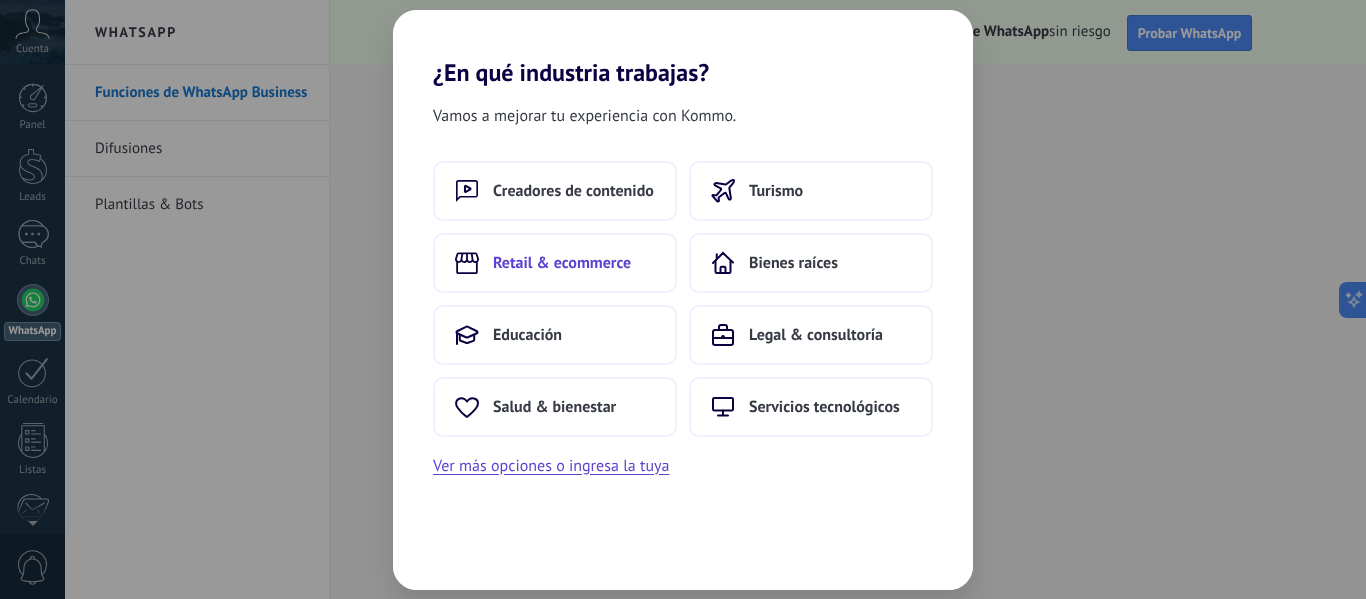 click on "Retail & ecommerce" at bounding box center (555, 263) 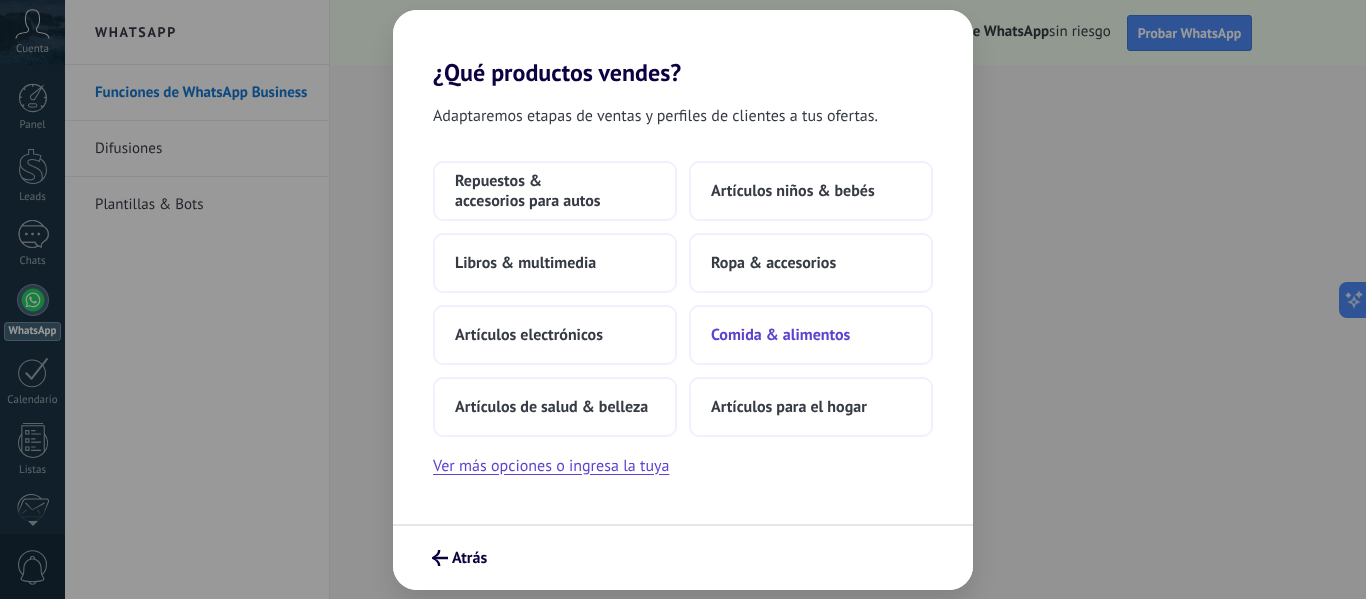 click on "Comida & alimentos" at bounding box center [811, 335] 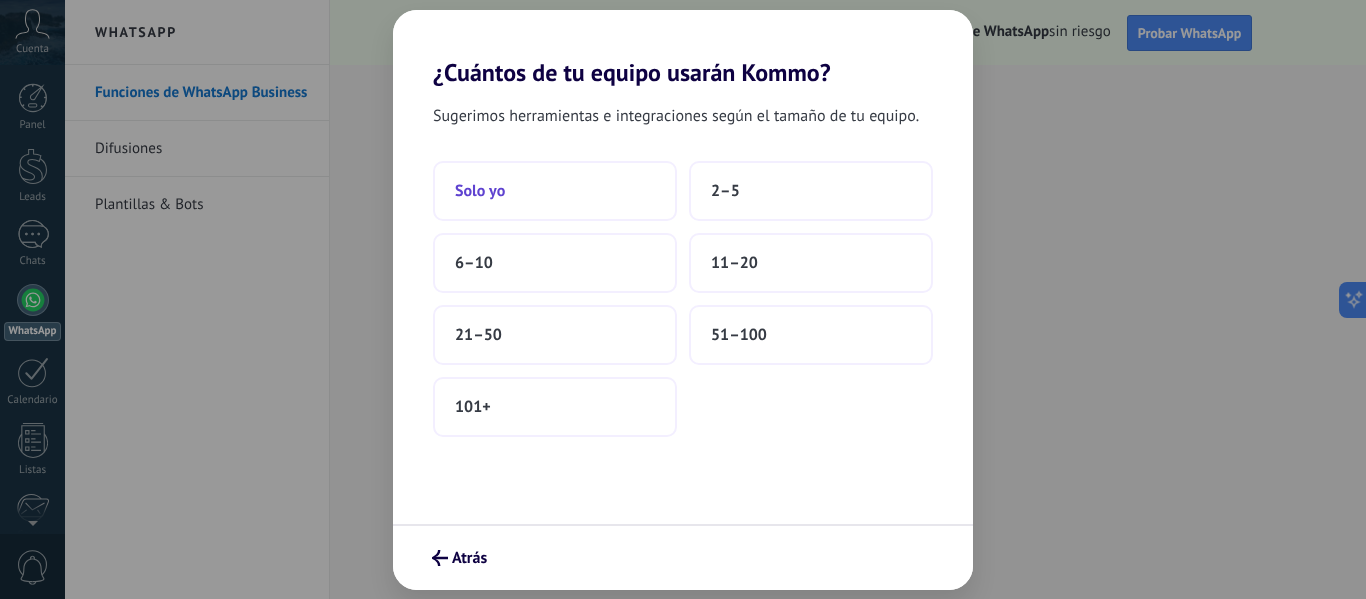 click on "Solo yo" at bounding box center (555, 191) 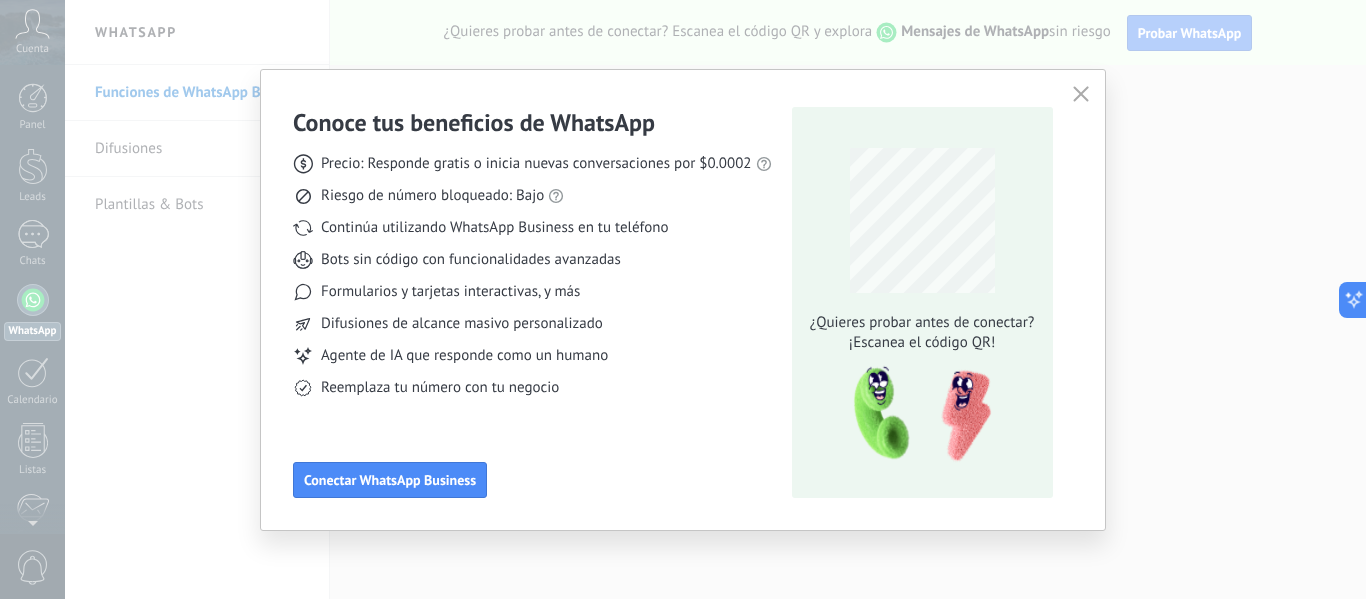 click 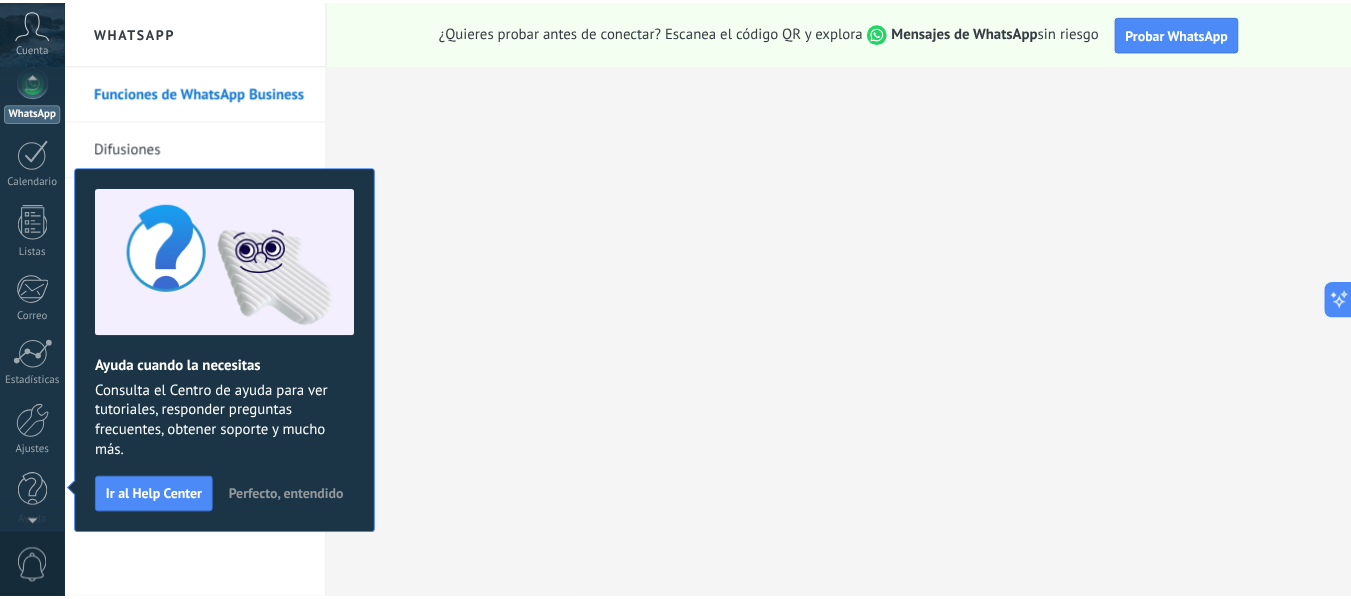 scroll, scrollTop: 233, scrollLeft: 0, axis: vertical 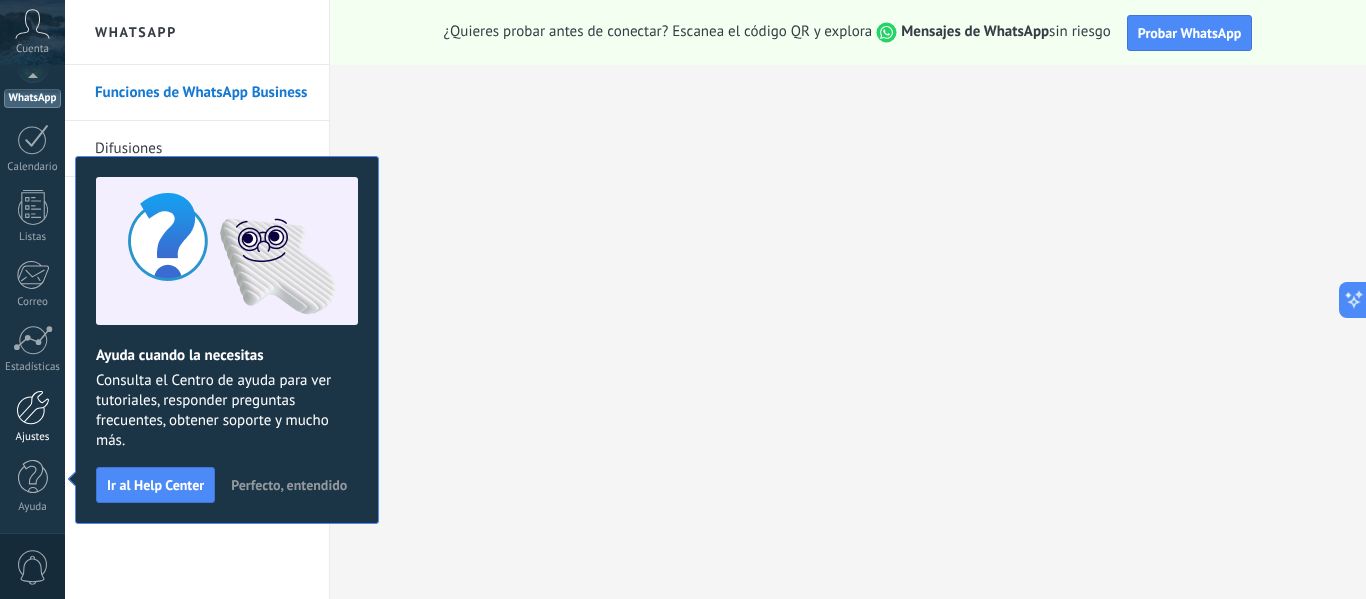 click on "Ajustes" at bounding box center (32, 417) 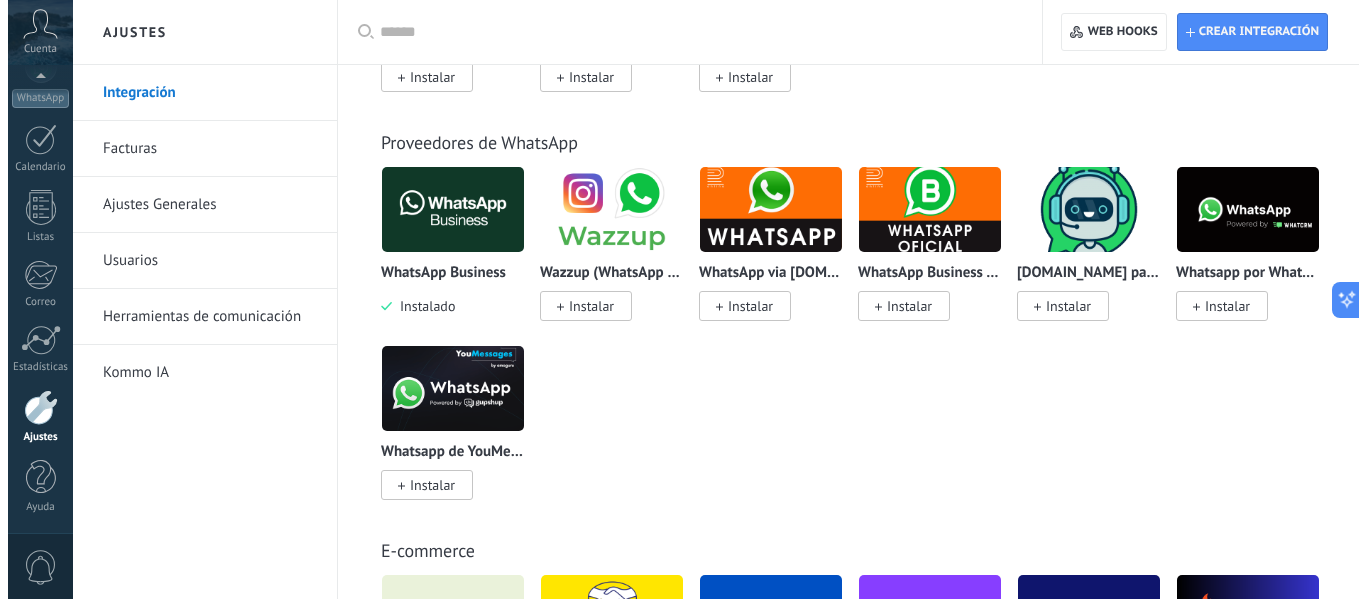 scroll, scrollTop: 782, scrollLeft: 0, axis: vertical 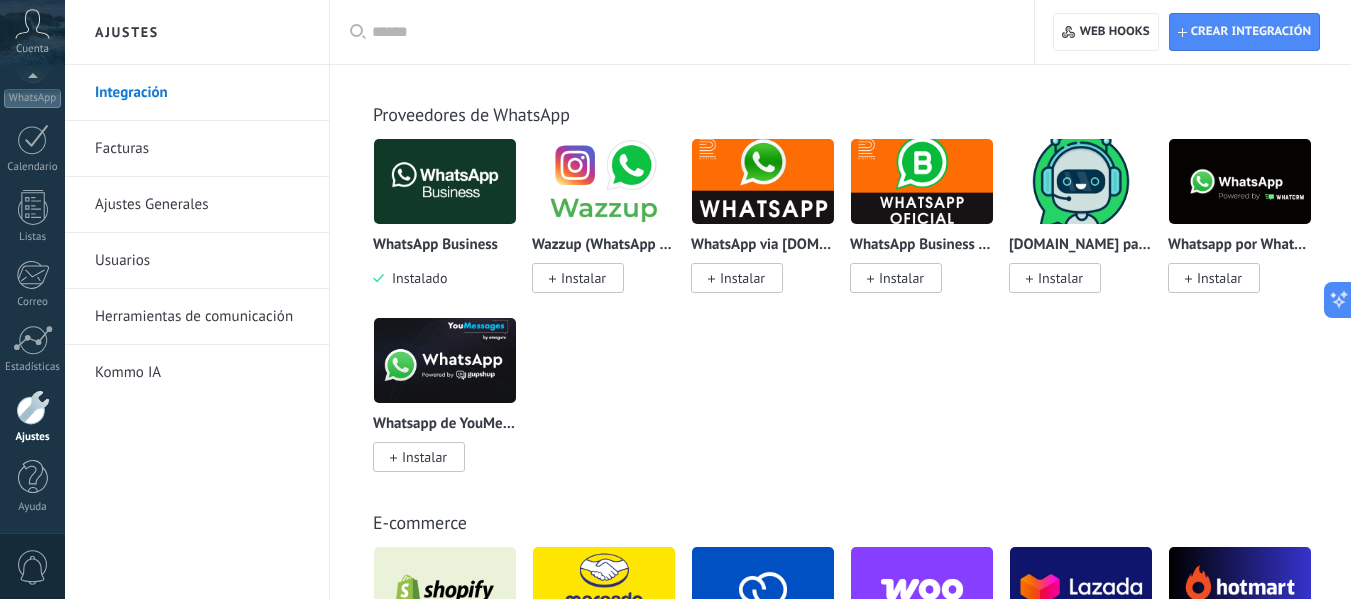 click at bounding box center [1240, 181] 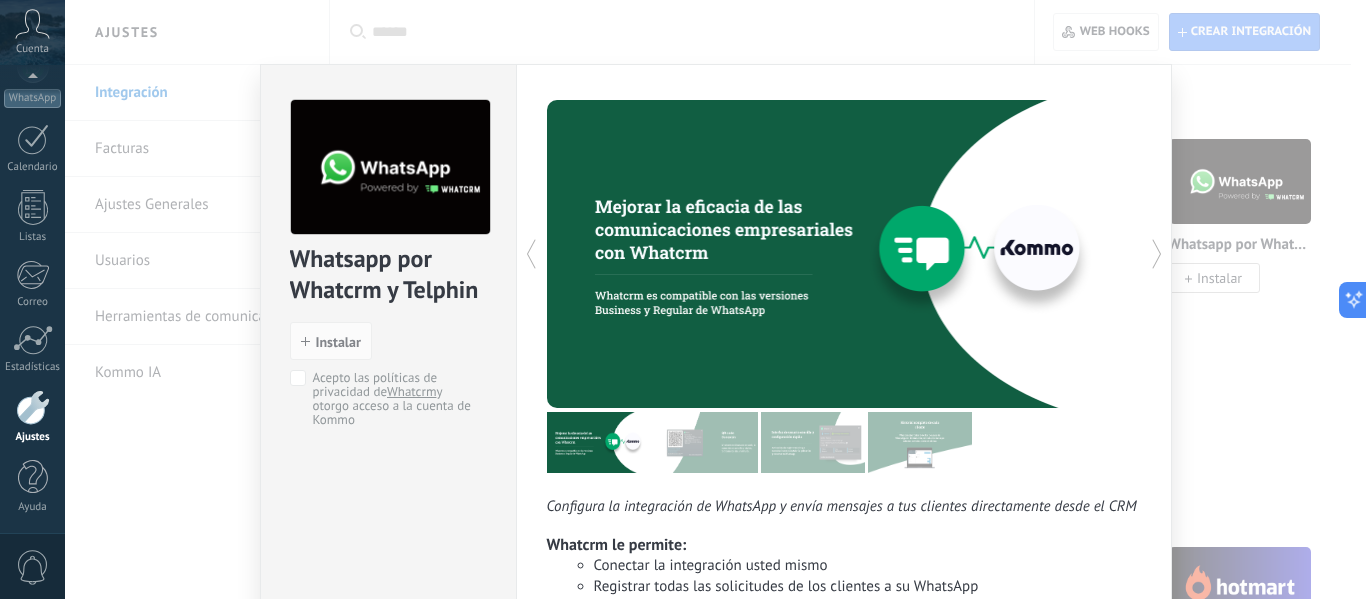 scroll, scrollTop: 0, scrollLeft: 0, axis: both 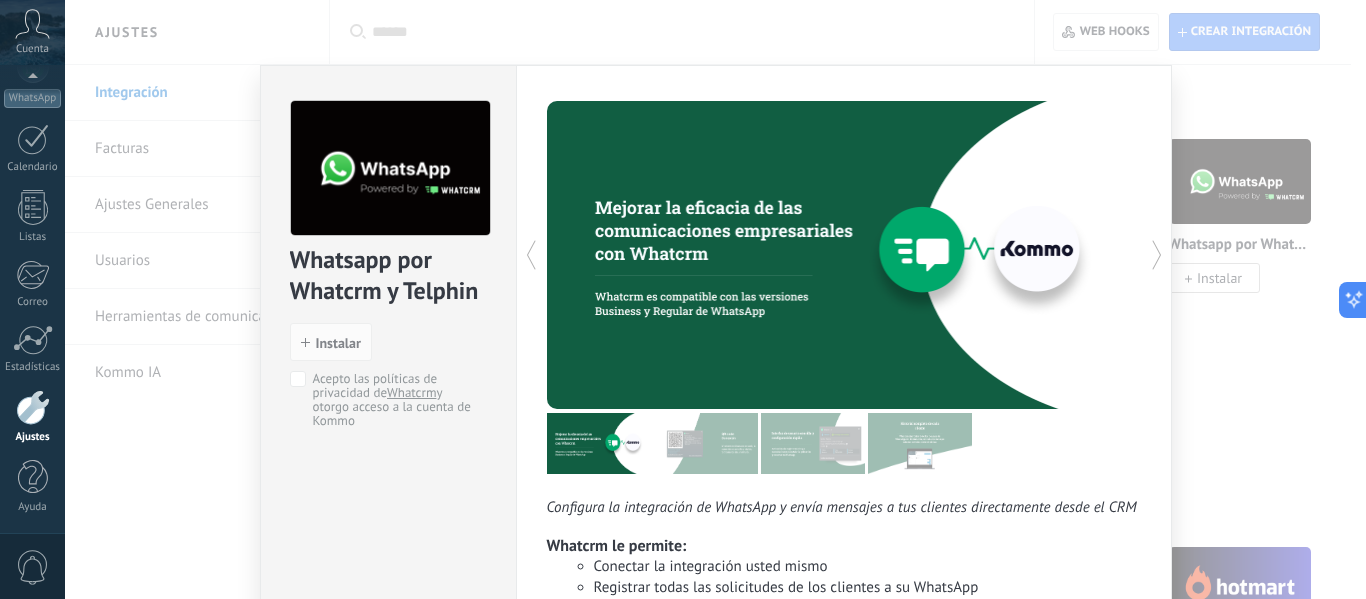 click at bounding box center (706, 443) 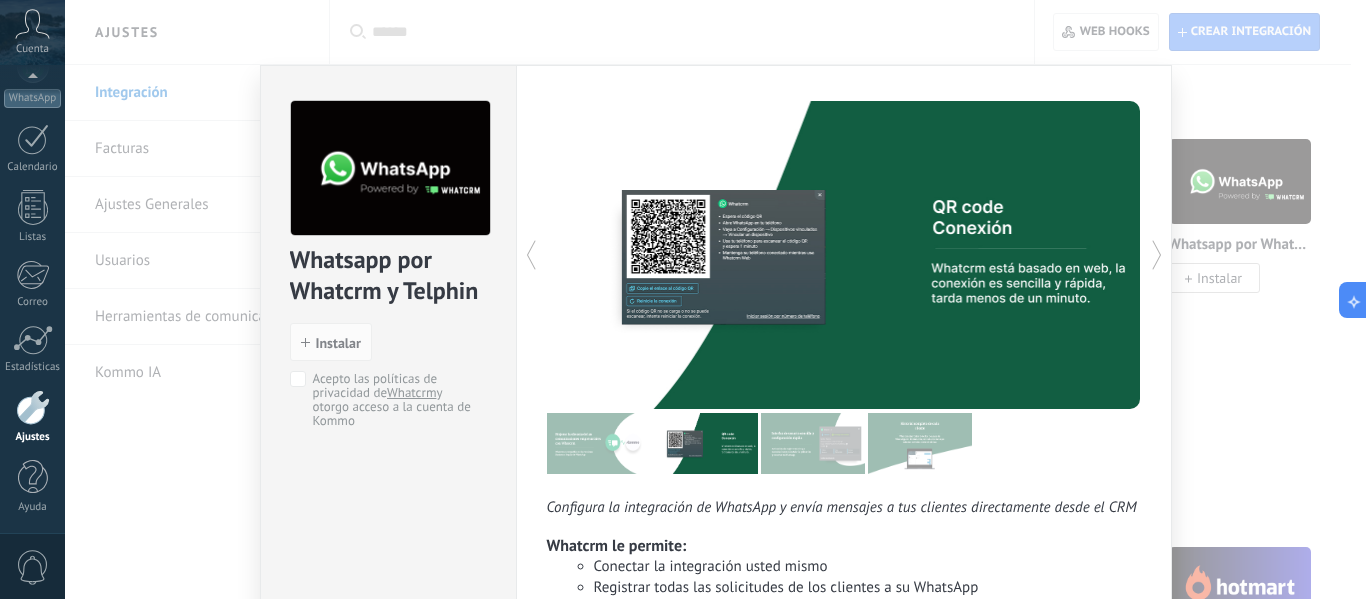 click on "Whatsapp por Whatcrm y Telphin install Instalar Acepto las políticas de privacidad de  Whatcrm  y otorgo acceso a la cuenta de Kommo
Configura la integración de WhatsApp y envía mensajes a tus clientes directamente desde el CRM
Whatcrm le permite:
Conectar la integración usted mismo
Registrar todas las solicitudes de los clientes a su WhatsApp
Conectar varios números de WhatsApp
Escribir primero
Recepción de mensajes multimedia de clientes
Trabajar con embudo digital y SalesBot
Periodo de prueba:   ¡3 días!
Precio desde $15.9
más" at bounding box center (715, 299) 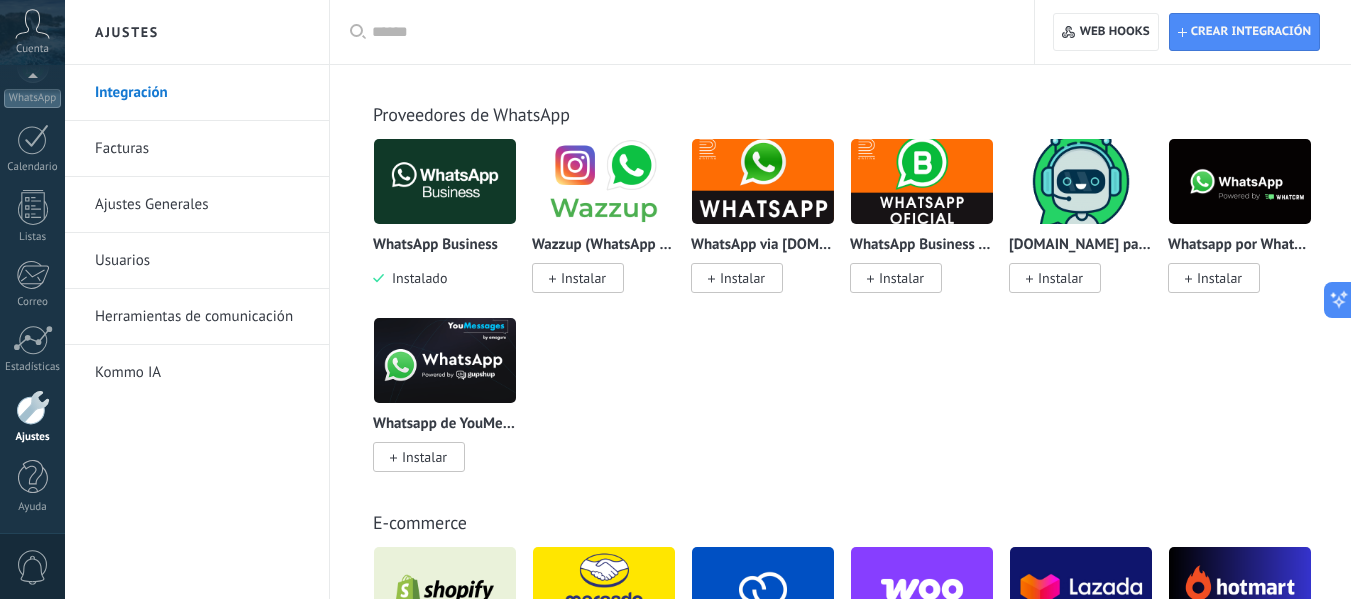 click at bounding box center [445, 360] 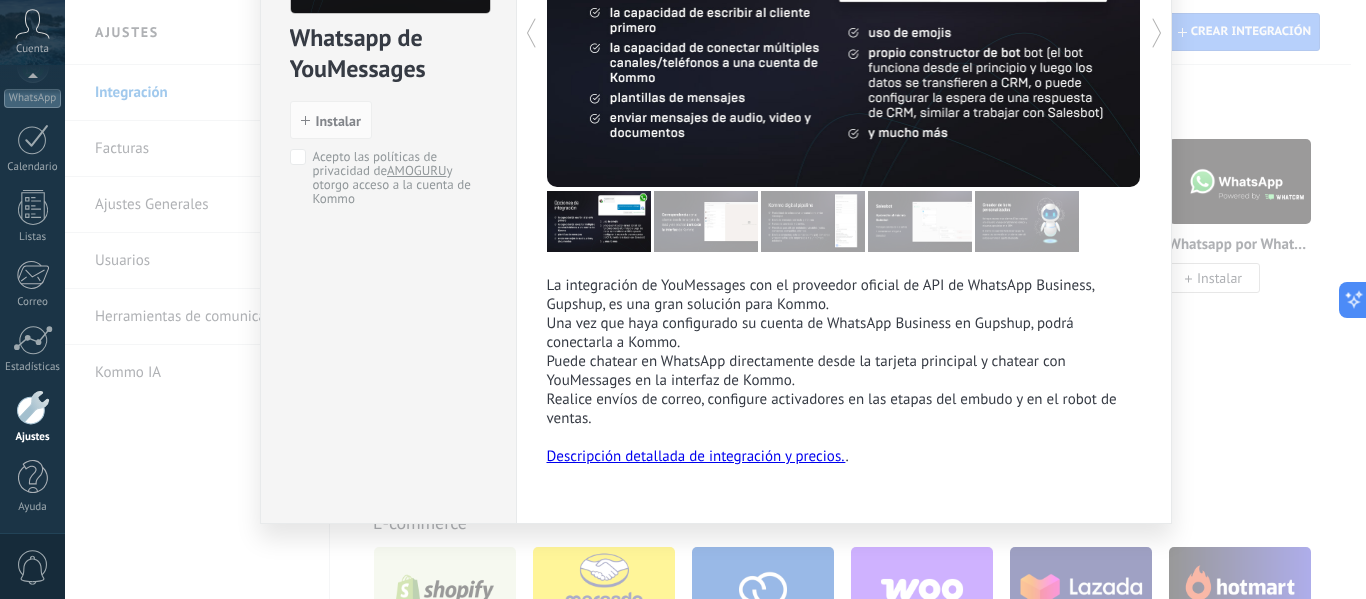 scroll, scrollTop: 0, scrollLeft: 0, axis: both 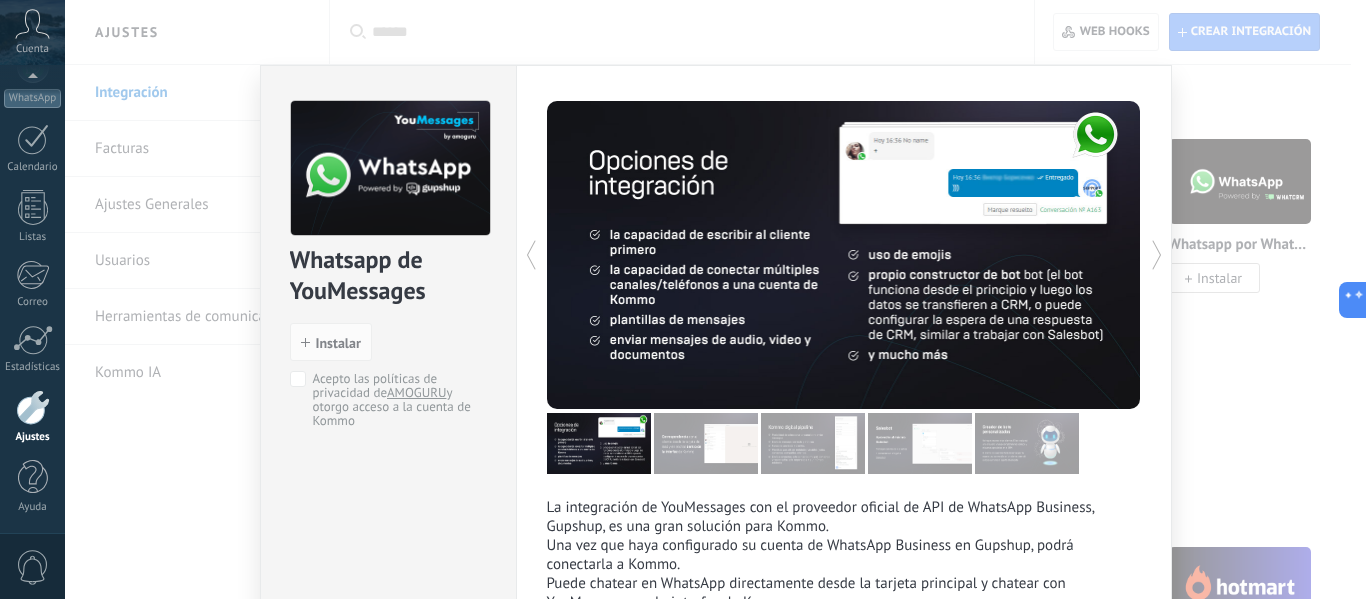 click 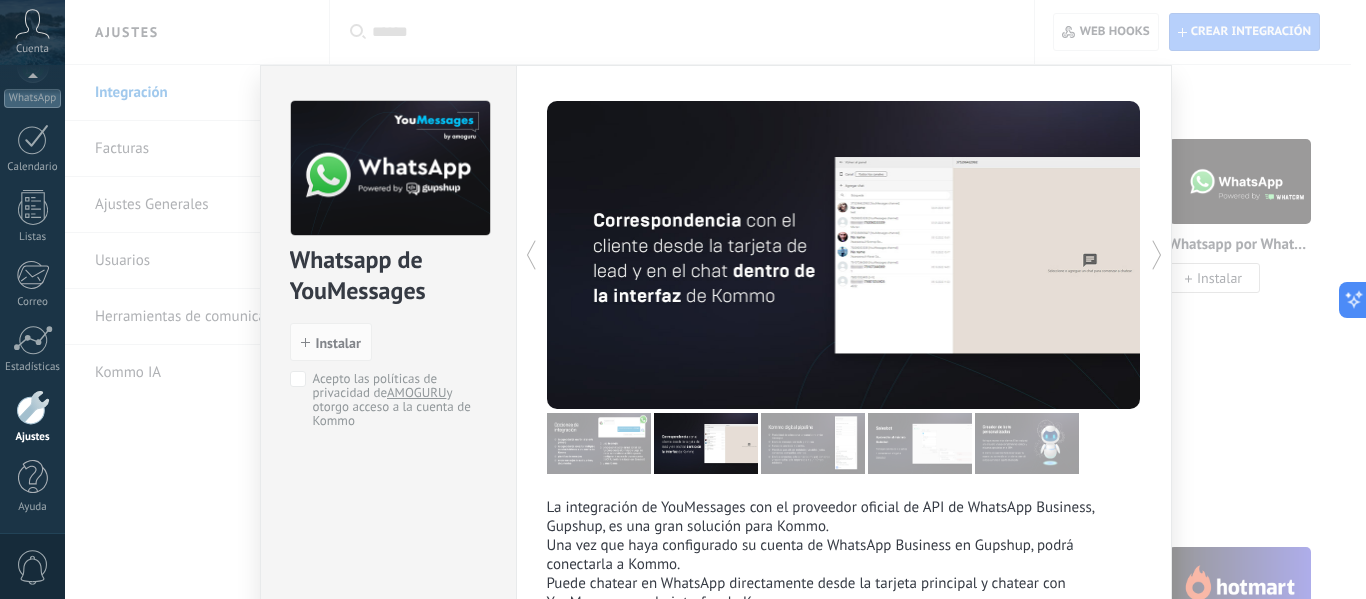click 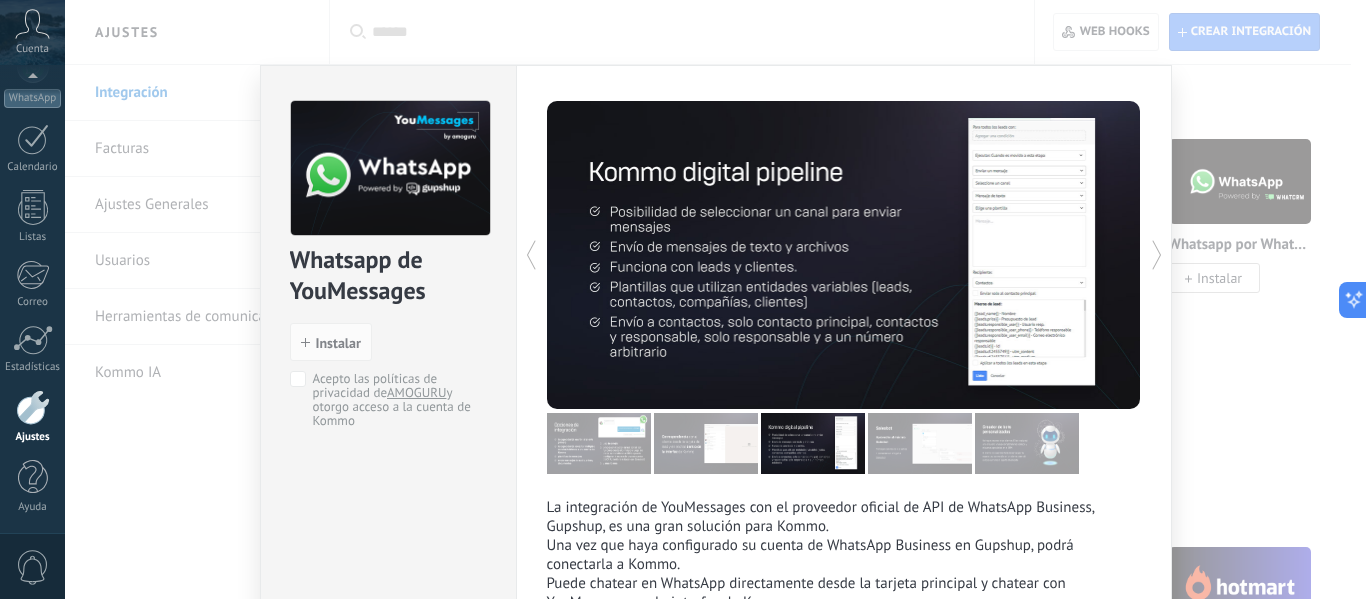 click 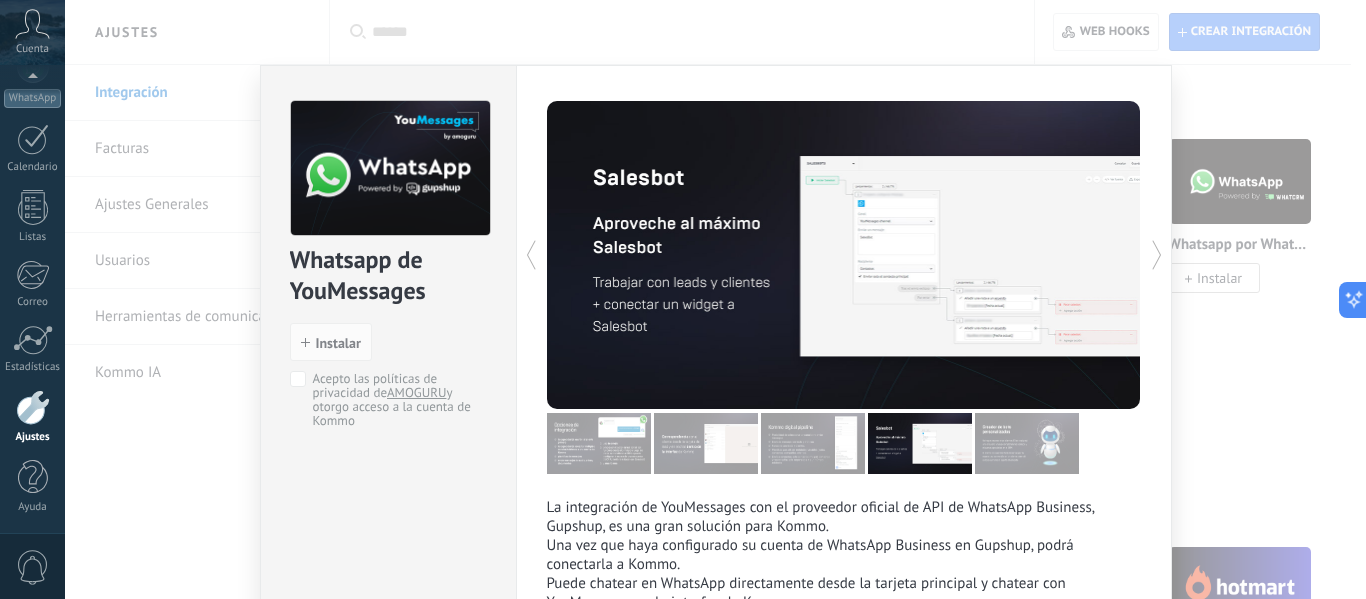 click 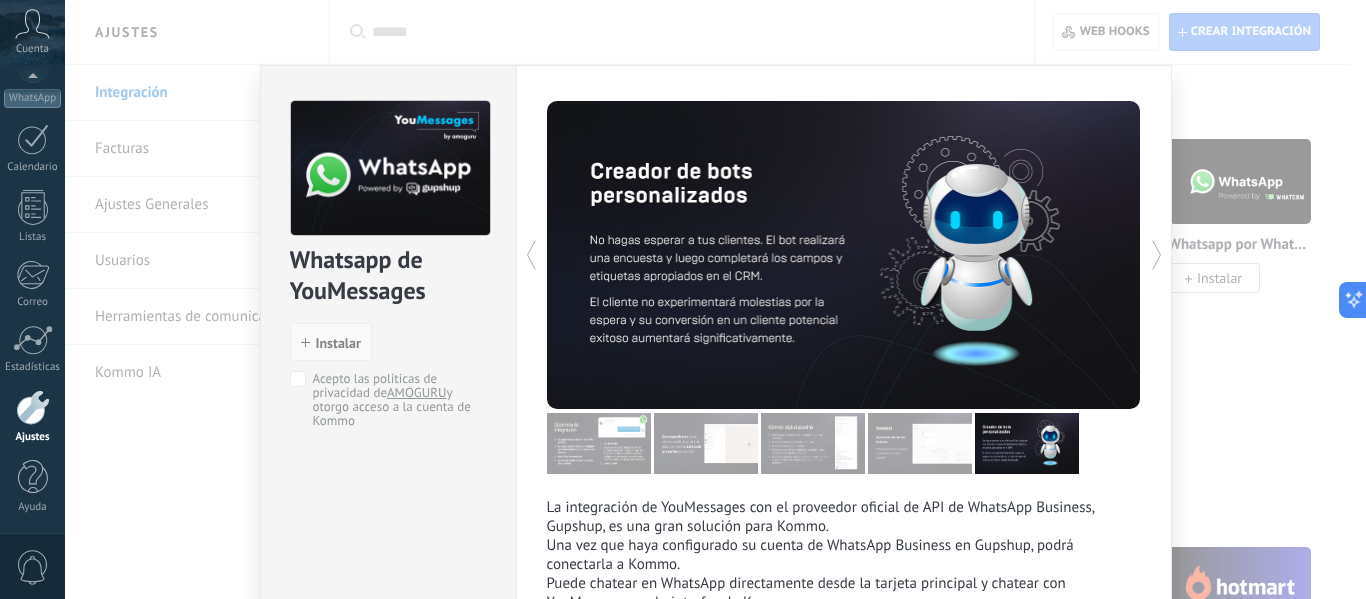 click on "Instalar" at bounding box center (338, 343) 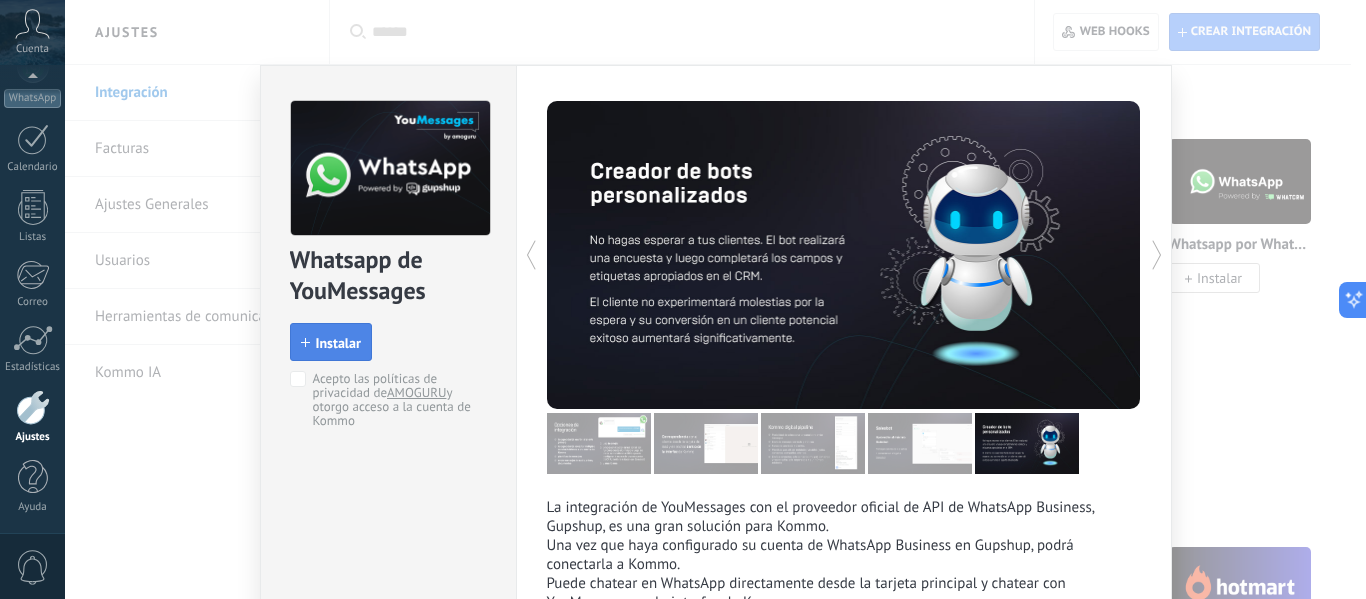 click on "Instalar" at bounding box center [338, 343] 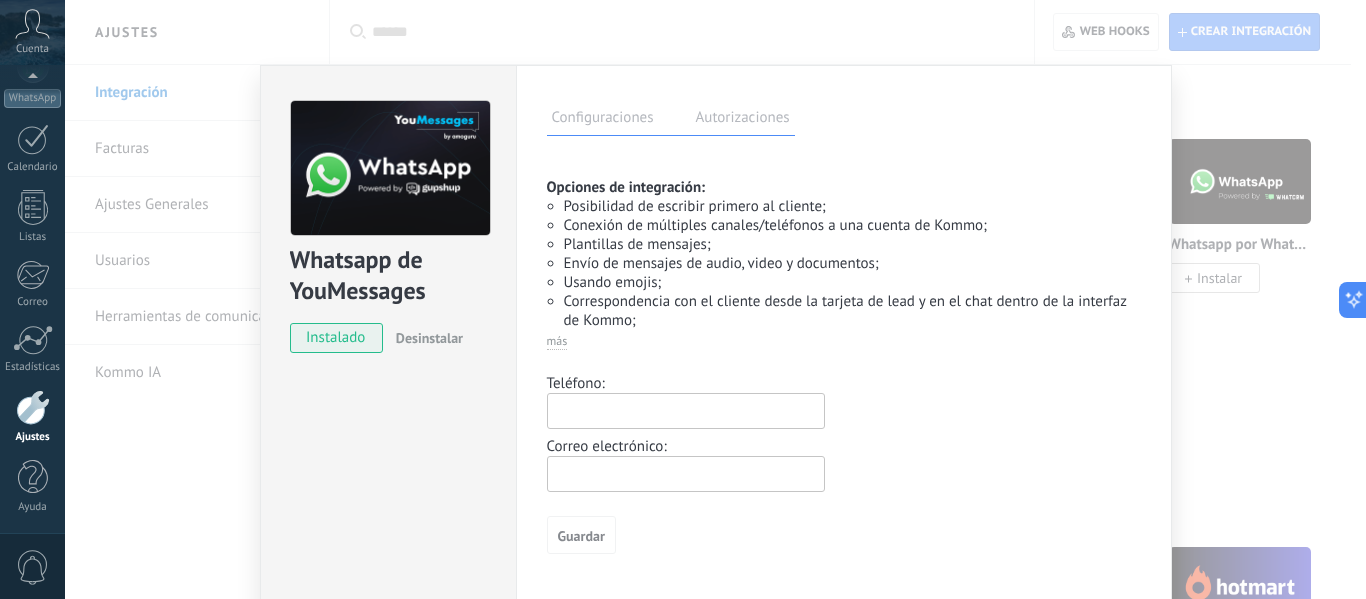 click at bounding box center (686, 411) 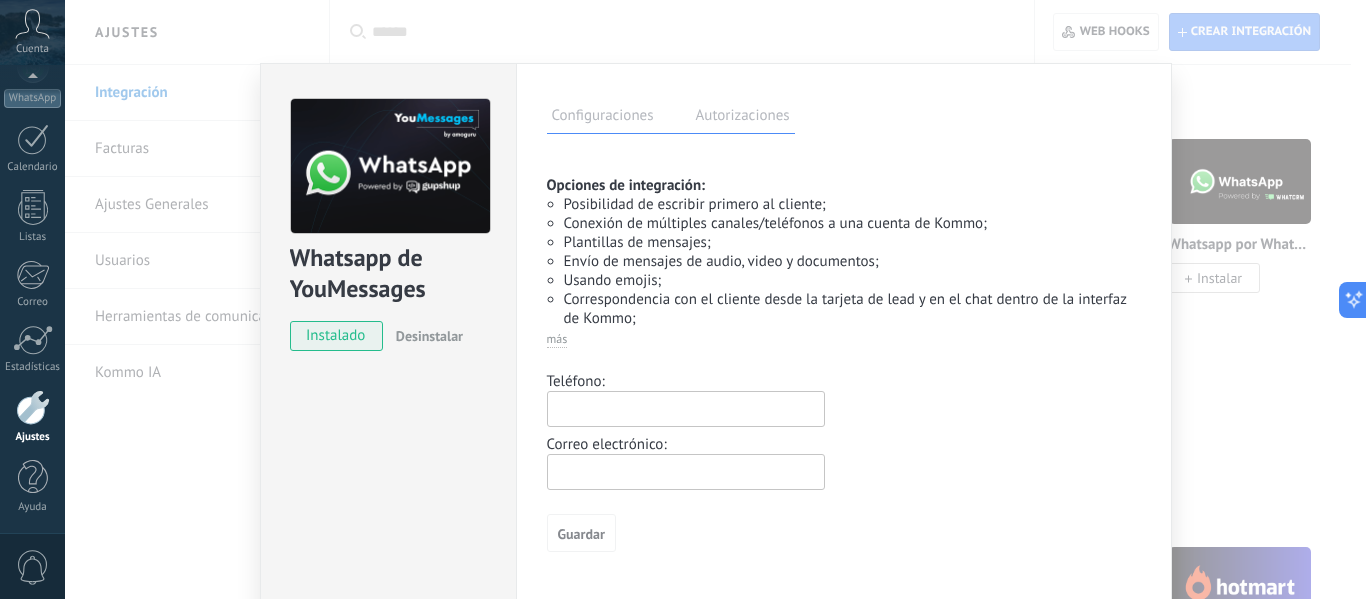 click on "Whatsapp de YouMessages instalado Desinstalar Configuraciones Autorizaciones [PERSON_NAME] registra a los usuarios que han concedido acceso a las integración a esta cuenta. Si deseas remover la posibilidad que un usuario pueda enviar solicitudes a la cuenta en nombre de esta integración, puedes revocar el acceso. Si el acceso a todos los usuarios es revocado, la integración dejará de funcionar. Esta aplicacion está instalada, pero nadie le [PERSON_NAME] acceso aun. Opciones de integración:
Posibilidad de escribir primero al cliente;
Conexión de múltiples [PERSON_NAME]/teléfonos a una cuenta de Kommo;
Plantillas de mensajes;
Envío de mensajes de audio, video y documentos;
Usando emojis;
Correspondencia con el cliente desde la tarjeta de lead y en el chat dentro de la interfaz de Kommo;
Toda la funcionalidad de Salesbot y Digital Pipeline;
Constructor de bot propio;
Instalación:
Regístrese en  [DOMAIN_NAME] (Registro) ;
"Configurar" ;" at bounding box center [715, 299] 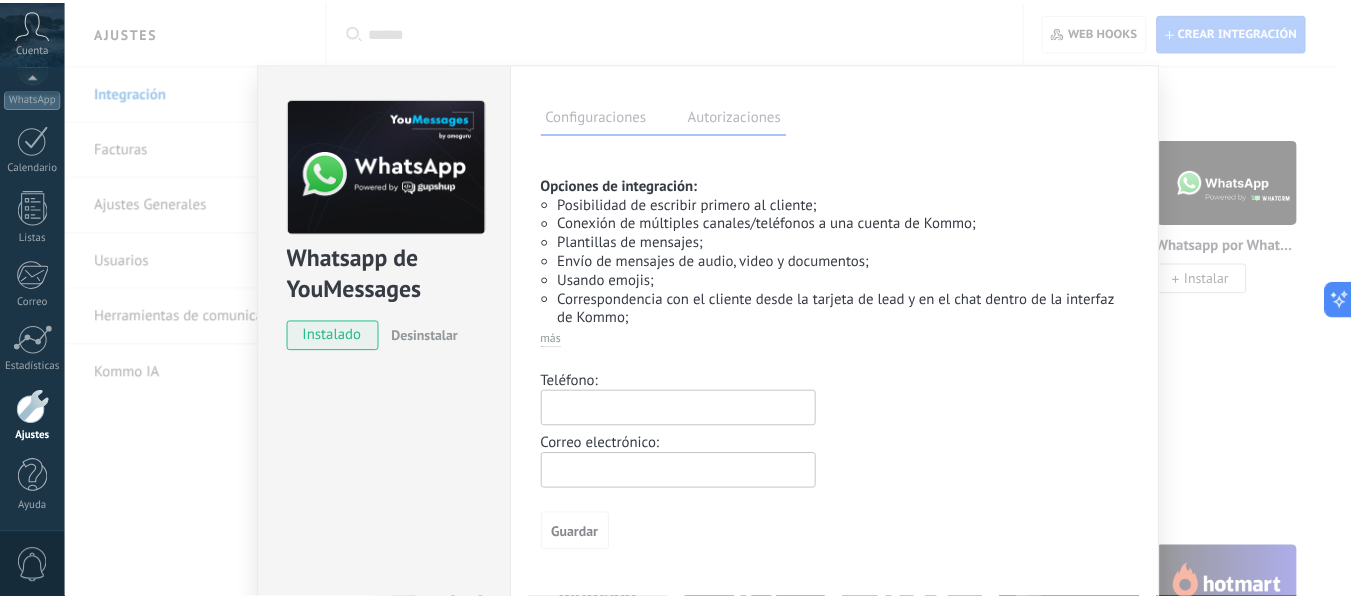 scroll, scrollTop: 0, scrollLeft: 0, axis: both 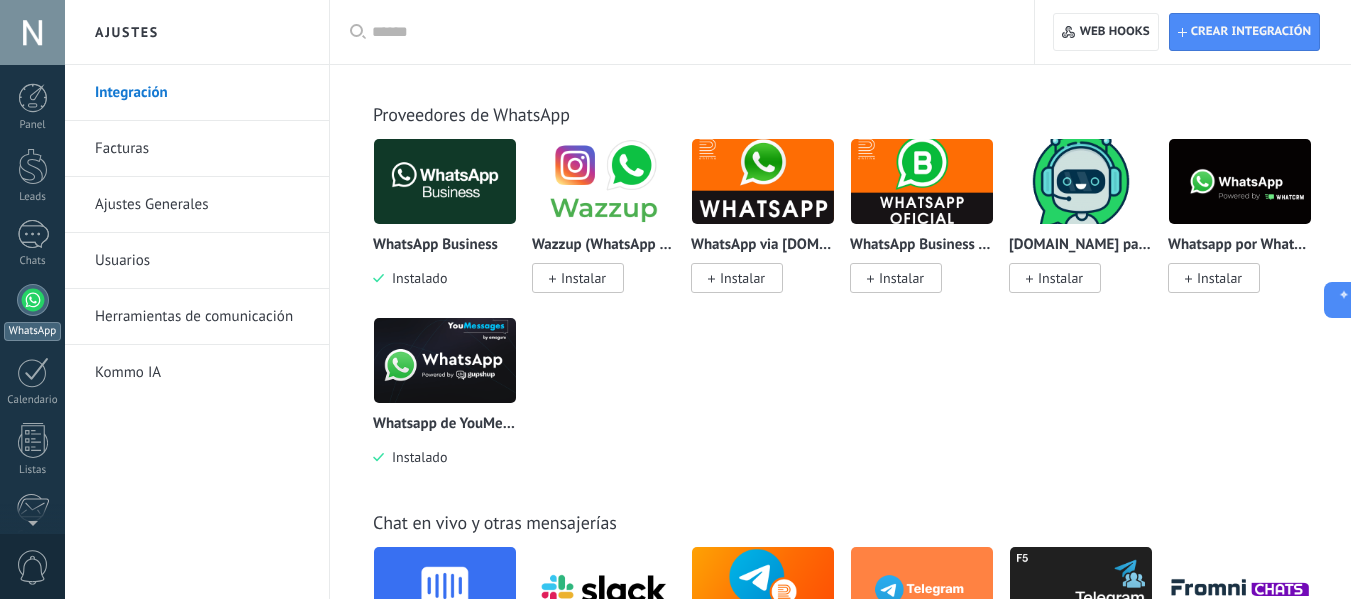 click at bounding box center [33, 300] 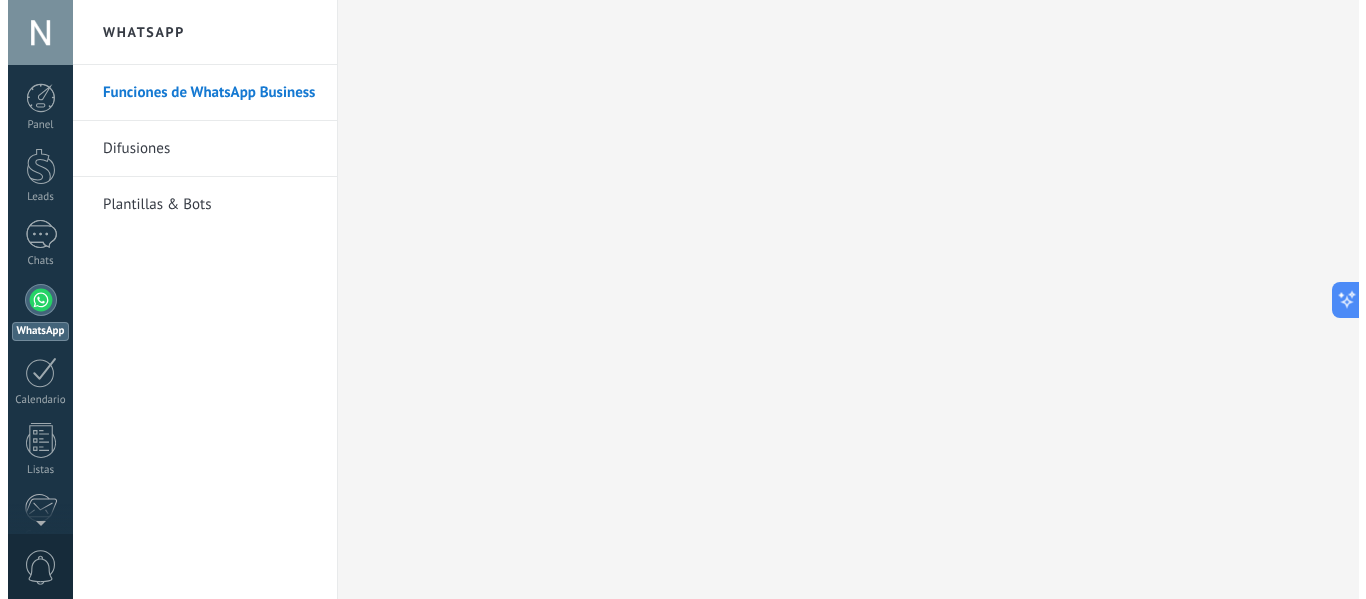 scroll, scrollTop: 0, scrollLeft: 0, axis: both 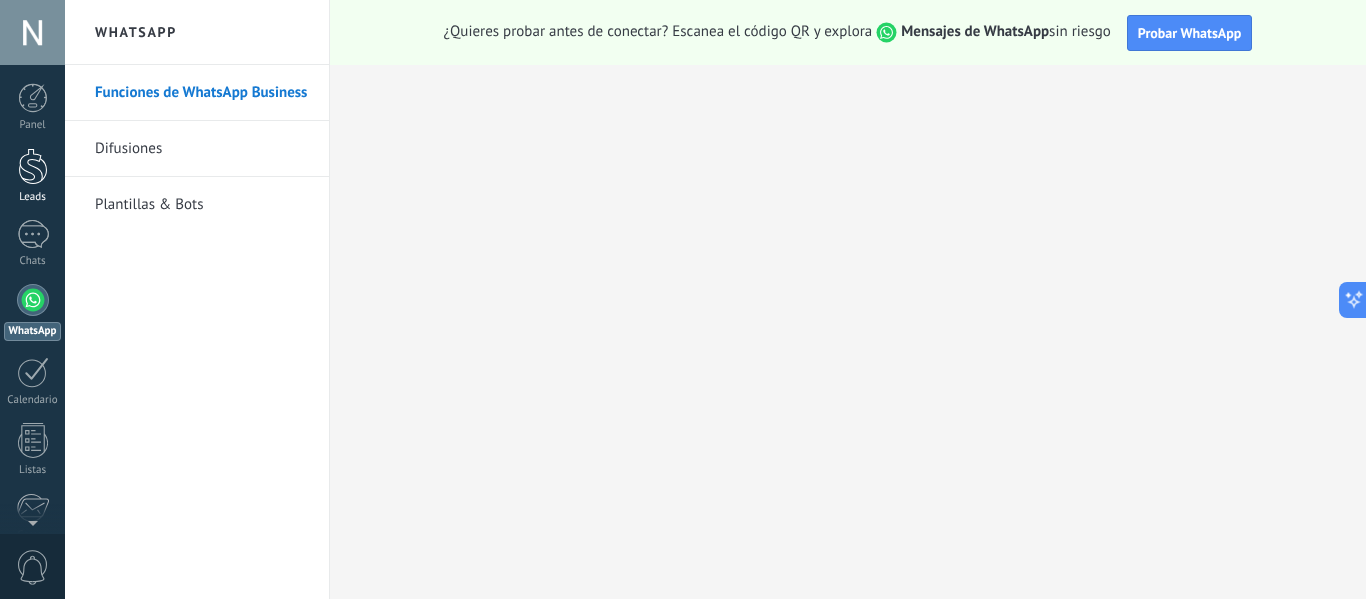 click at bounding box center [33, 166] 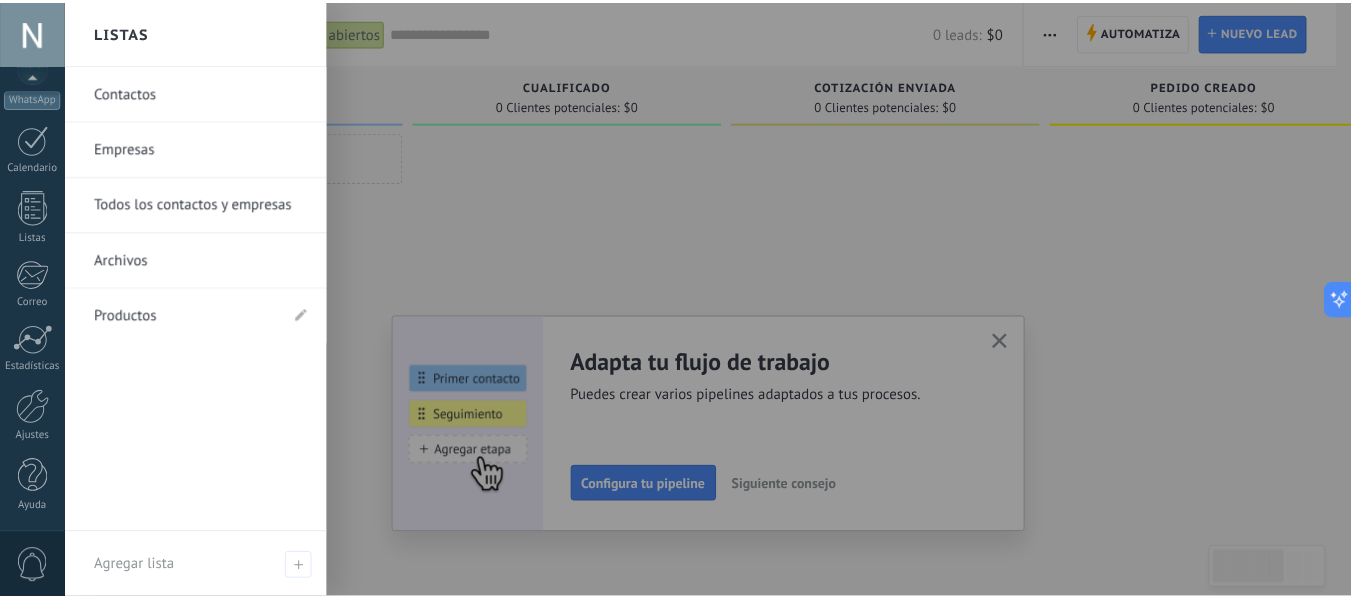 scroll, scrollTop: 233, scrollLeft: 0, axis: vertical 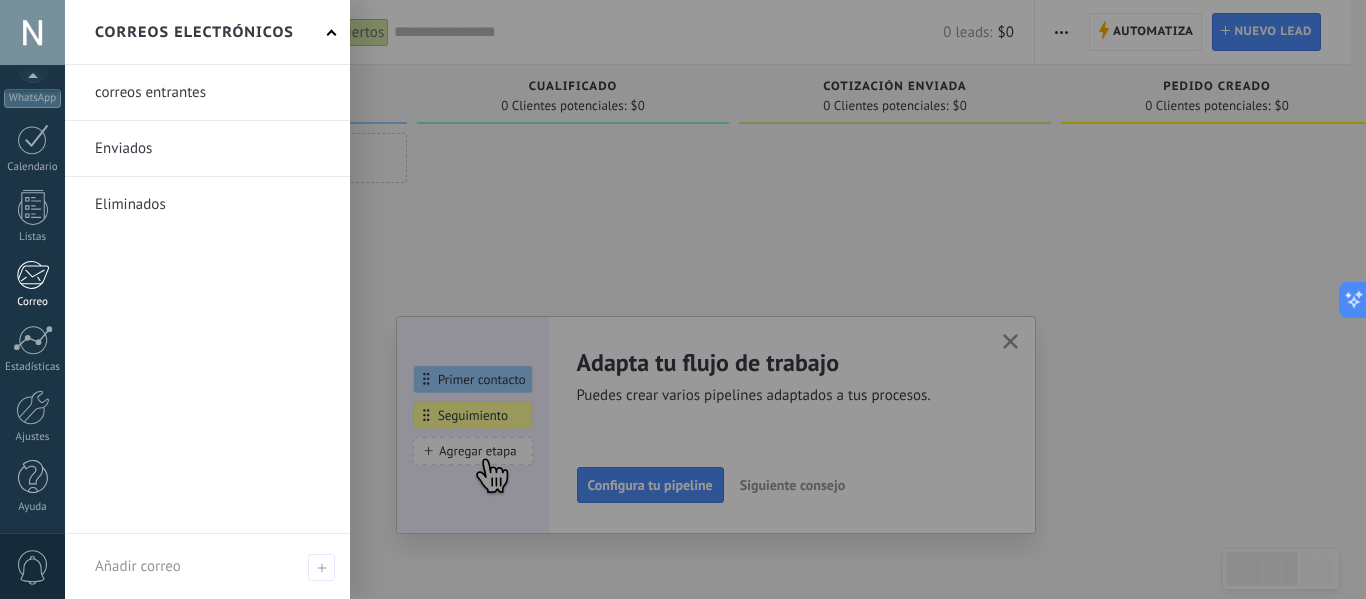 click on "Correo" at bounding box center (32, 284) 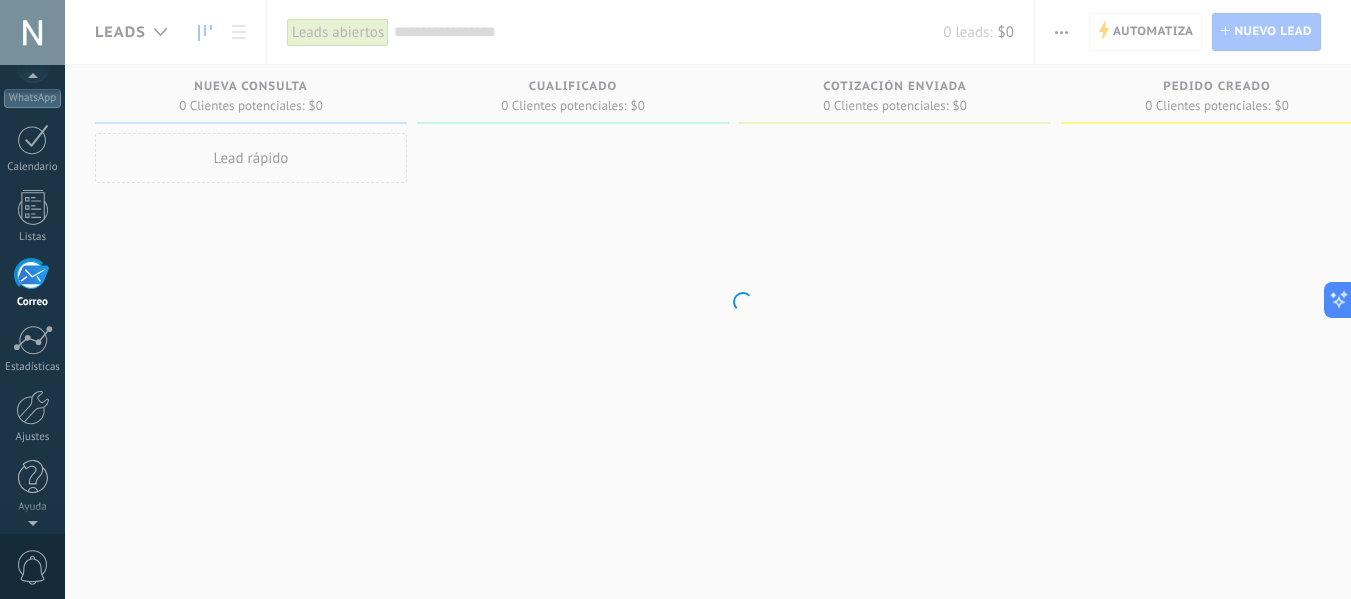 scroll, scrollTop: 194, scrollLeft: 0, axis: vertical 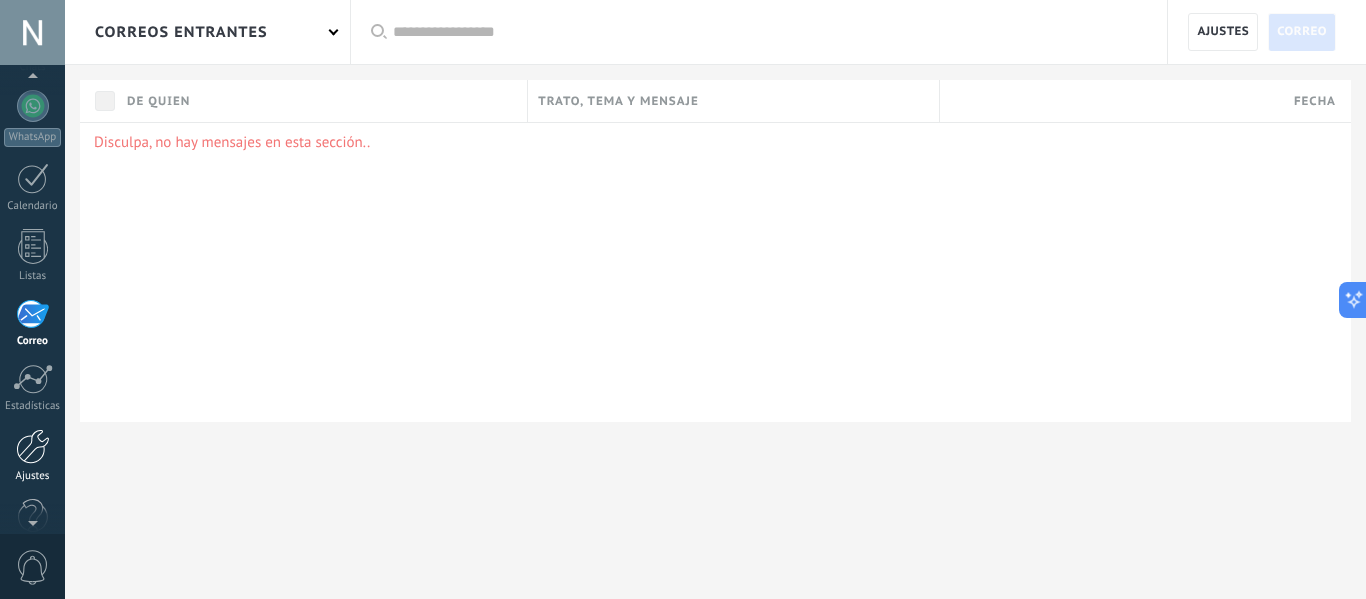 click on "Ajustes" at bounding box center [32, 456] 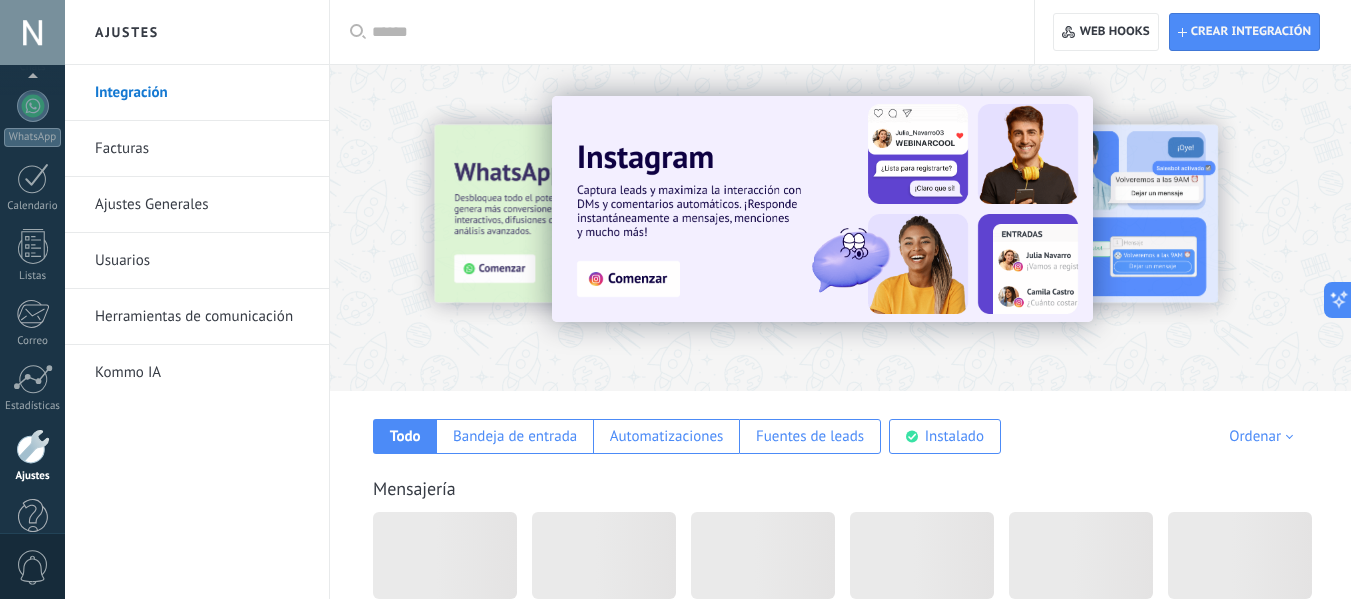 scroll, scrollTop: 233, scrollLeft: 0, axis: vertical 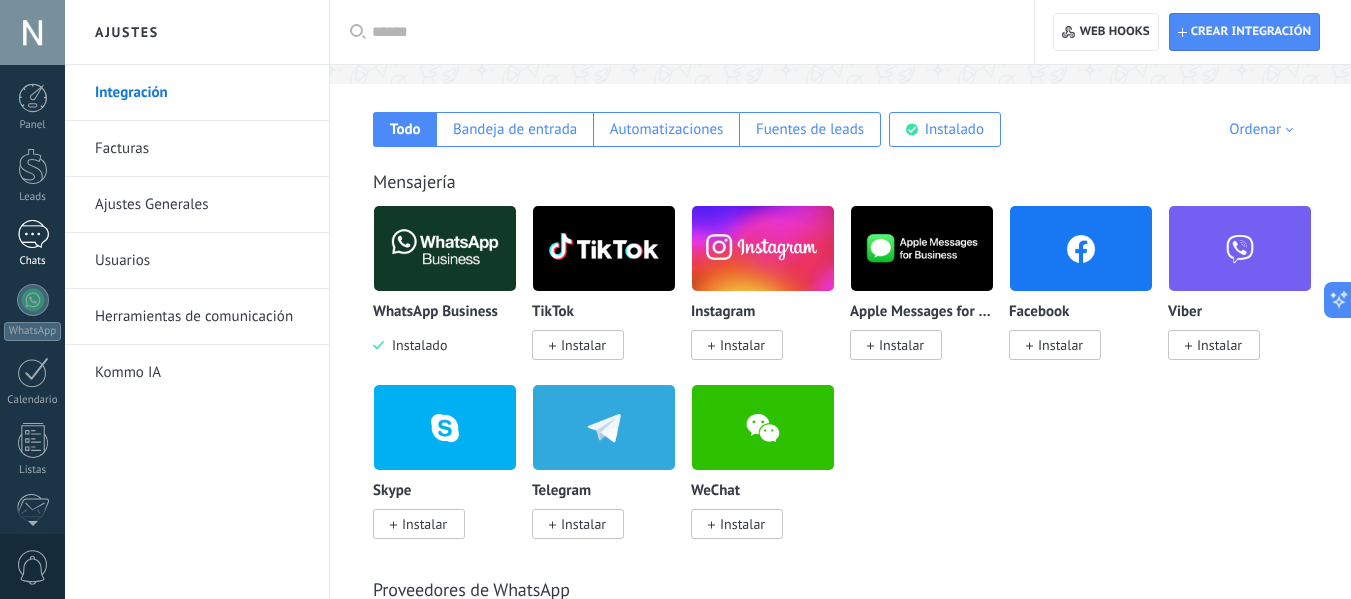 click at bounding box center [33, 234] 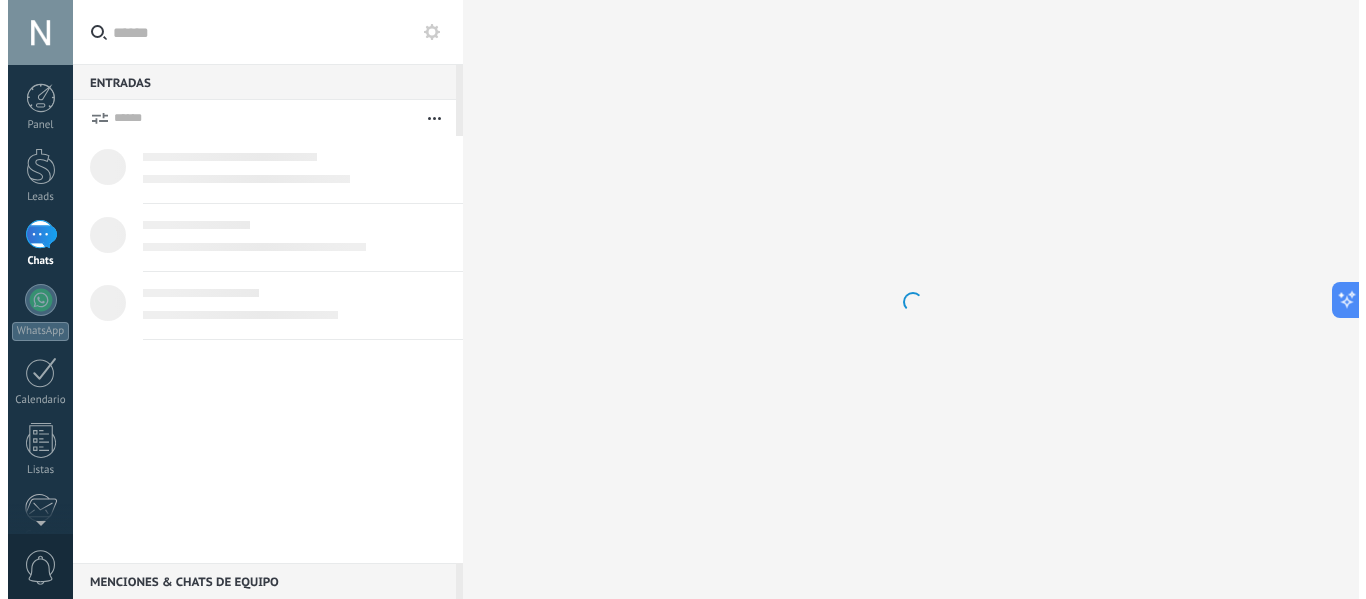scroll, scrollTop: 0, scrollLeft: 0, axis: both 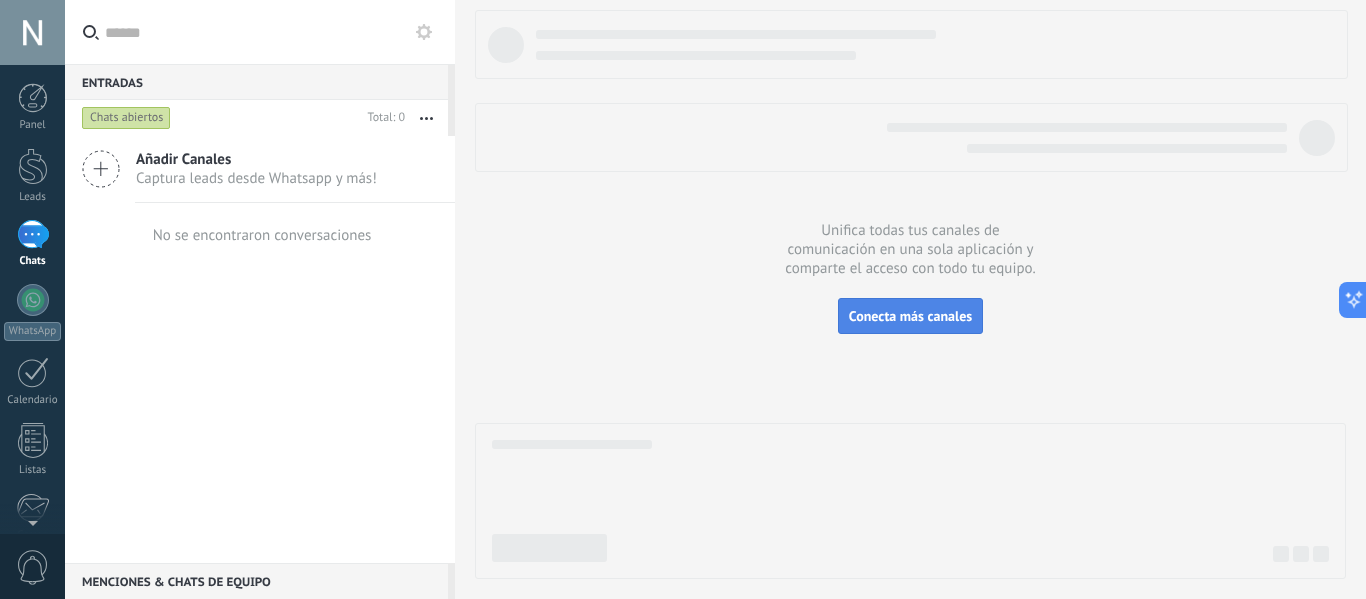 click on "Conecta más canales" at bounding box center (910, 316) 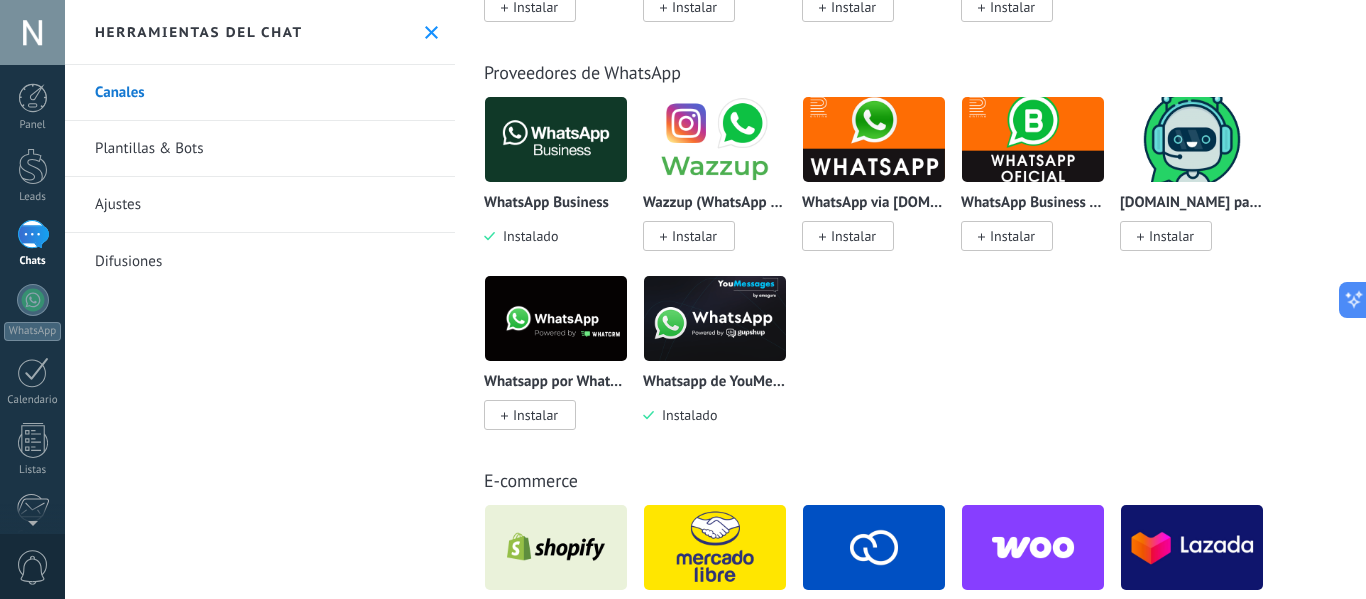scroll, scrollTop: 717, scrollLeft: 0, axis: vertical 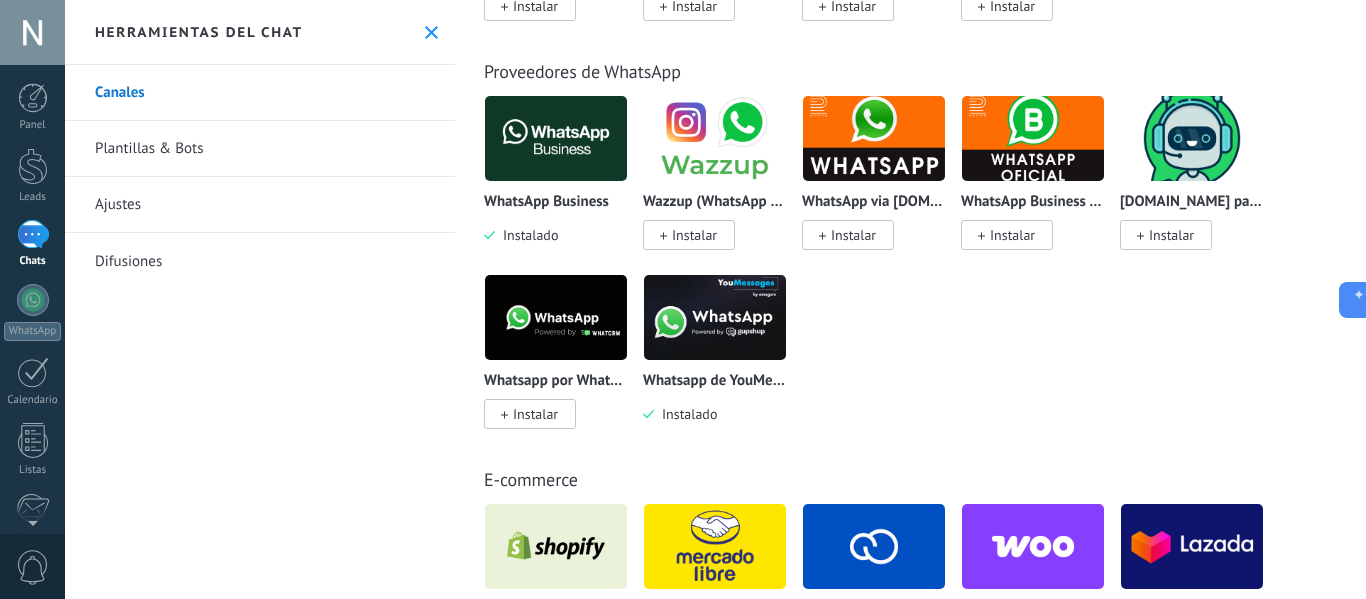 click at bounding box center [715, 317] 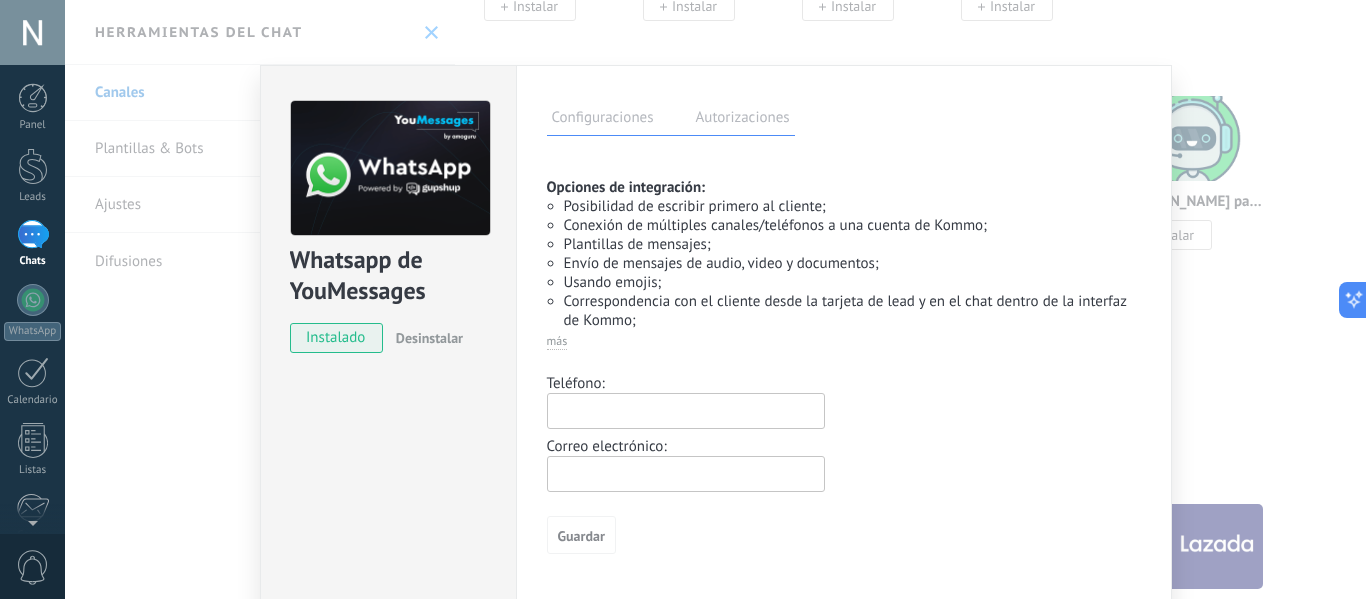 click at bounding box center (686, 411) 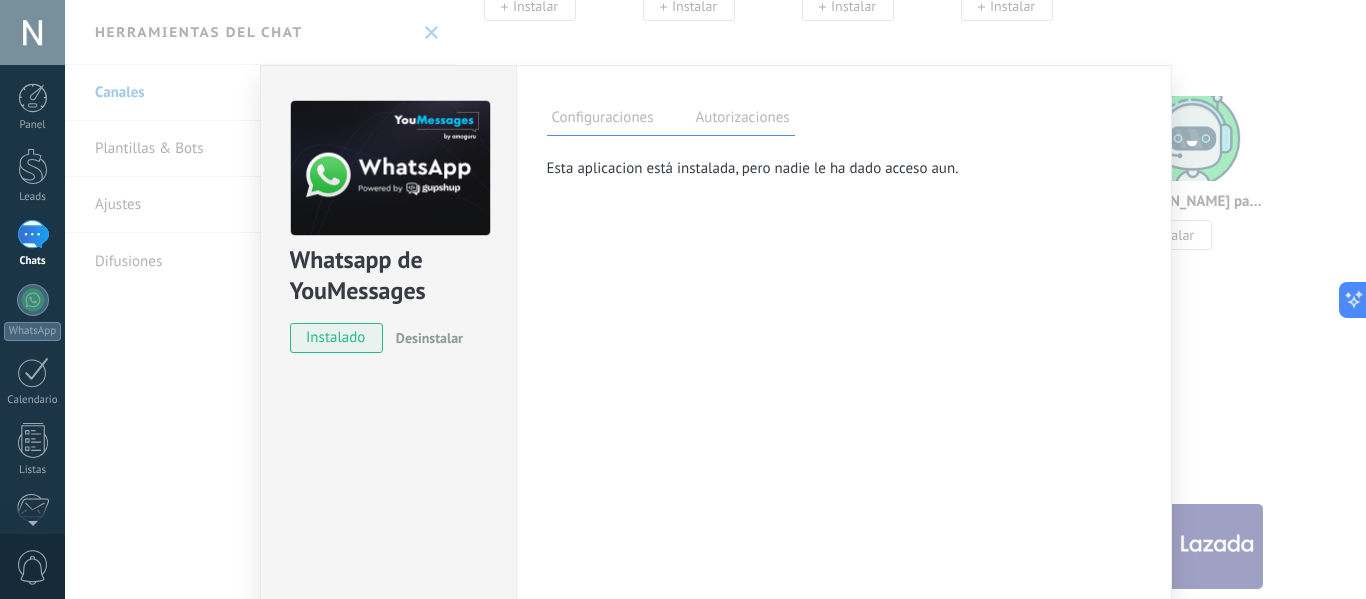 click on "Configuraciones" at bounding box center (603, 120) 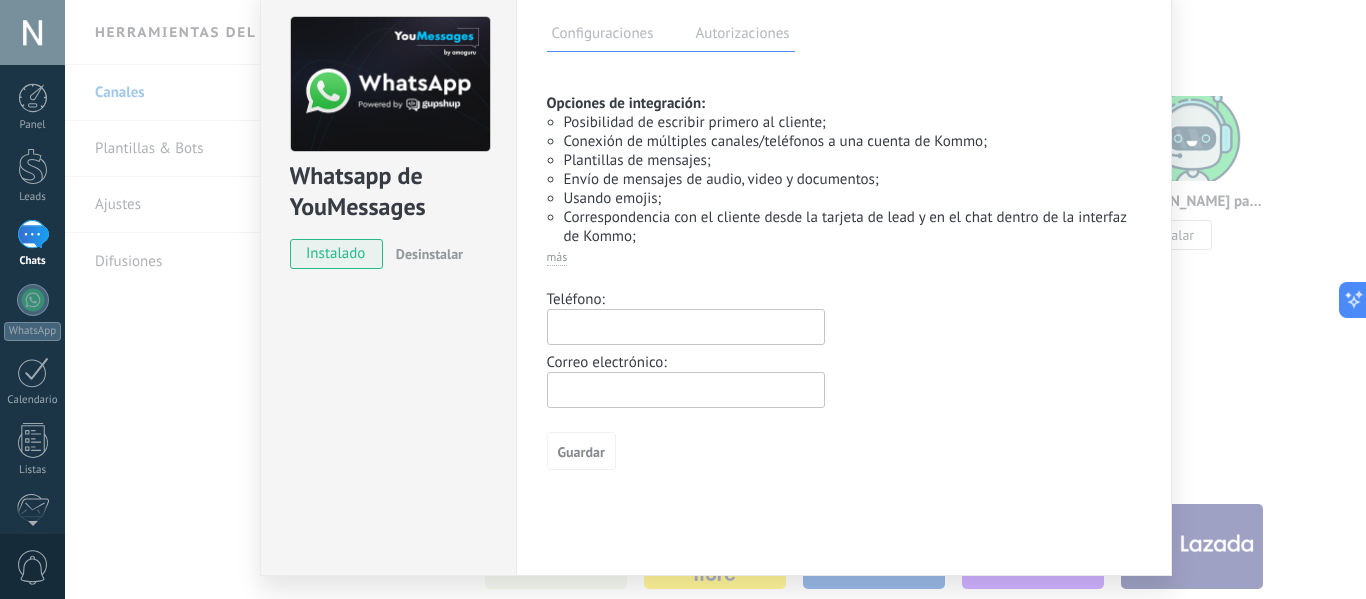 scroll, scrollTop: 89, scrollLeft: 0, axis: vertical 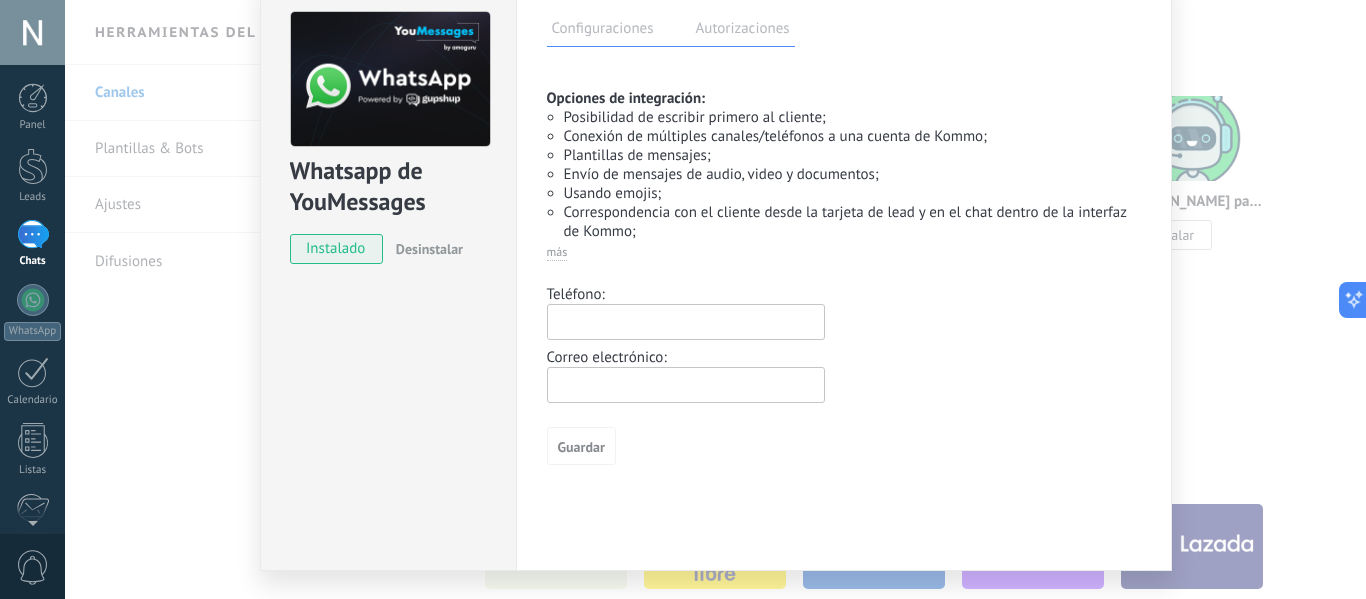click at bounding box center [686, 322] 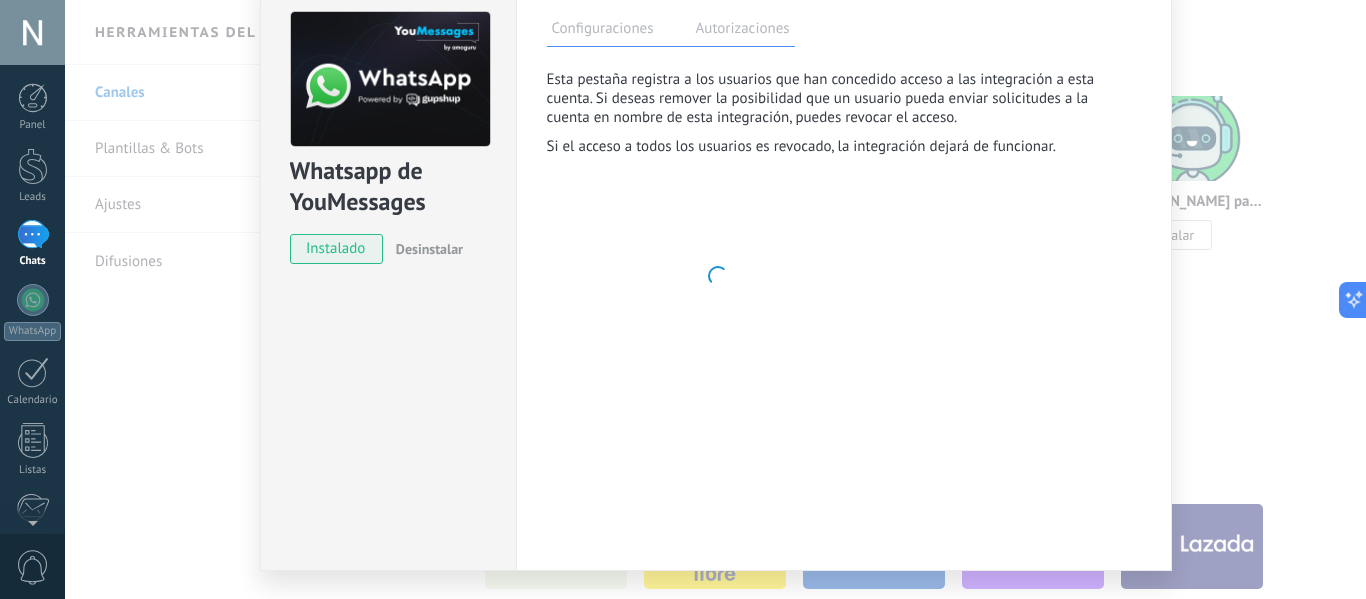 click on "Configuraciones" at bounding box center (603, 31) 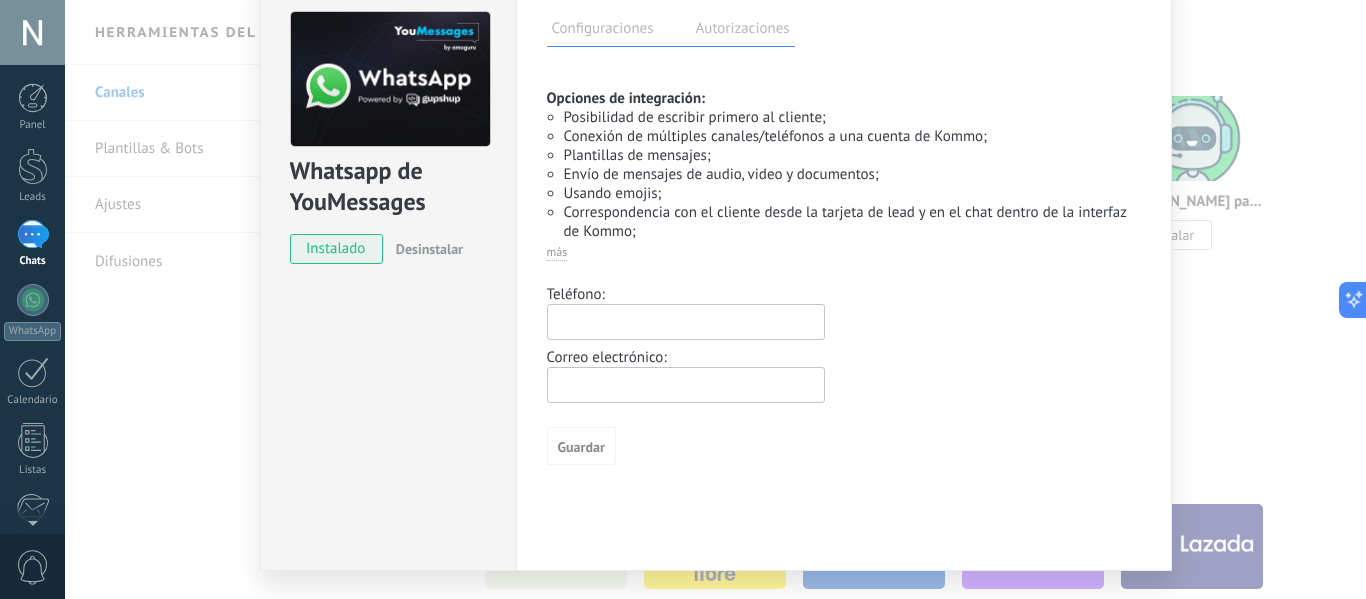 click at bounding box center [686, 322] 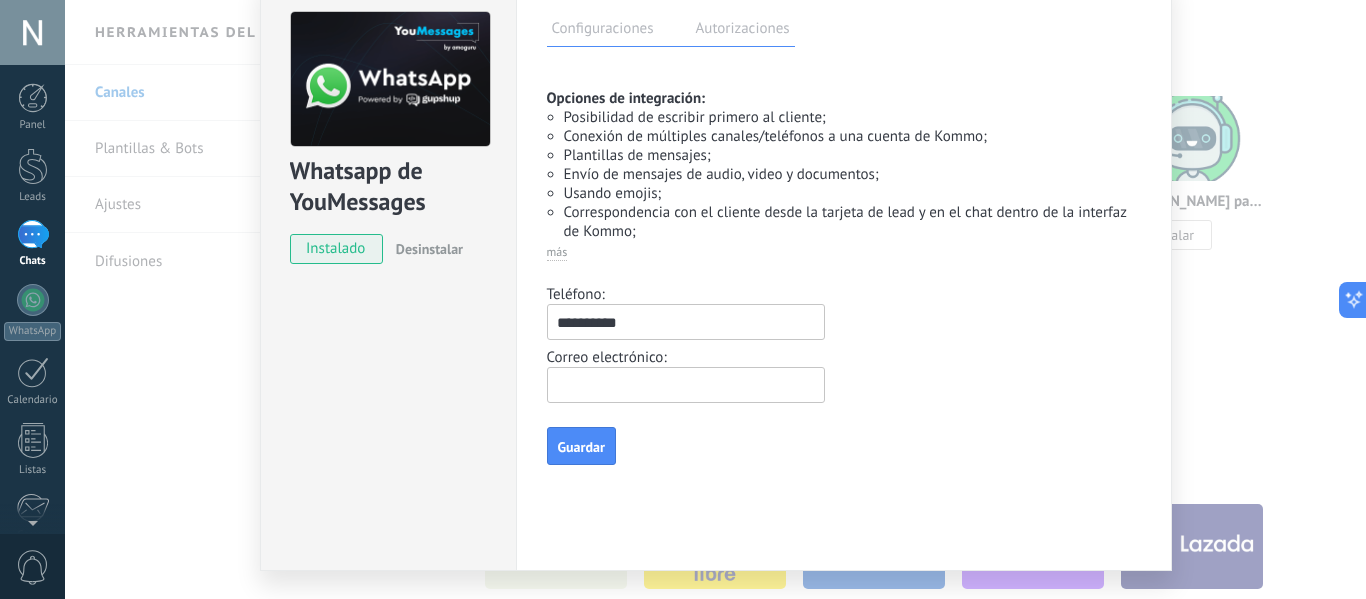 type on "**********" 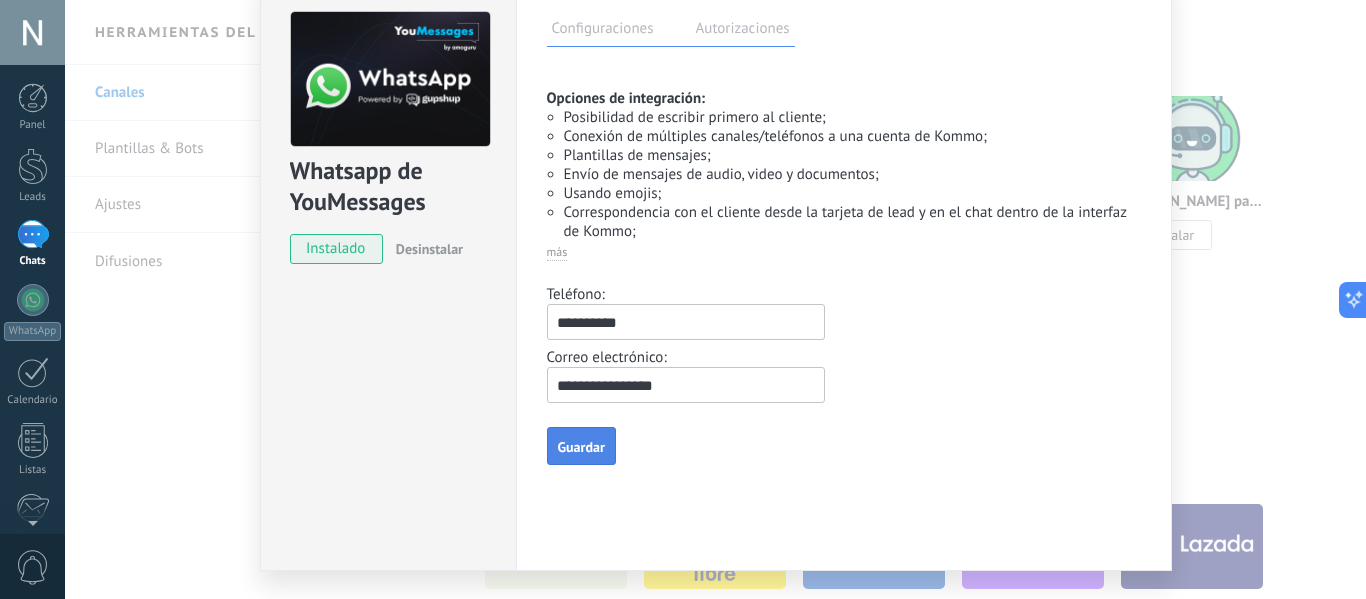 type on "**********" 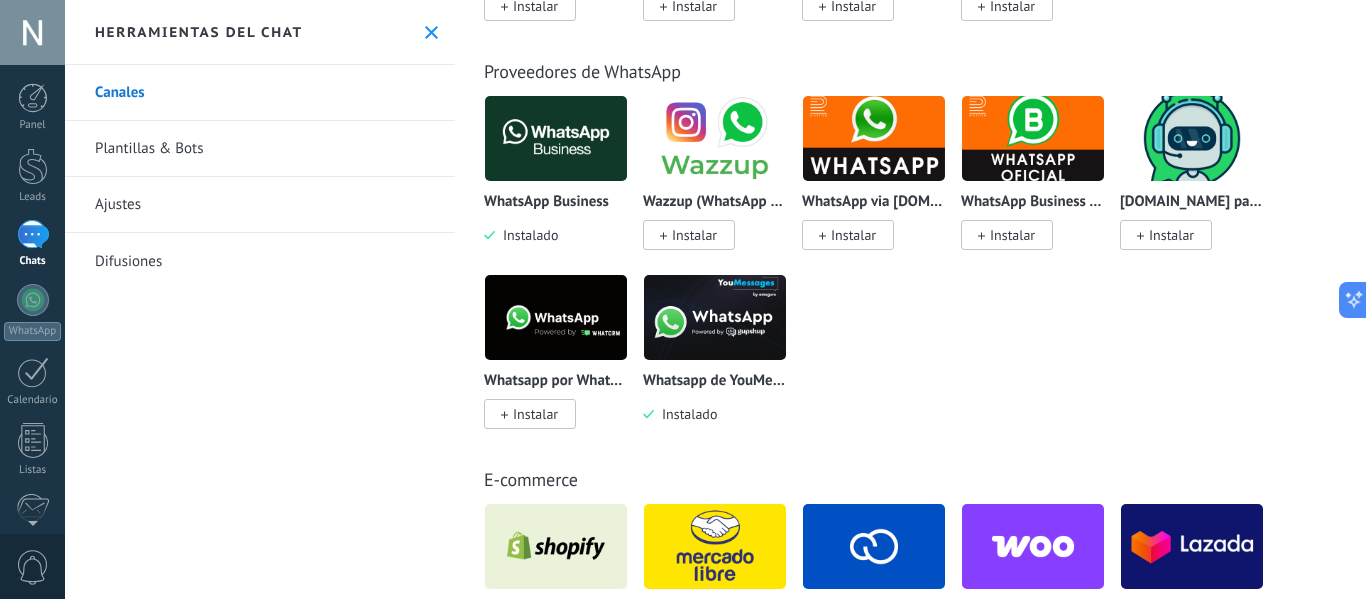 scroll, scrollTop: 0, scrollLeft: 0, axis: both 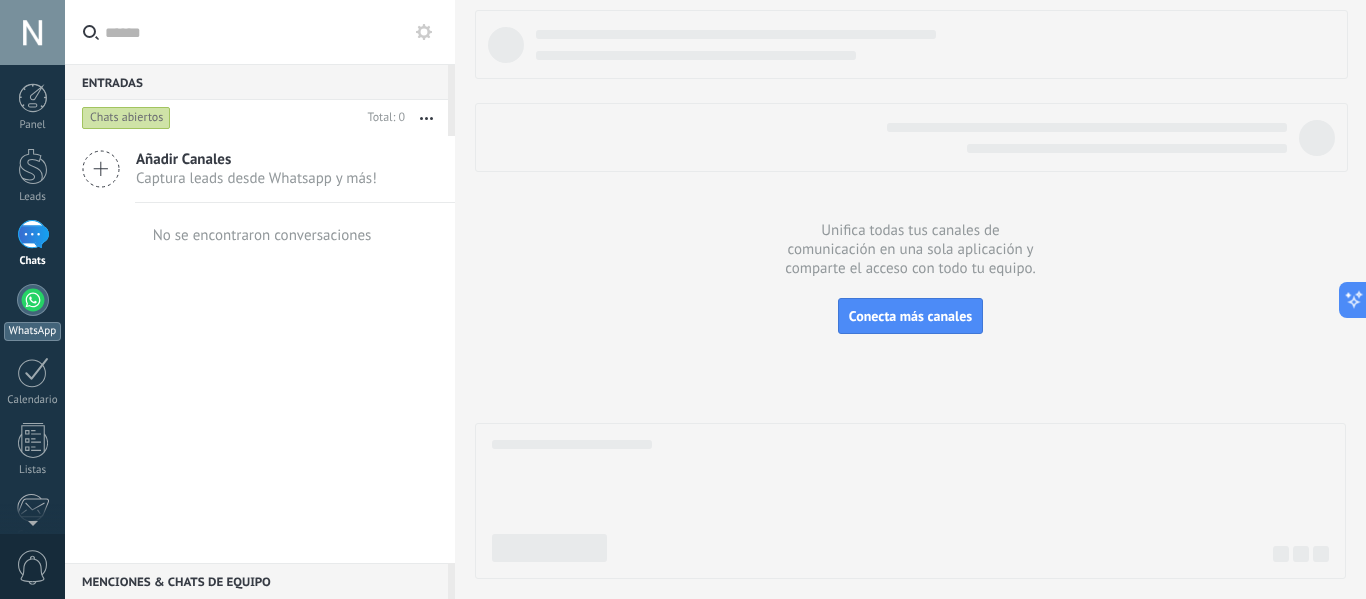 click at bounding box center [33, 300] 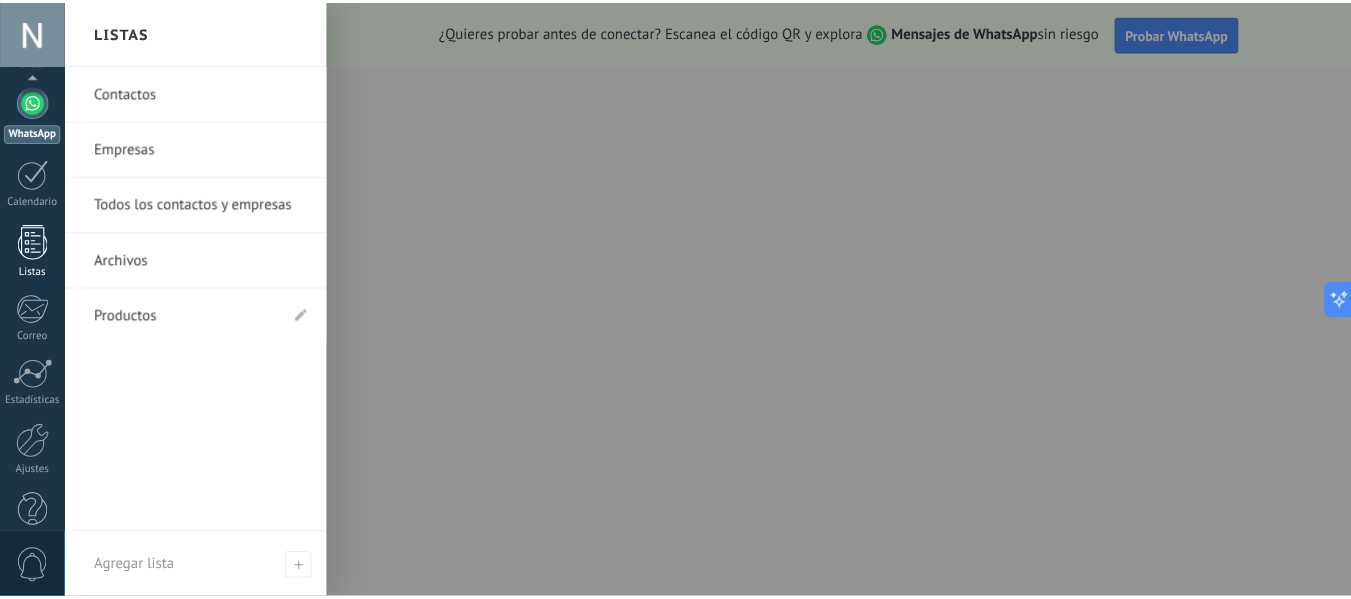 scroll, scrollTop: 233, scrollLeft: 0, axis: vertical 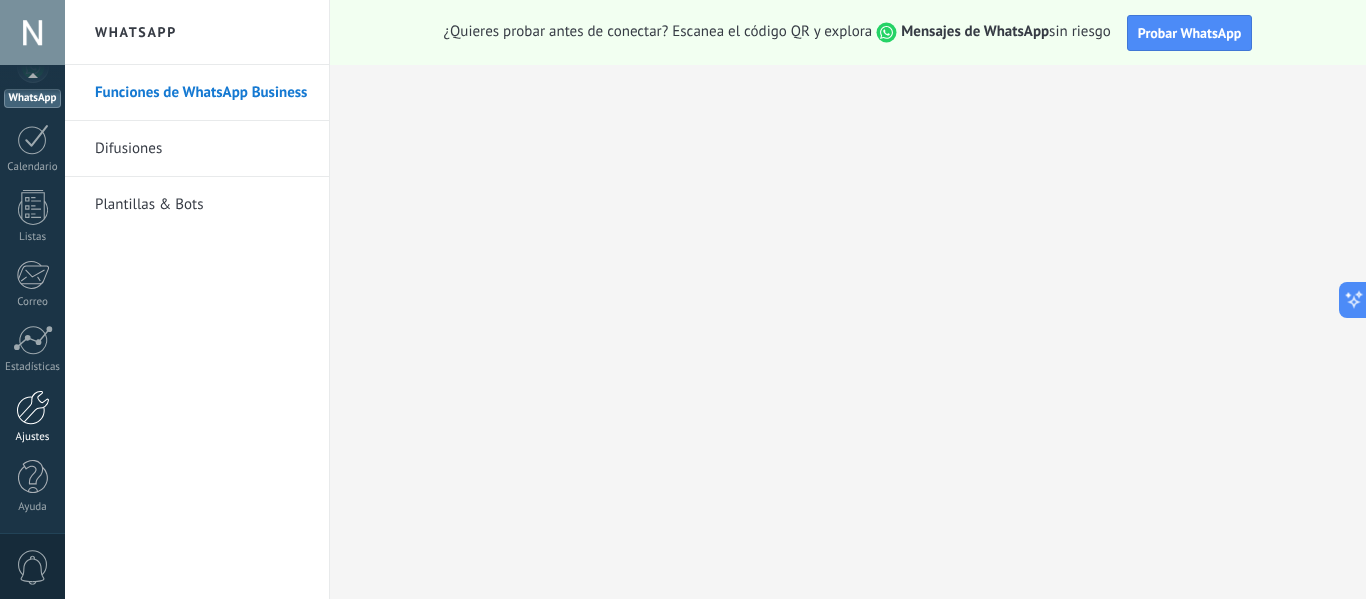click at bounding box center (33, 407) 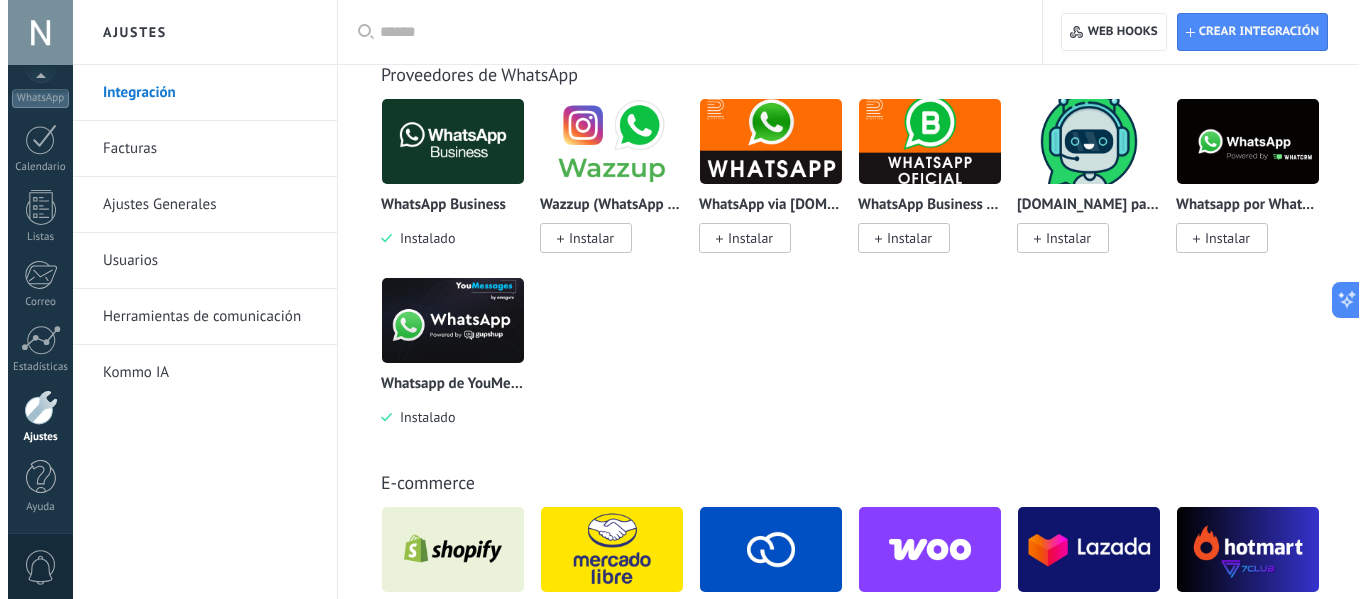 scroll, scrollTop: 805, scrollLeft: 0, axis: vertical 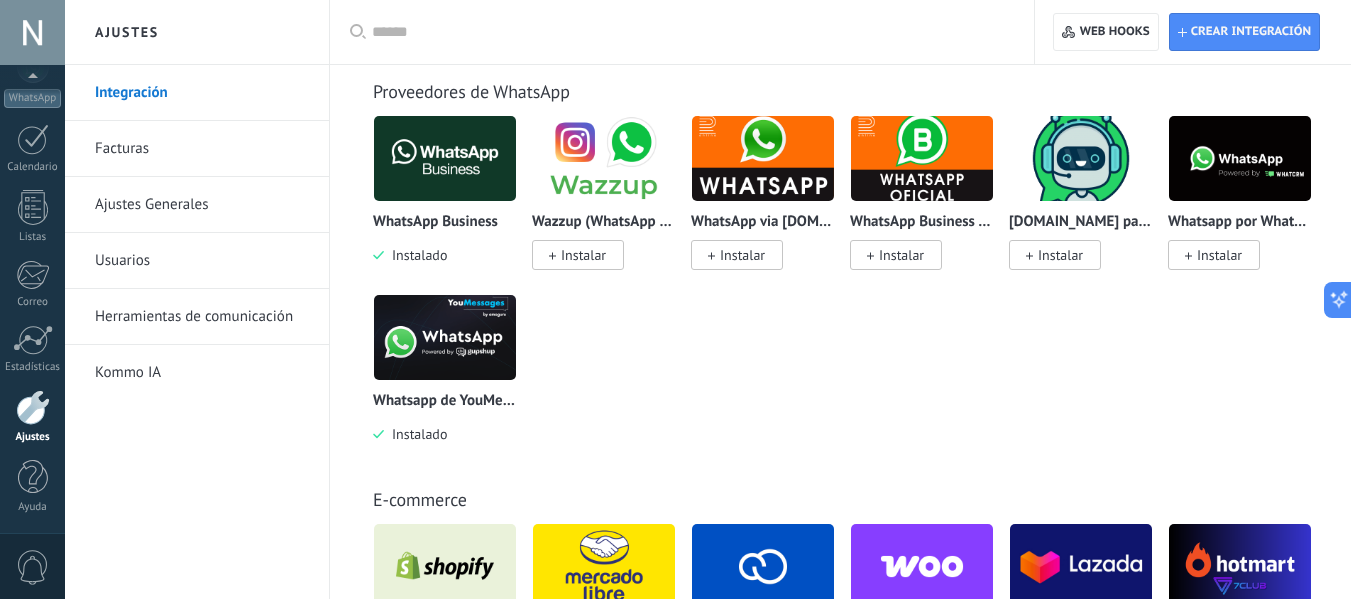 click at bounding box center (1240, 158) 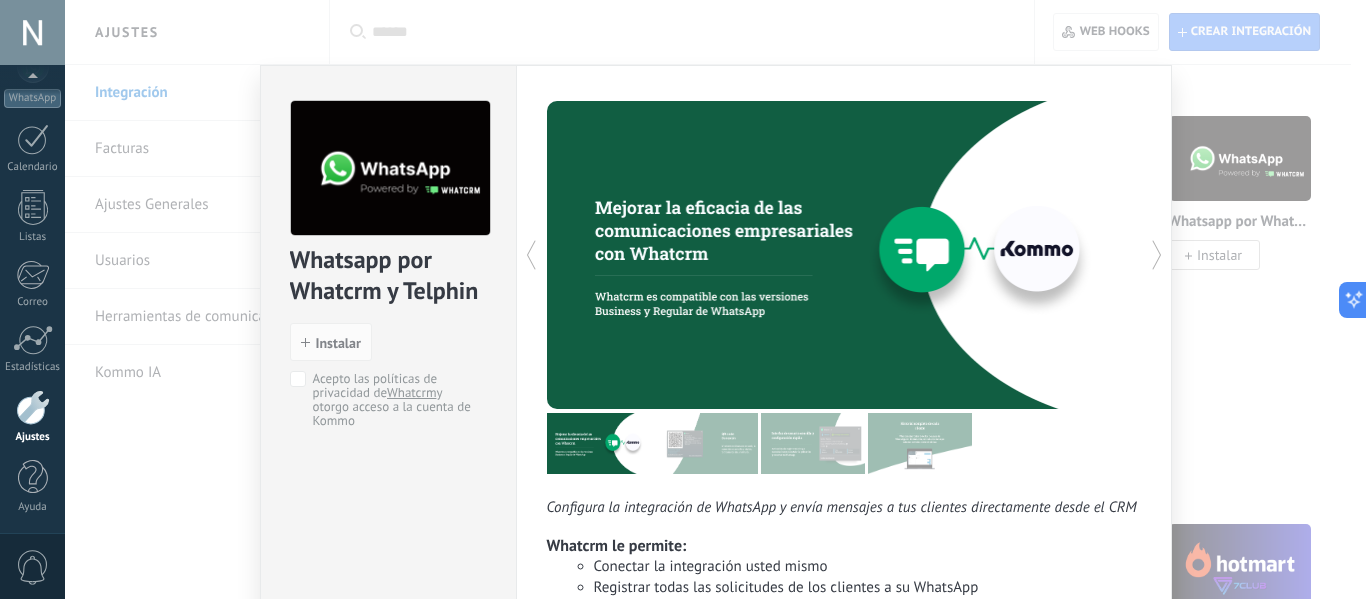 click on "Whatsapp por Whatcrm y Telphin install Instalar Acepto las políticas de privacidad de  Whatcrm  y otorgo acceso a la cuenta de Kommo
Configura la integración de WhatsApp y envía mensajes a tus clientes directamente desde el CRM
Whatcrm le permite:
Conectar la integración usted mismo
Registrar todas las solicitudes de los clientes a su WhatsApp
Conectar varios números de WhatsApp
Escribir primero
Recepción de mensajes multimedia de clientes
Trabajar con embudo digital y SalesBot
Periodo de prueba:   ¡3 días!
Precio desde $15.9
más" at bounding box center [715, 299] 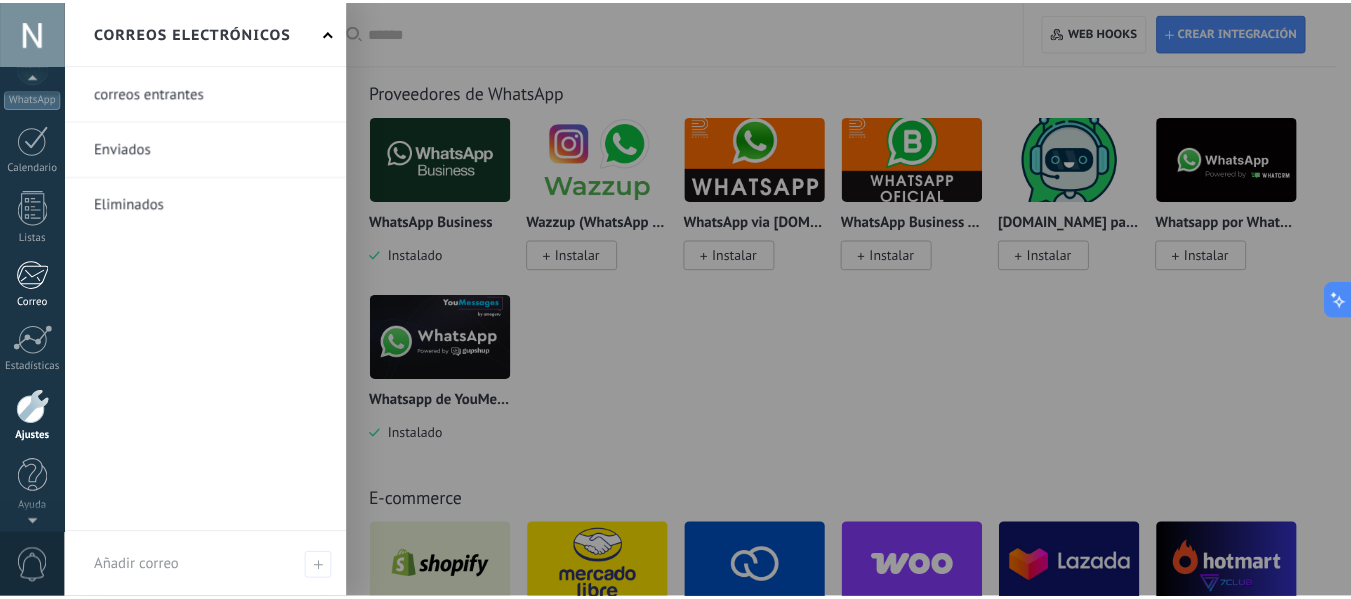 scroll, scrollTop: 0, scrollLeft: 0, axis: both 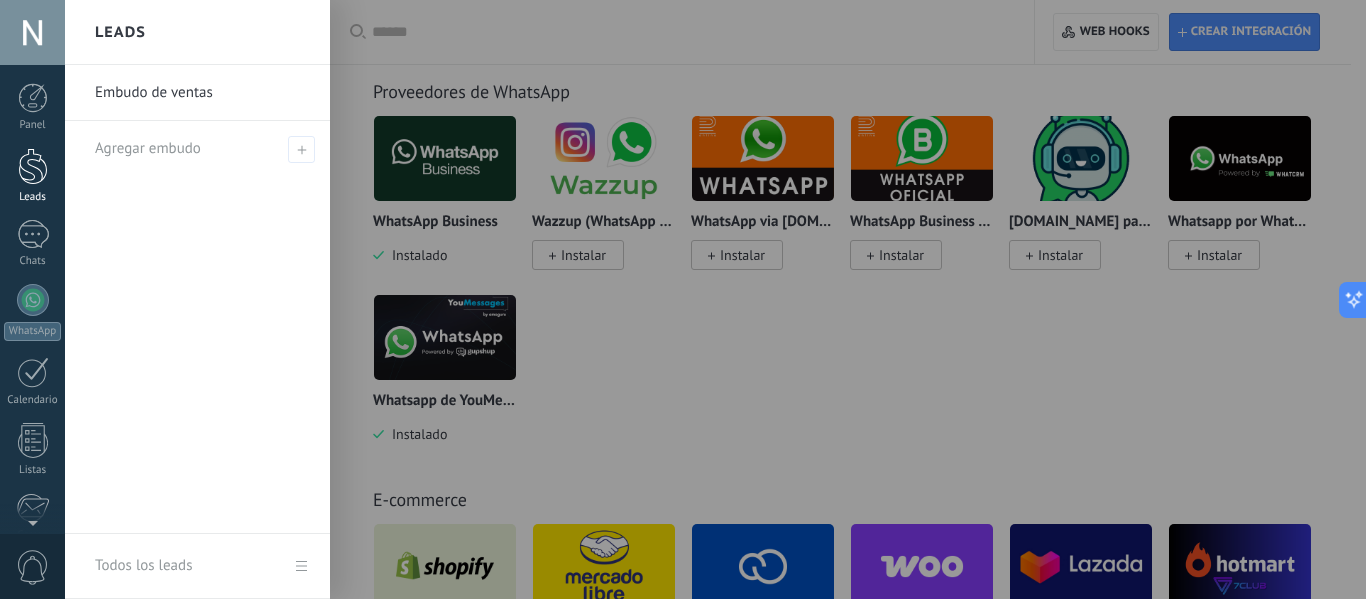 click at bounding box center (33, 166) 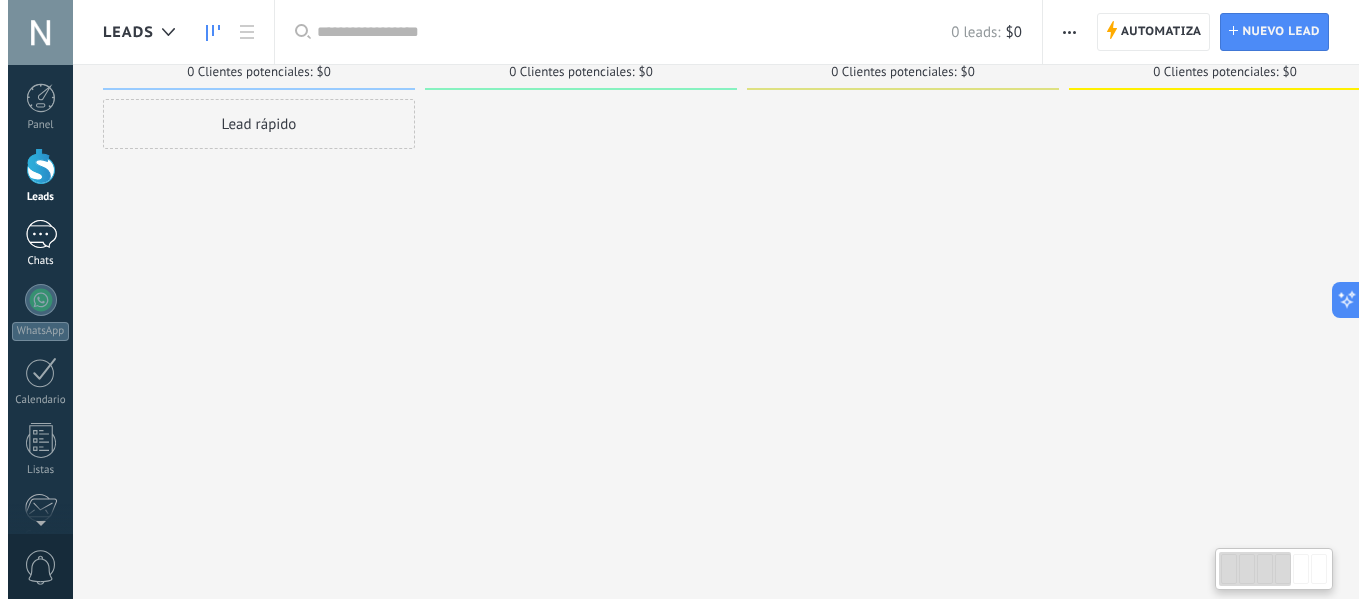 scroll, scrollTop: 0, scrollLeft: 0, axis: both 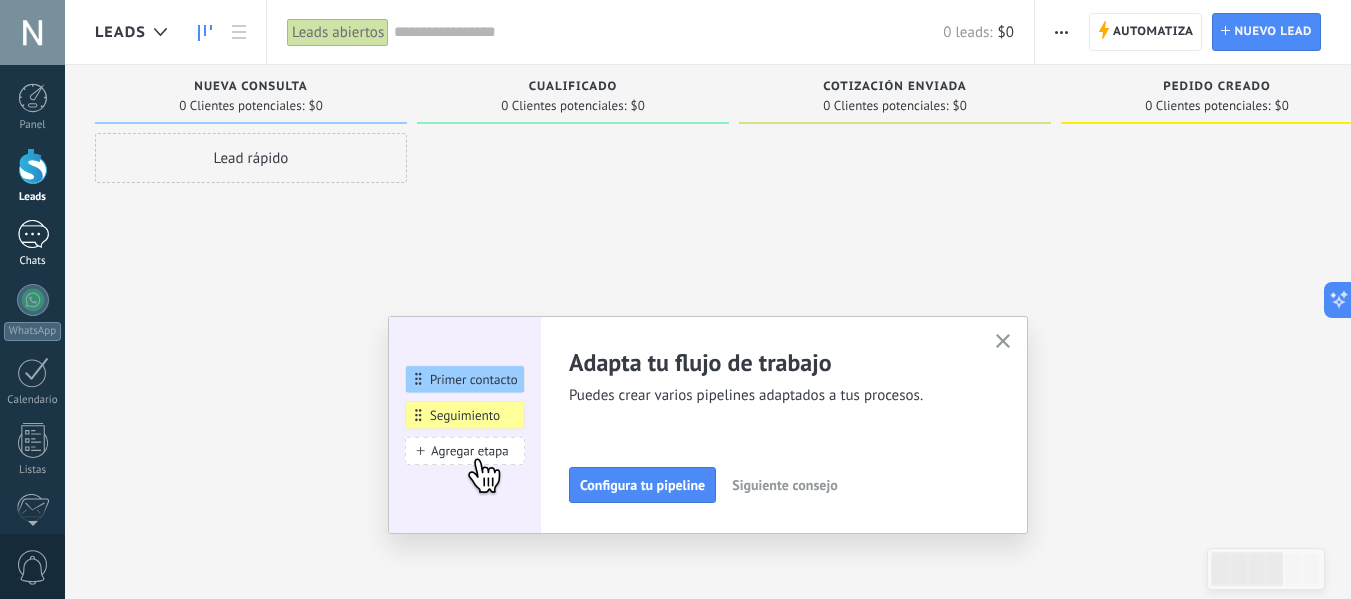 click at bounding box center [33, 234] 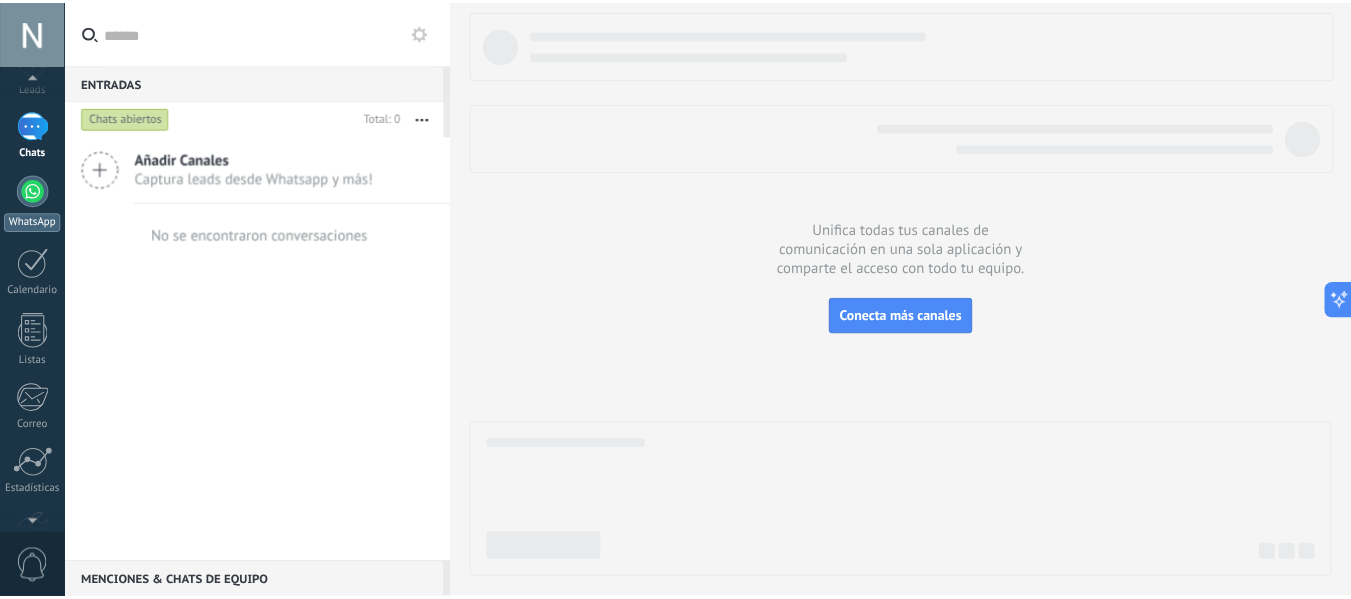 scroll, scrollTop: 233, scrollLeft: 0, axis: vertical 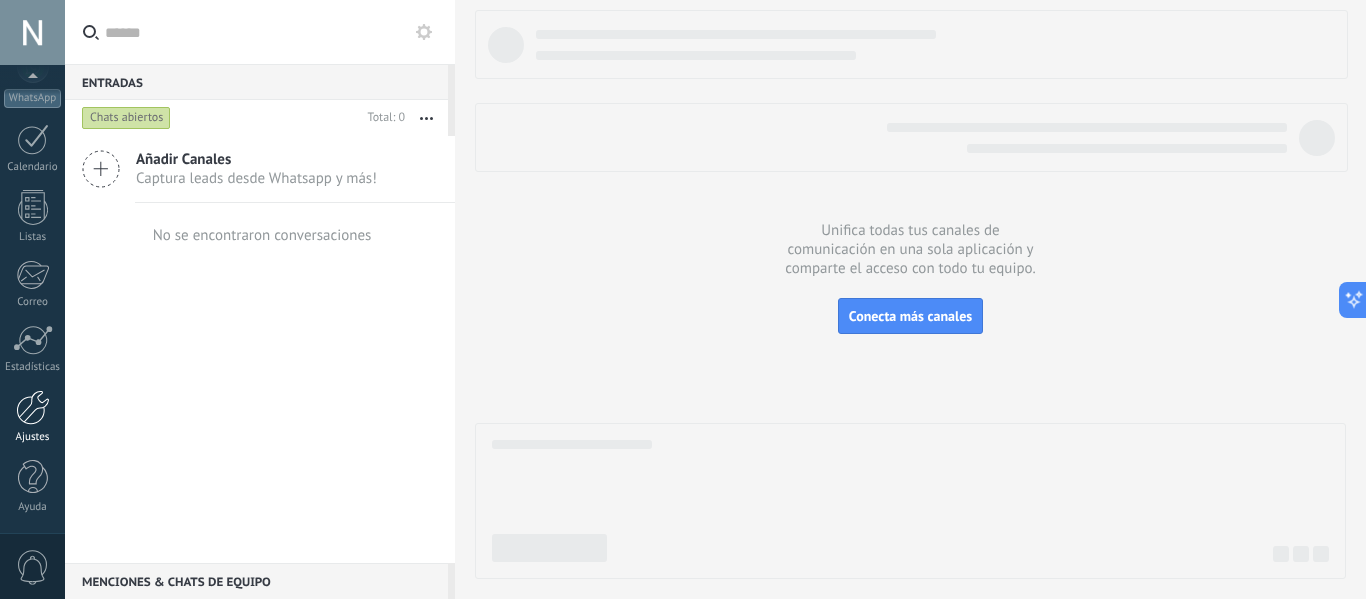 click at bounding box center (33, 407) 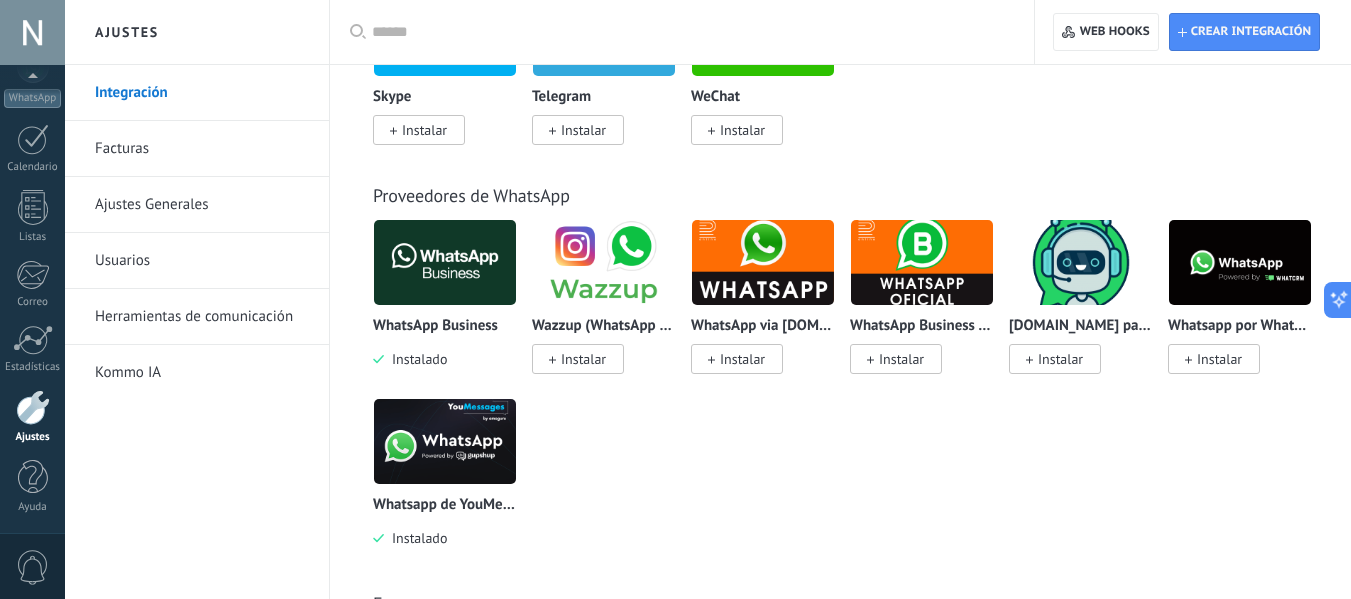 scroll, scrollTop: 823, scrollLeft: 0, axis: vertical 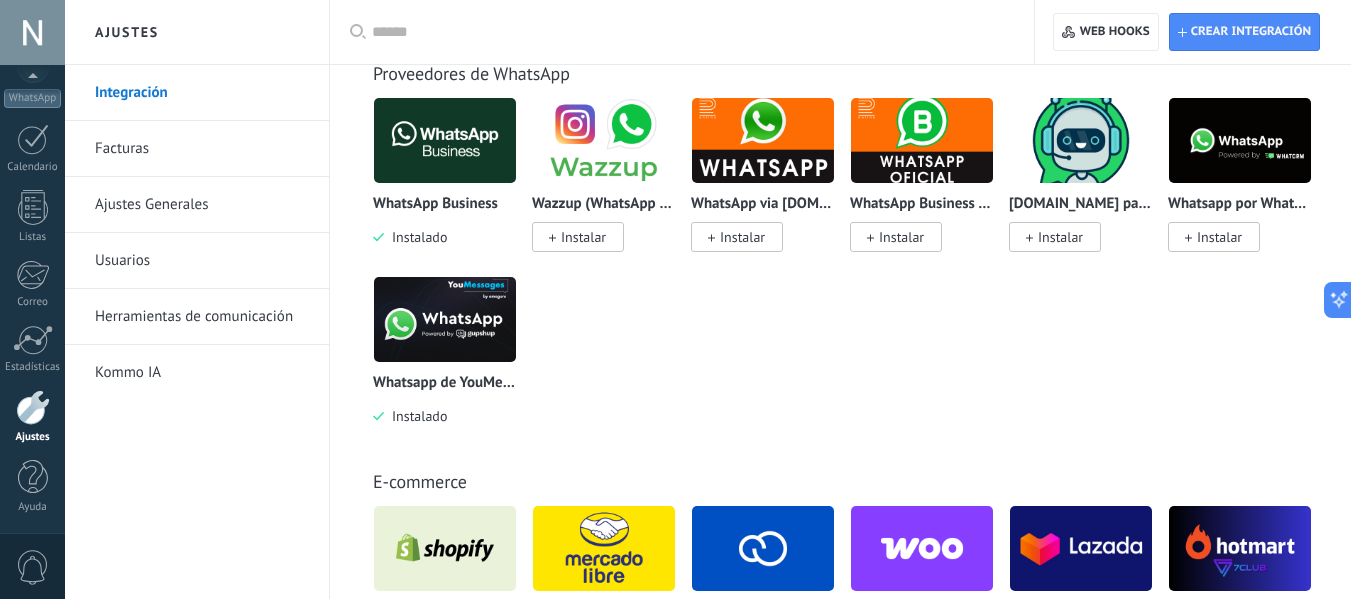 click at bounding box center [445, 319] 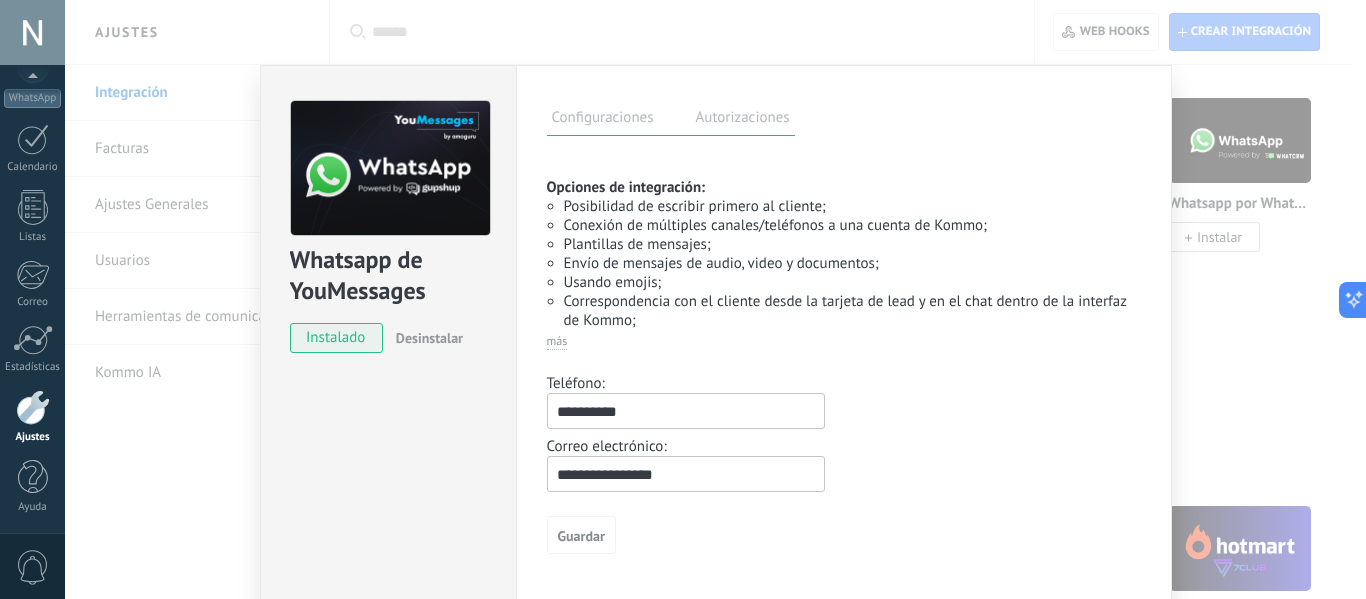 click on "Autorizaciones" at bounding box center (743, 120) 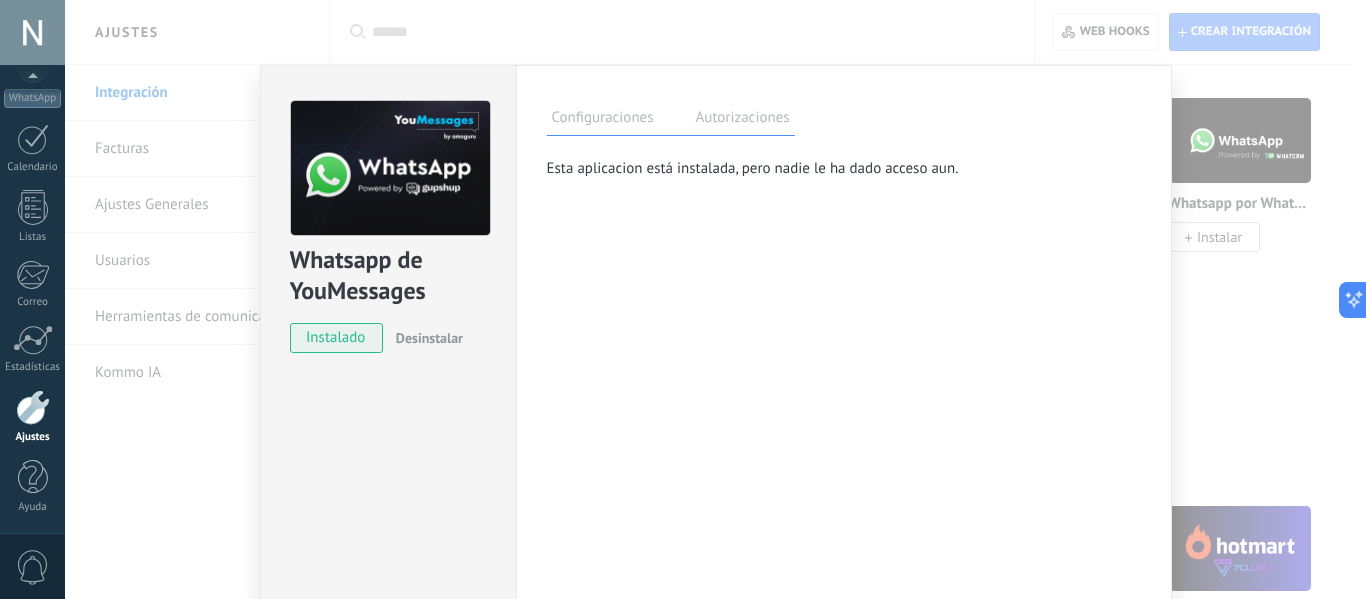click on "Esta aplicacion está instalada, pero nadie le ha dado acceso aun." at bounding box center (826, 168) 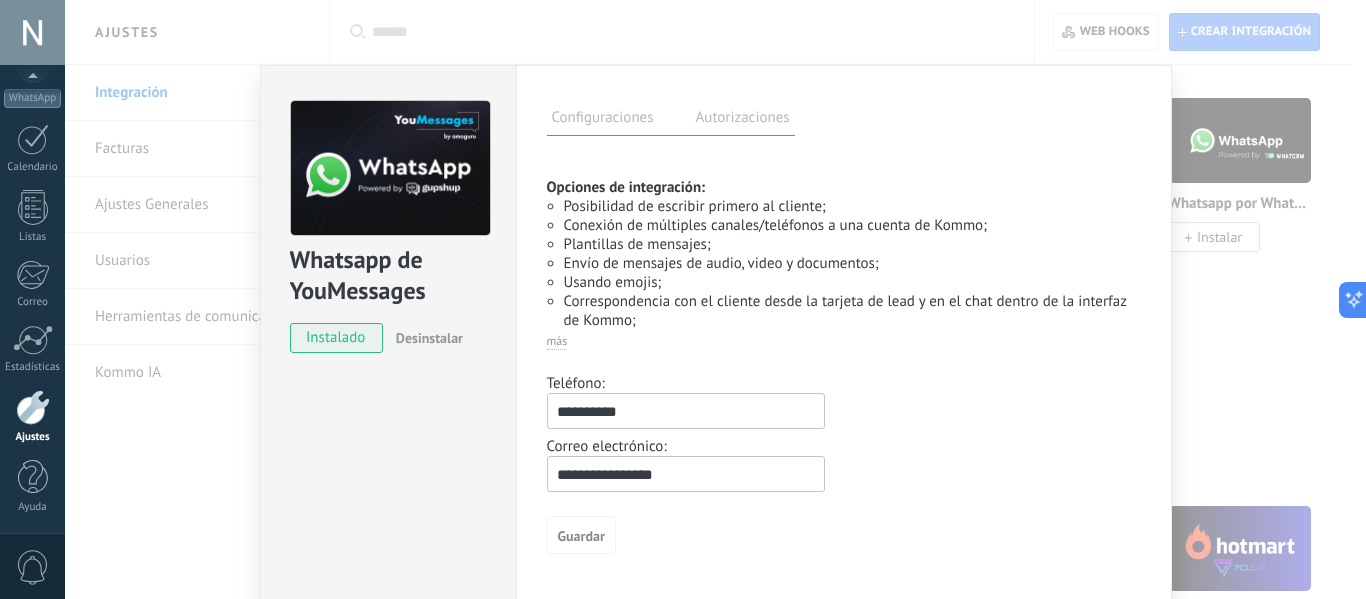 click on "Configuraciones Autorizaciones [PERSON_NAME] registra a los usuarios que han concedido acceso a las integración a esta cuenta. Si deseas remover la posibilidad que un usuario pueda enviar solicitudes a la cuenta en nombre de esta integración, puedes revocar el acceso. Si el acceso a todos los usuarios es revocado, la integración dejará de funcionar. Esta aplicacion está instalada, pero nadie le [PERSON_NAME] acceso aun. Opciones de integración:
Posibilidad de escribir primero al cliente;
Conexión de múltiples [PERSON_NAME]/teléfonos a una cuenta de Kommo;
Plantillas de mensajes;
Envío de mensajes de audio, video y documentos;
Usando emojis;
Correspondencia con el cliente desde la tarjeta de lead y en el chat dentro de la interfaz de Kommo;
Toda la funcionalidad de Salesbot y Digital Pipeline;
Constructor de bot propio;
Instalación:
Regístrese en  [DOMAIN_NAME] (Registro) ;
Instale el widget y complete los [PERSON_NAME] "Correo electrónico" y "Teléfono";" at bounding box center [844, 362] 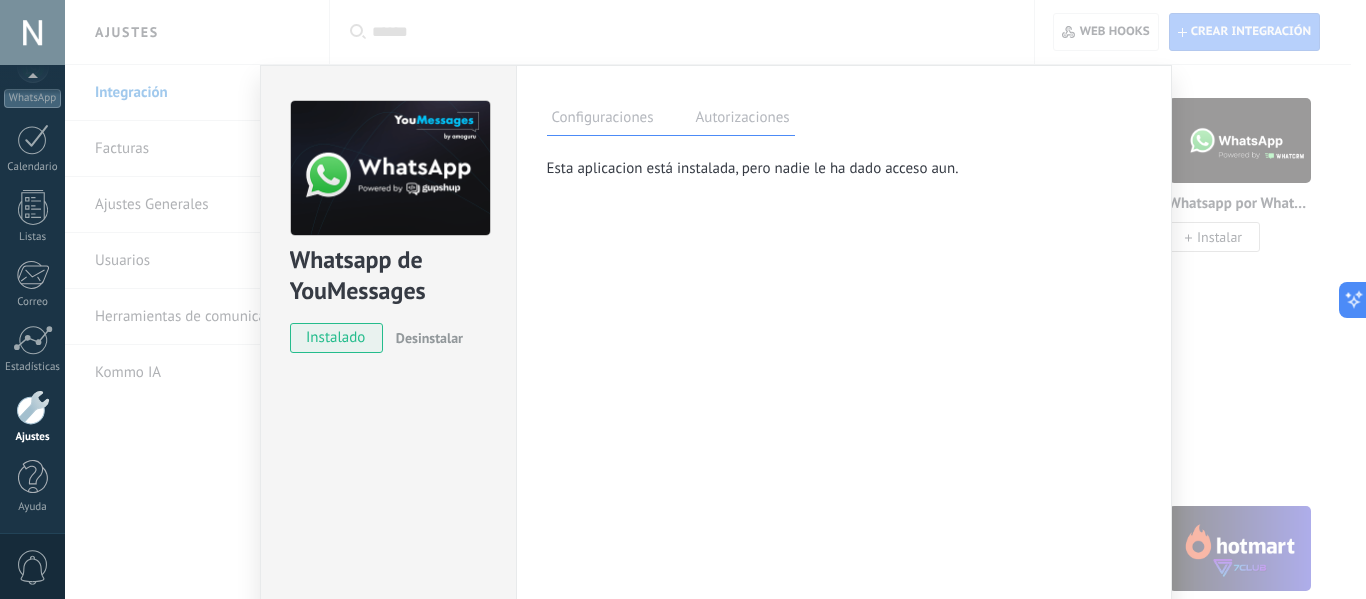 click on "Configuraciones" at bounding box center [603, 120] 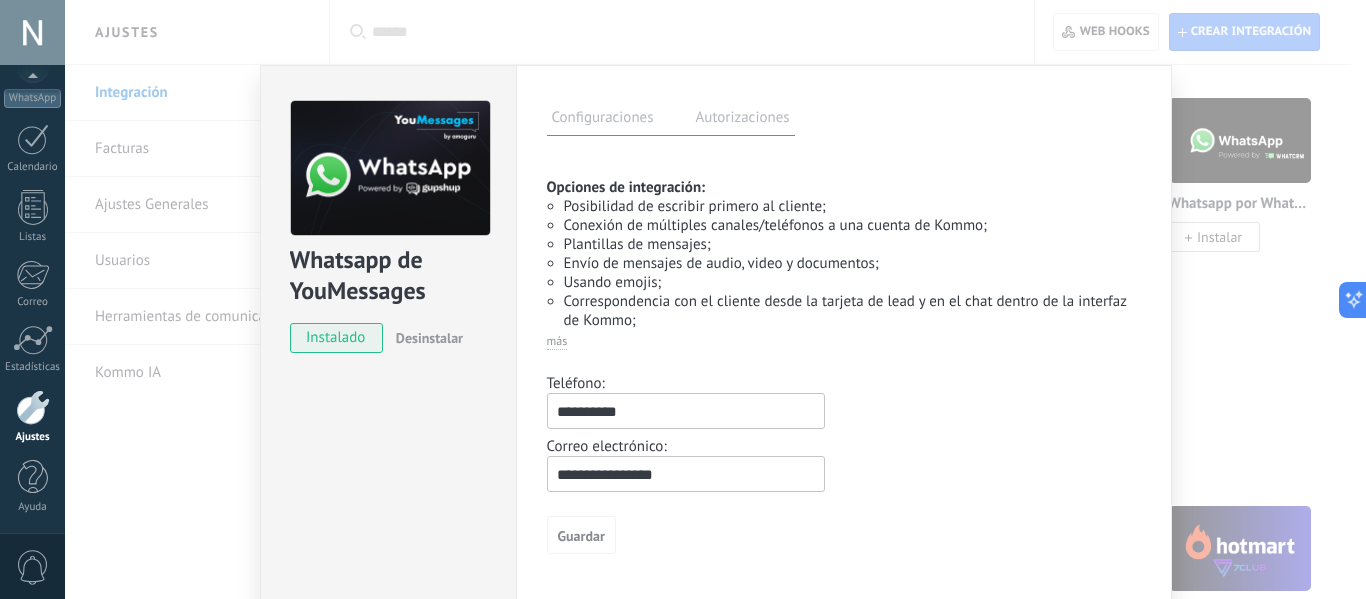 click on "Configuraciones Autorizaciones" at bounding box center [671, 118] 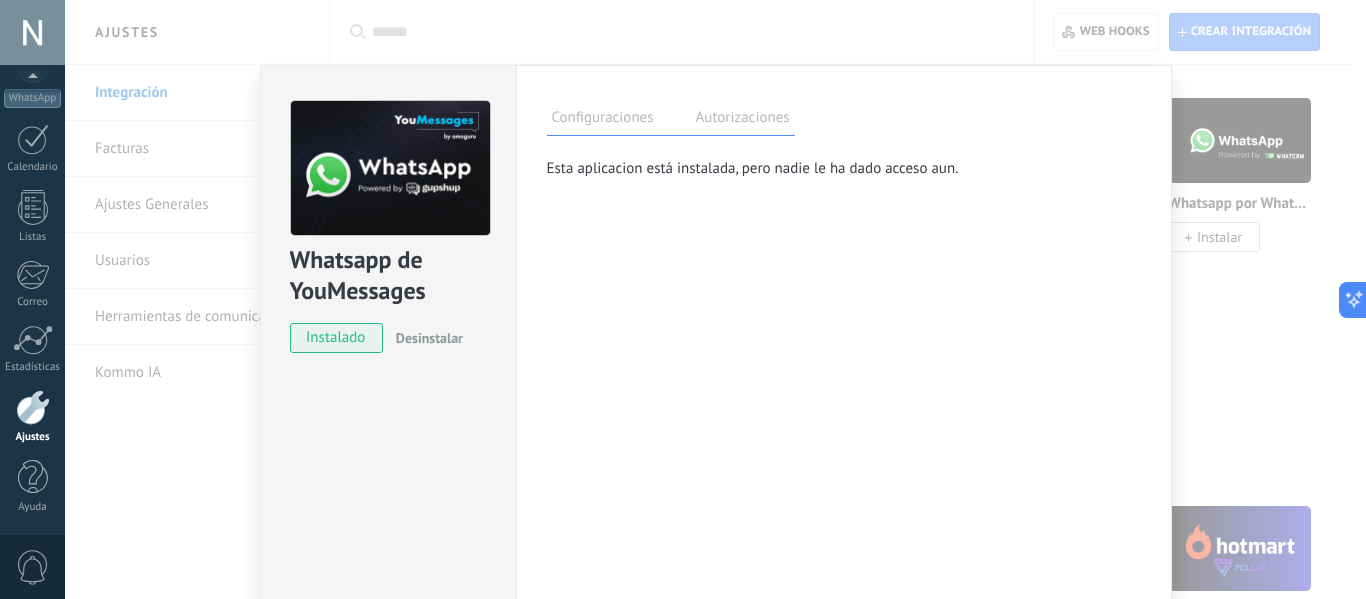 click on "Configuraciones" at bounding box center [603, 120] 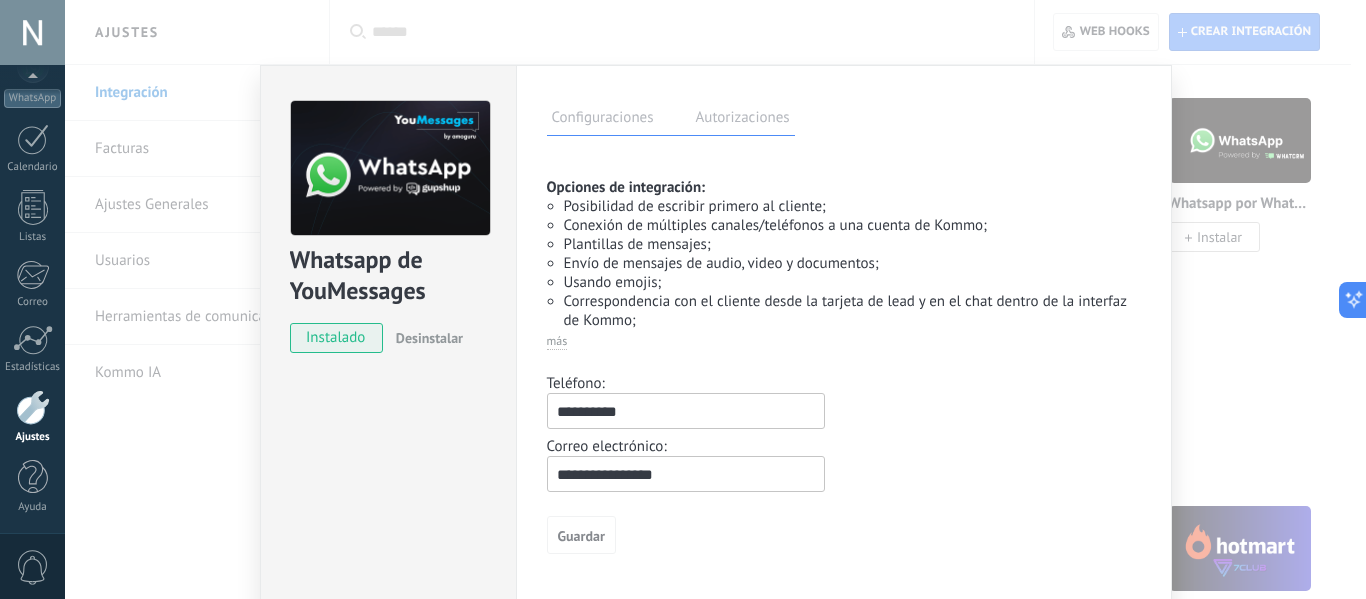 click on "Autorizaciones" at bounding box center (743, 120) 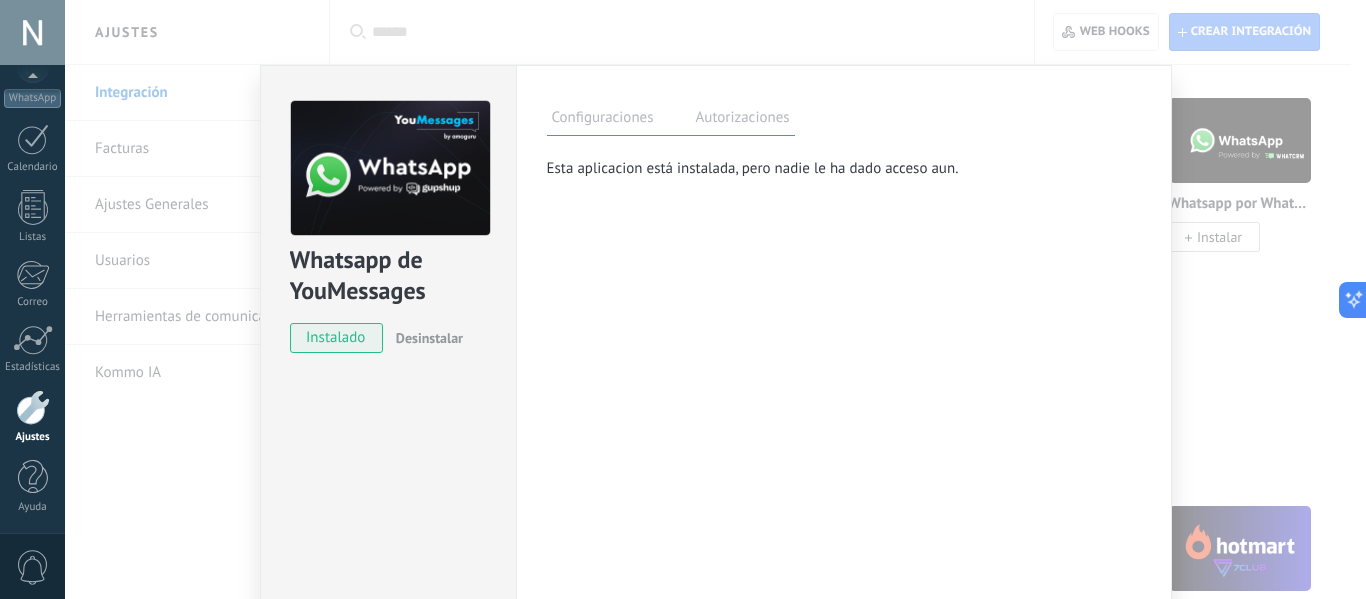 click on "Configuraciones Autorizaciones" at bounding box center (671, 118) 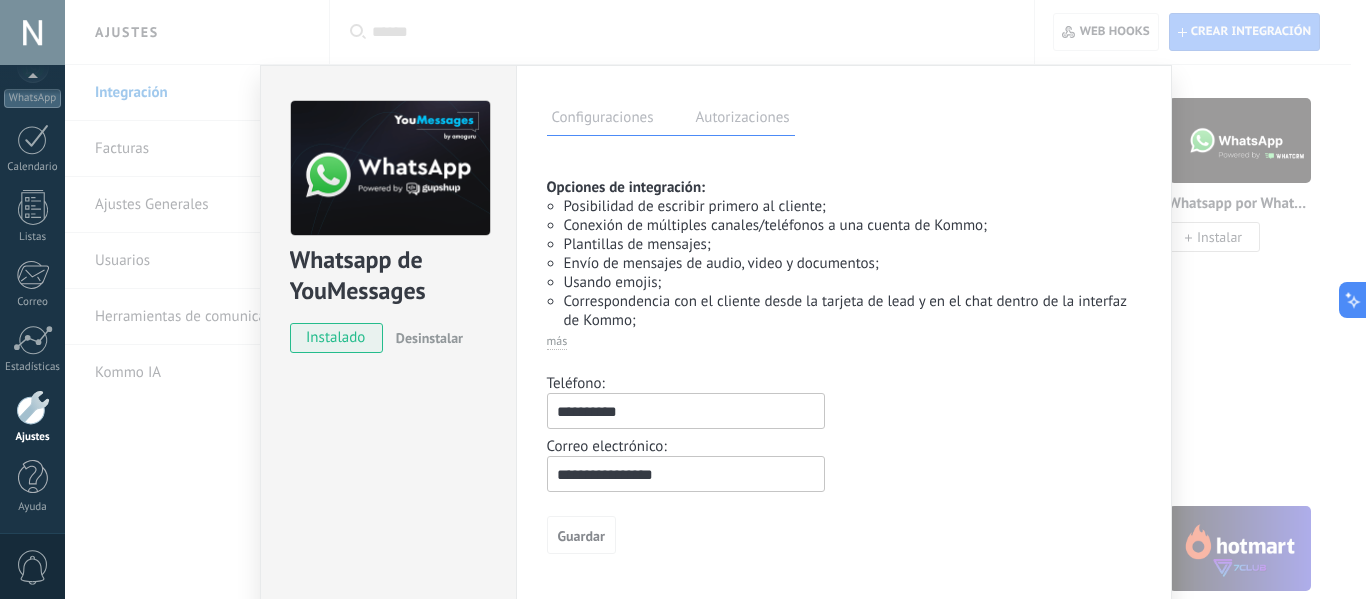 click on "Autorizaciones" at bounding box center (743, 120) 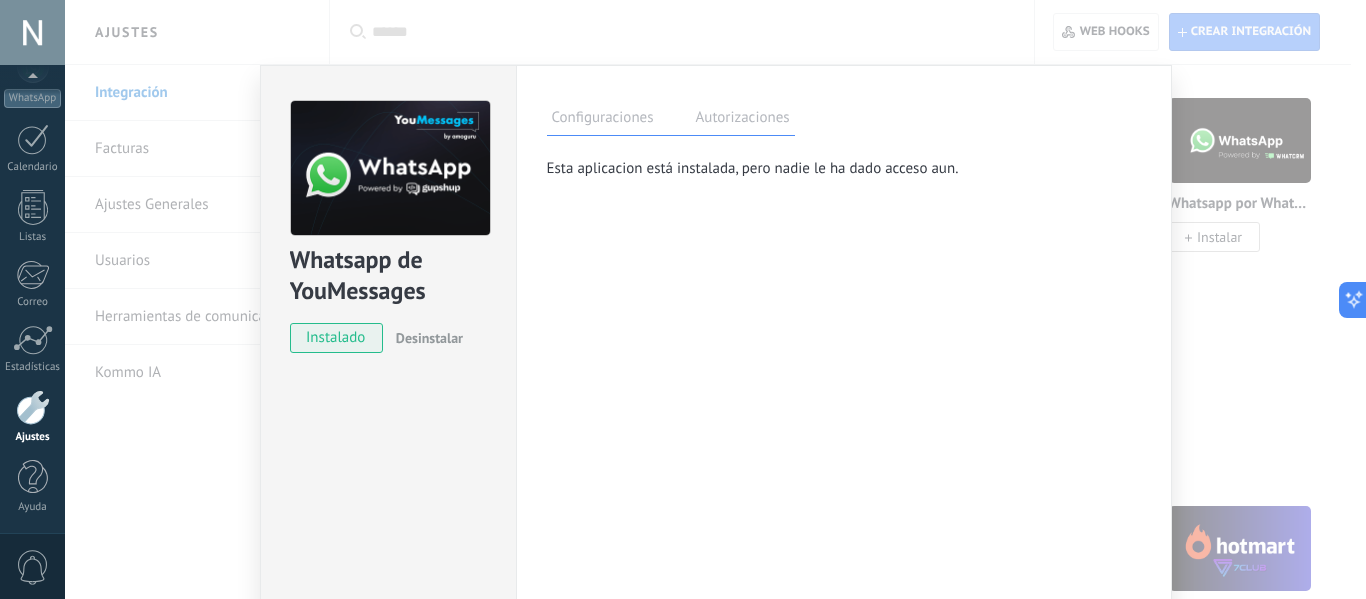click on "Configuraciones" at bounding box center (603, 120) 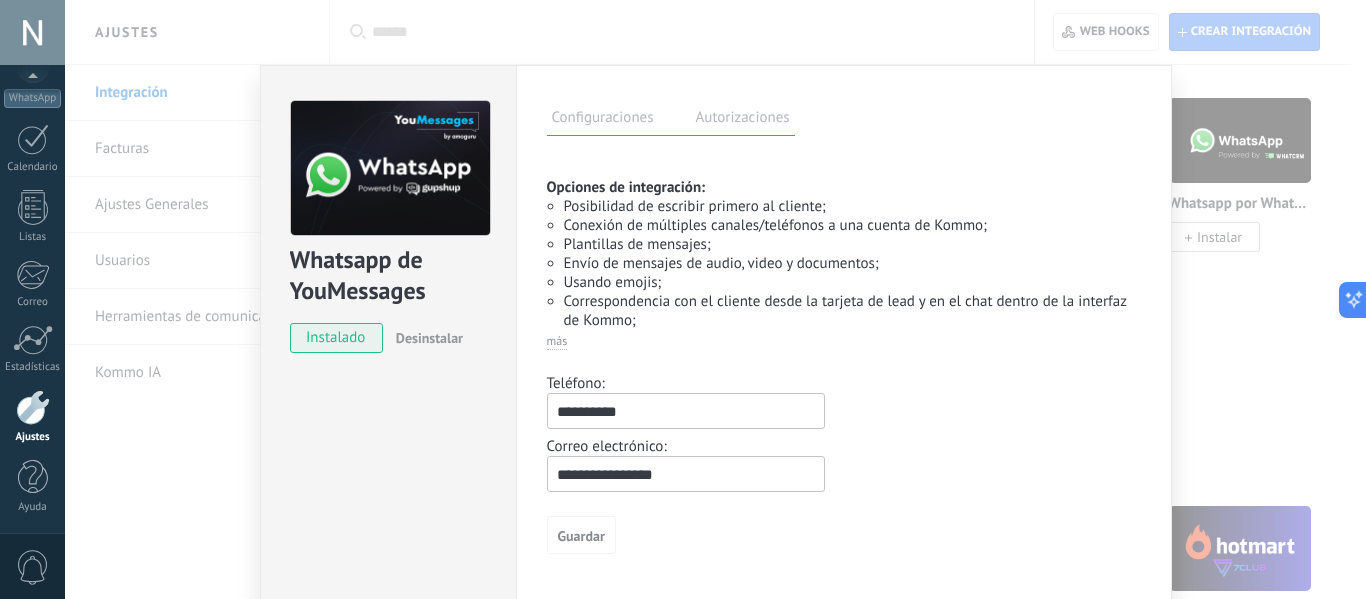 click on "Autorizaciones" at bounding box center (743, 120) 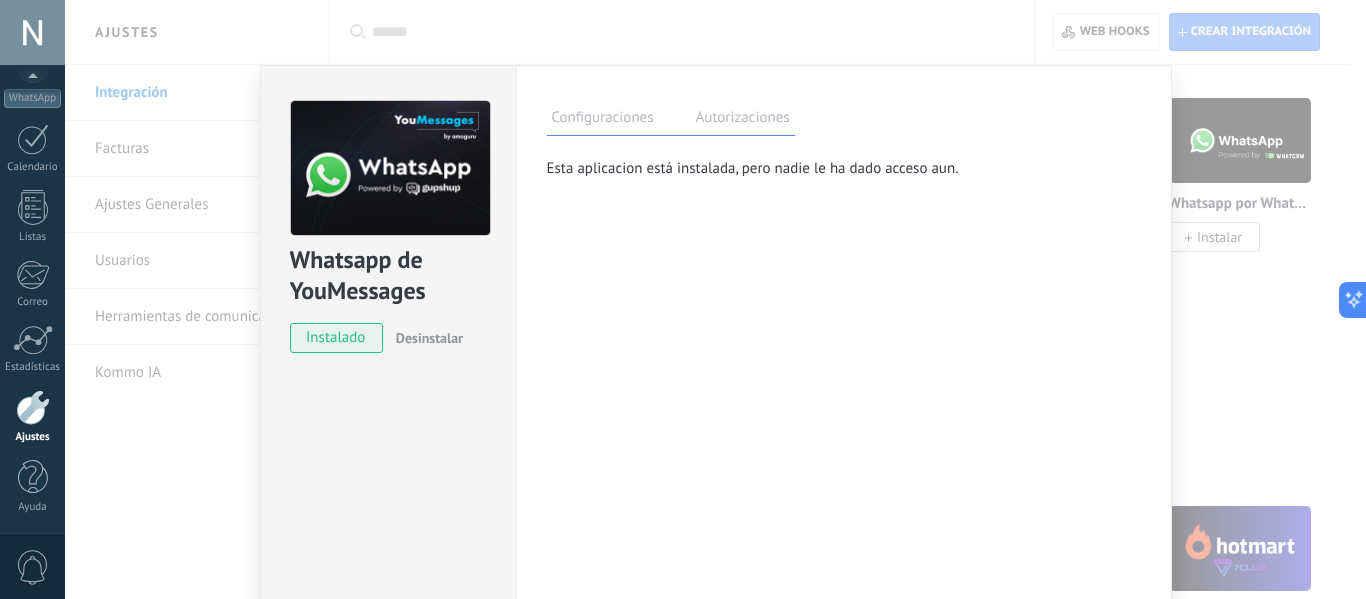 click on "Configuraciones" at bounding box center [603, 120] 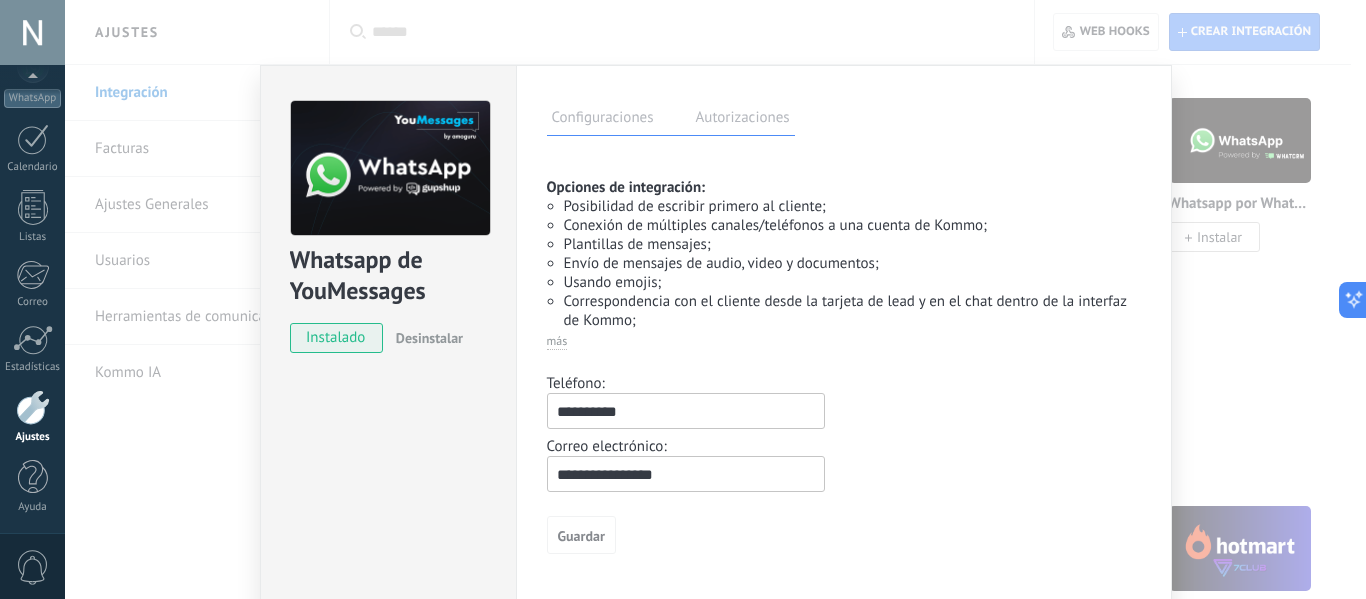 click on "Autorizaciones" at bounding box center (743, 120) 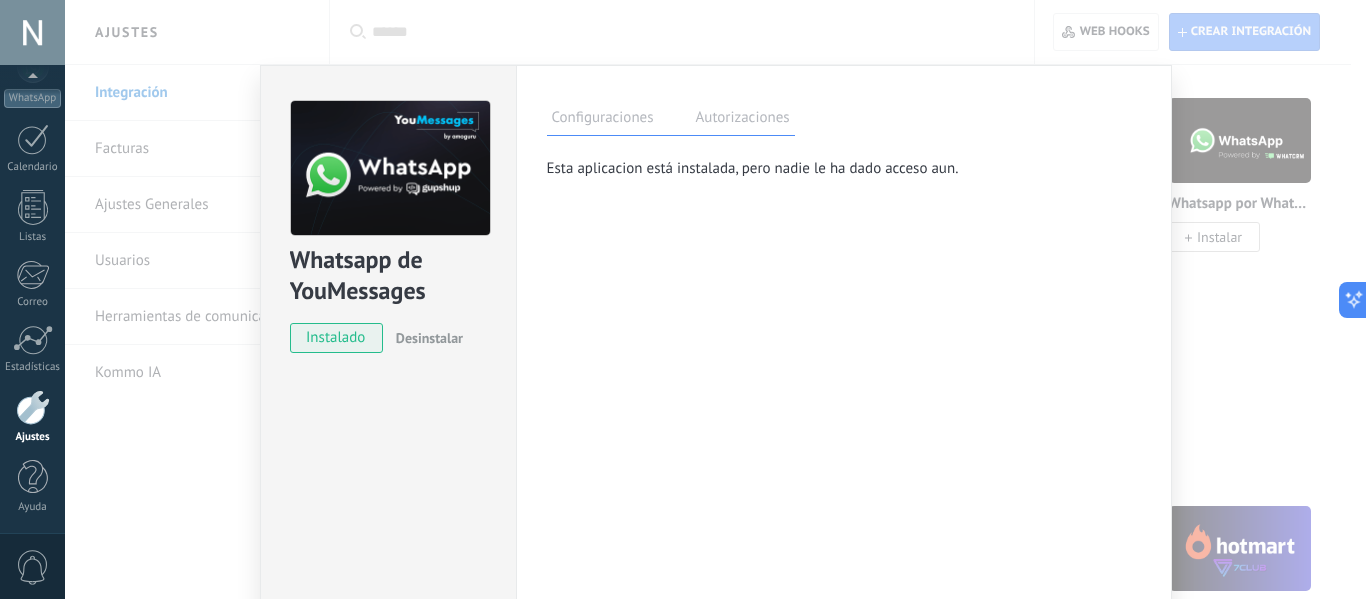 click on "Configuraciones" at bounding box center (603, 120) 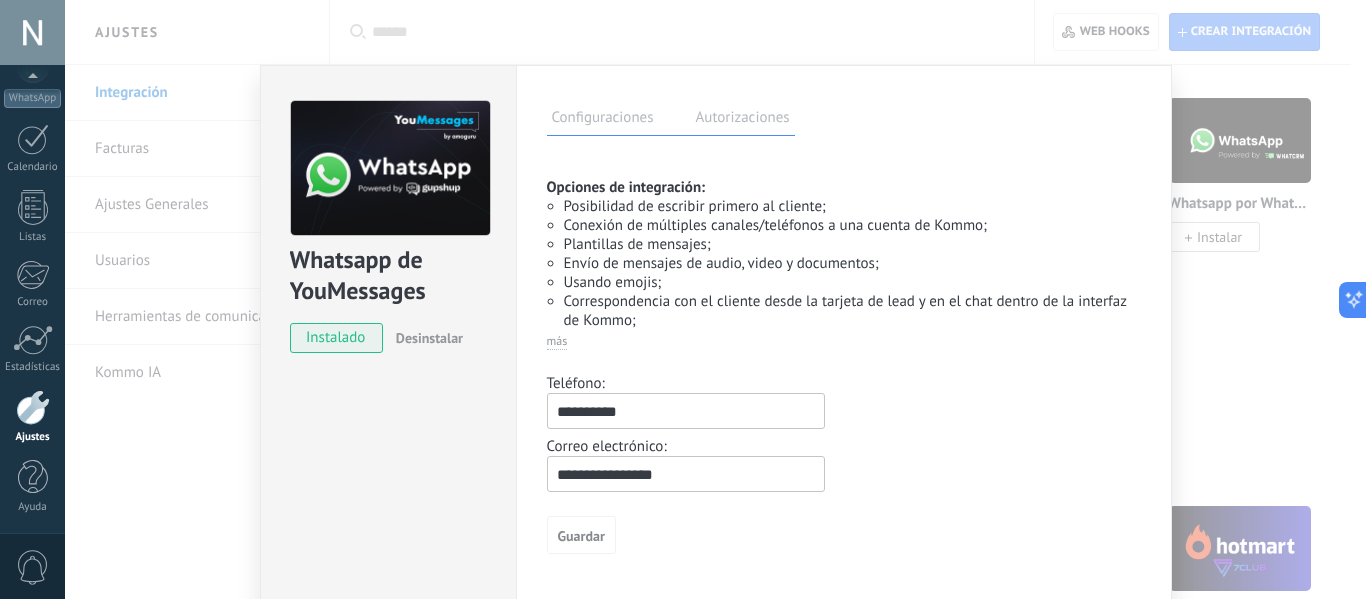 click on "Autorizaciones" at bounding box center (743, 120) 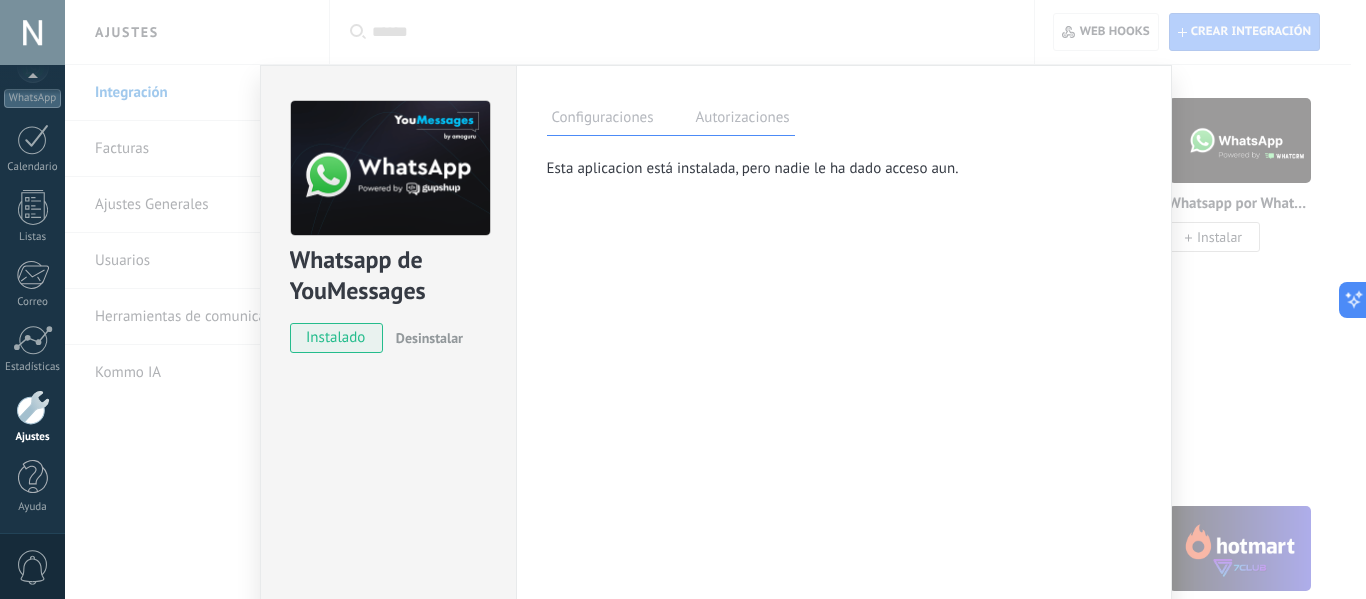 click on "Whatsapp de YouMessages instalado Desinstalar Configuraciones Autorizaciones [PERSON_NAME] registra a los usuarios que han concedido acceso a las integración a esta cuenta. Si deseas remover la posibilidad que un usuario pueda enviar solicitudes a la cuenta en nombre de esta integración, puedes revocar el acceso. Si el acceso a todos los usuarios es revocado, la integración dejará de funcionar. Esta aplicacion está instalada, pero nadie le [PERSON_NAME] acceso aun. Opciones de integración:
Posibilidad de escribir primero al cliente;
Conexión de múltiples [PERSON_NAME]/teléfonos a una cuenta de Kommo;
Plantillas de mensajes;
Envío de mensajes de audio, video y documentos;
Usando emojis;
Correspondencia con el cliente desde la tarjeta de lead y en el chat dentro de la interfaz de Kommo;
Toda la funcionalidad de Salesbot y Digital Pipeline;
Constructor de bot propio;
Instalación:
Regístrese en  [DOMAIN_NAME] (Registro) ;
"Configurar" ;" at bounding box center [715, 299] 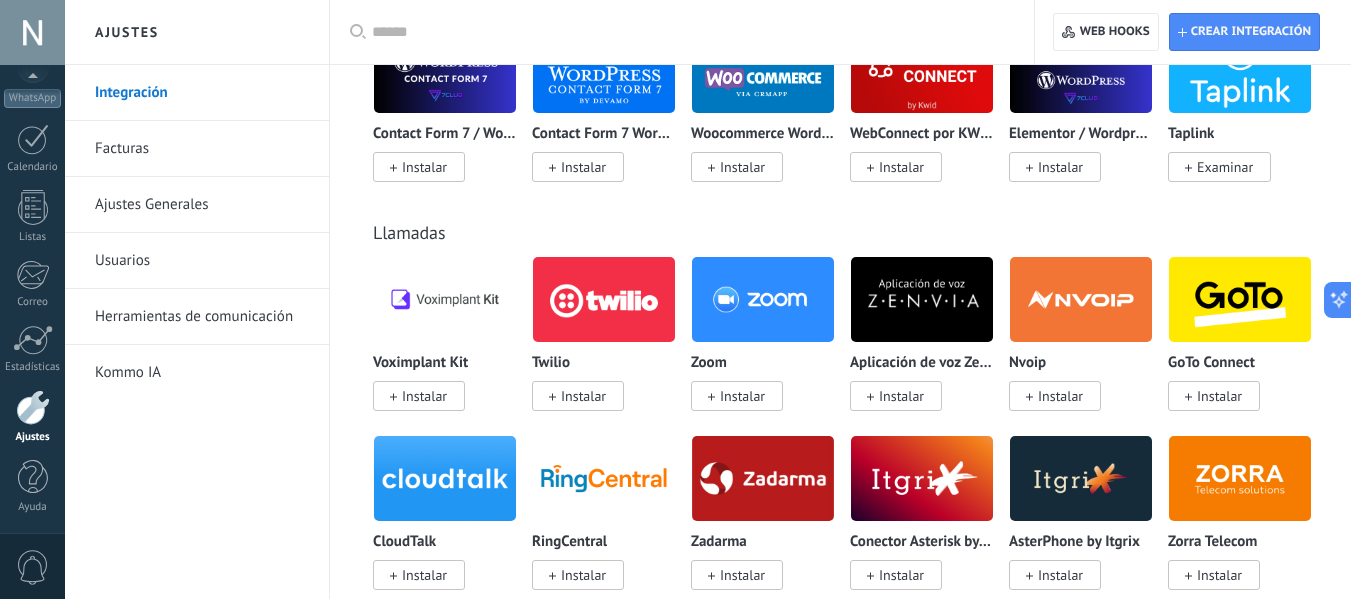 scroll, scrollTop: 2191, scrollLeft: 0, axis: vertical 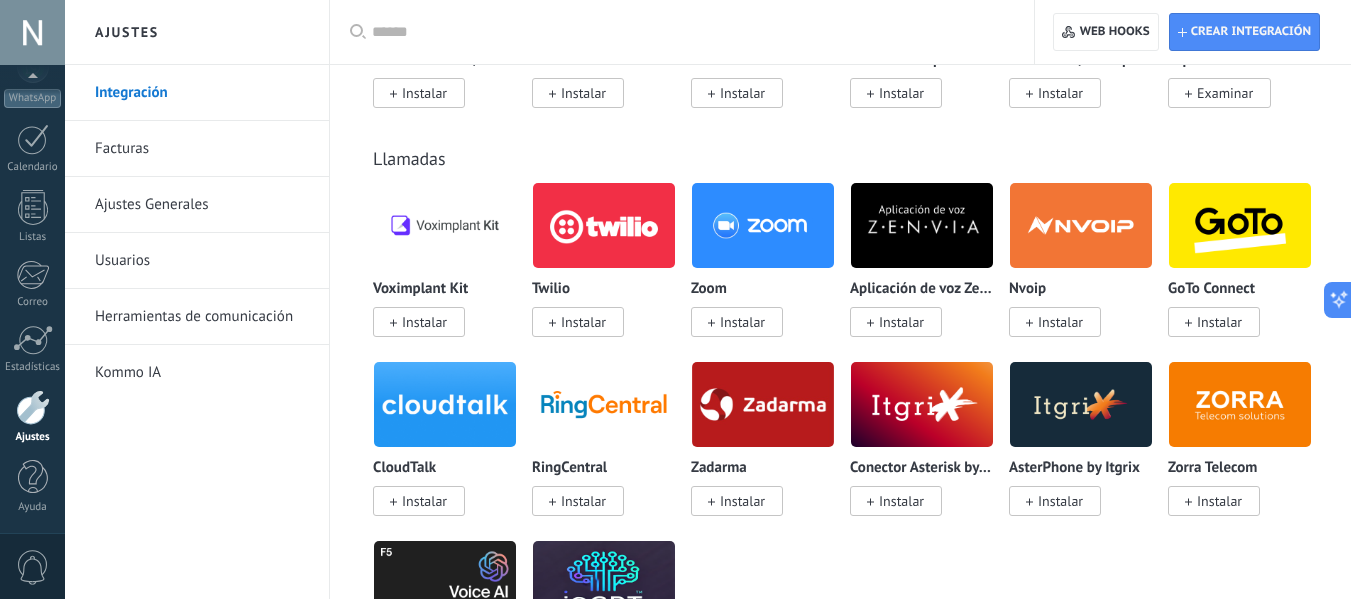 click on "Herramientas de comunicación" at bounding box center [202, 317] 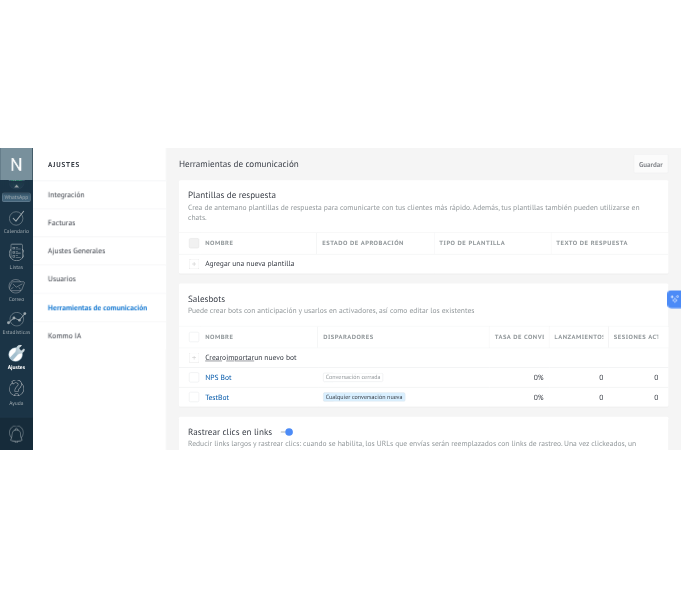 scroll, scrollTop: 80, scrollLeft: 0, axis: vertical 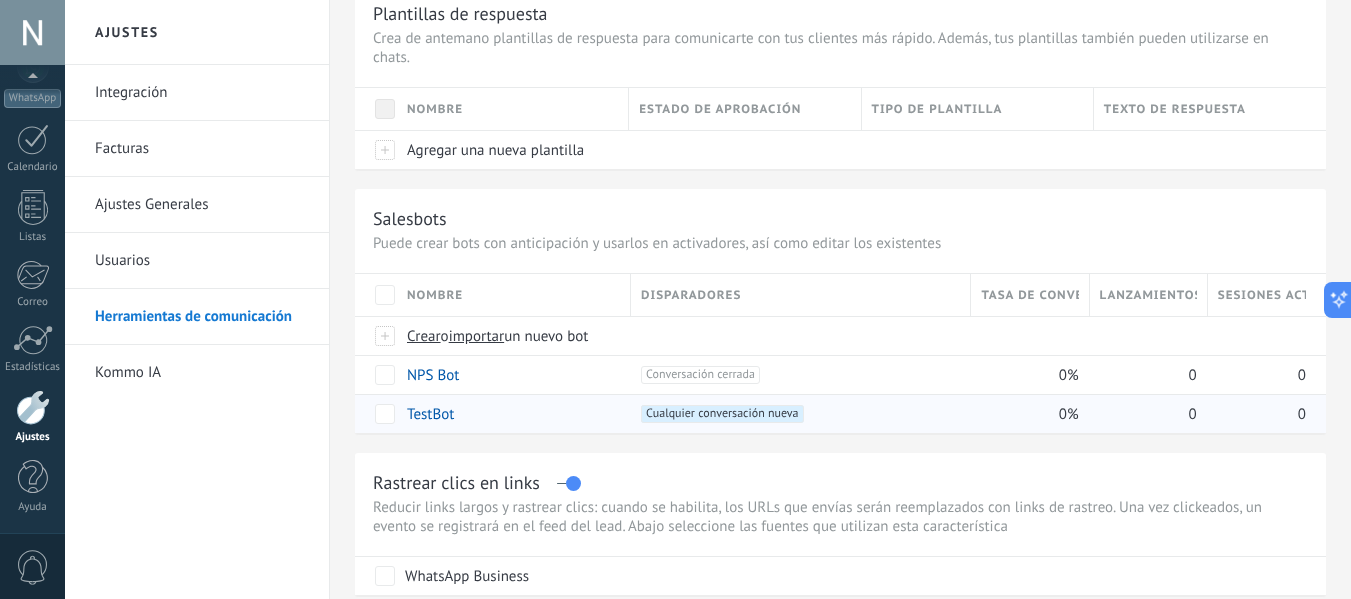 click on "TestBot" at bounding box center (430, 414) 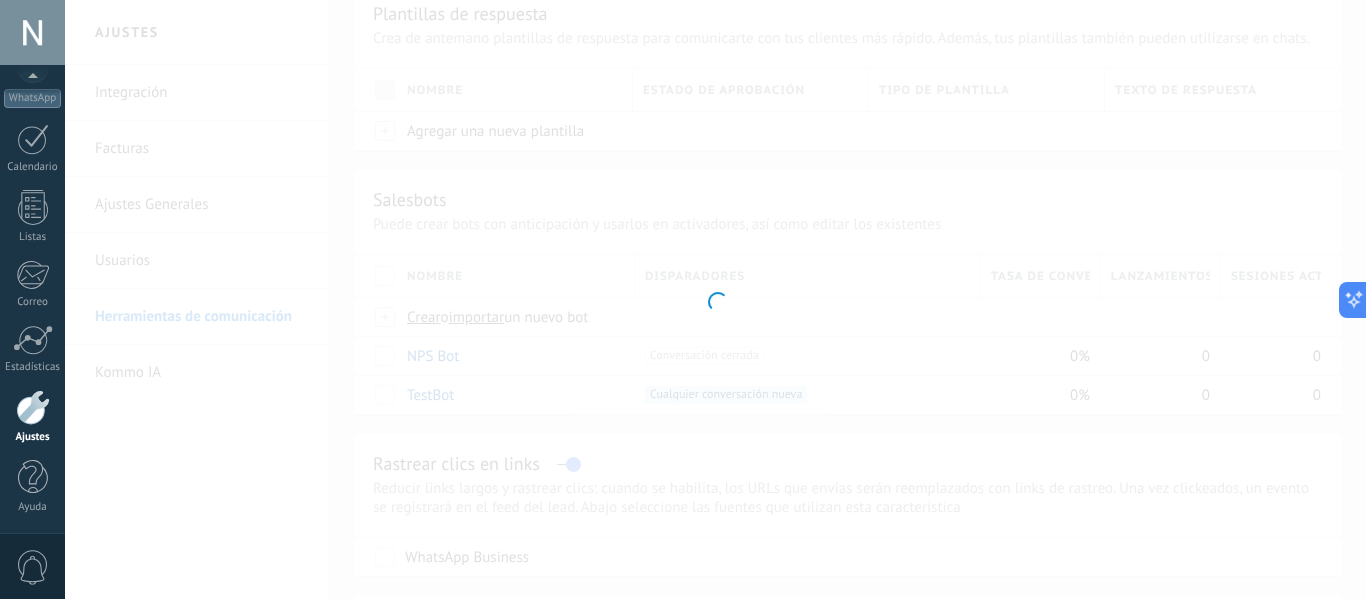 type on "*******" 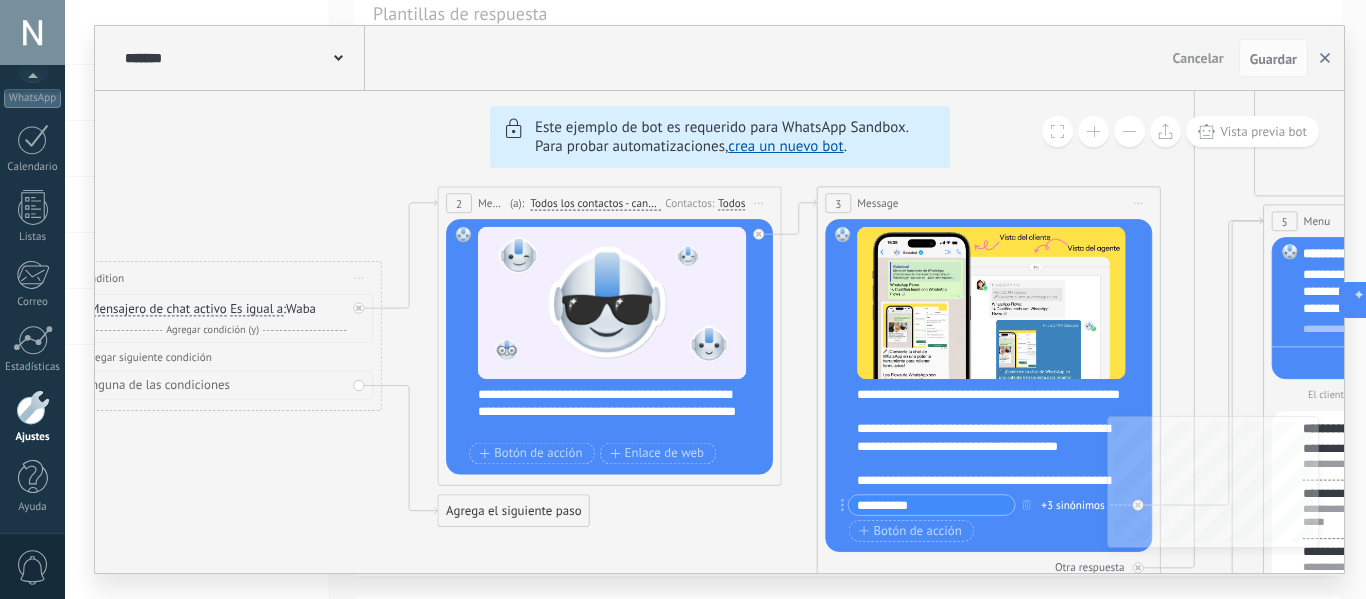 click 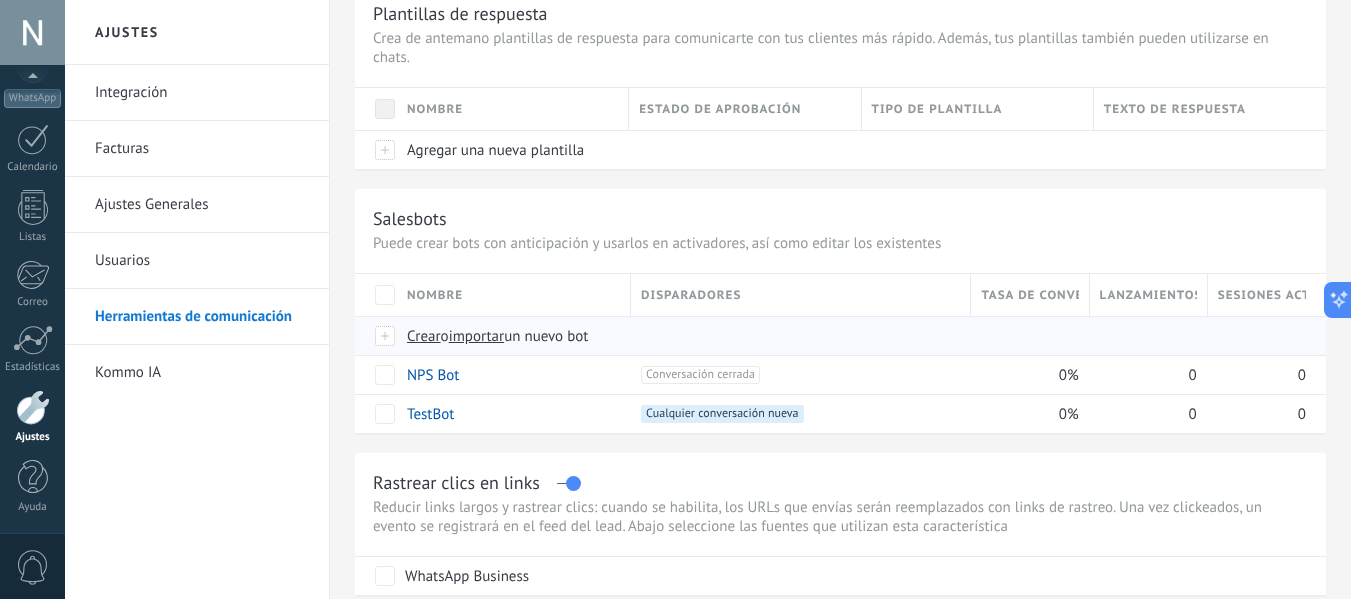 click on "Crear" at bounding box center (424, 336) 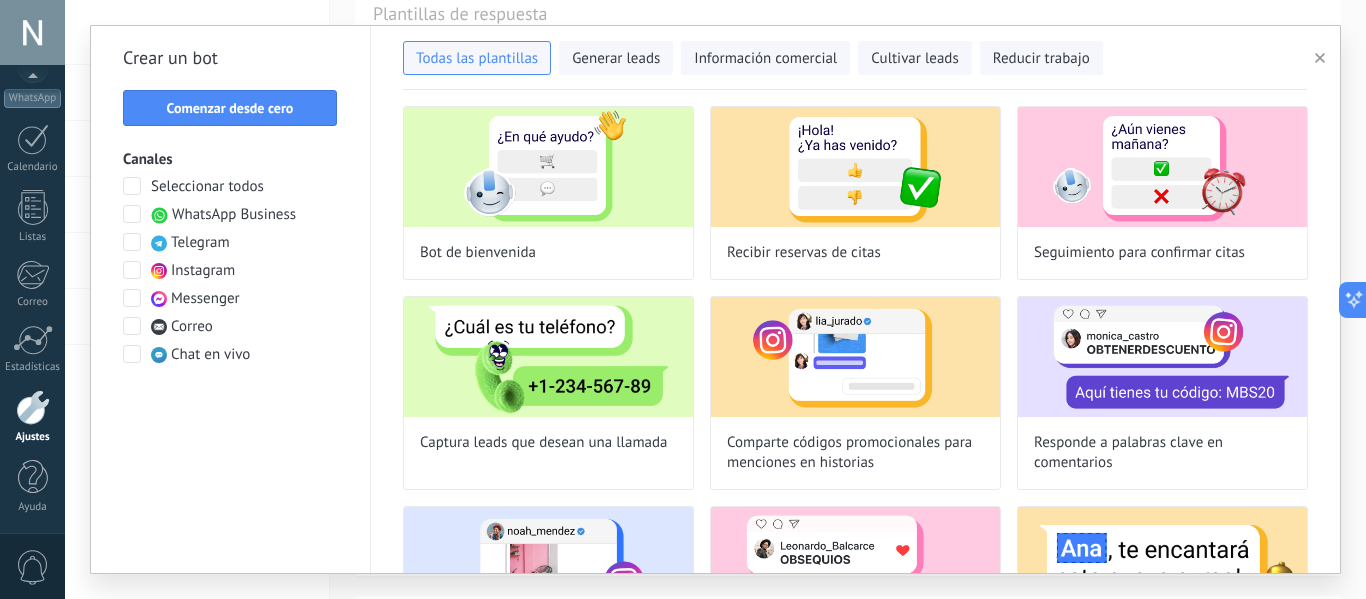 type on "**********" 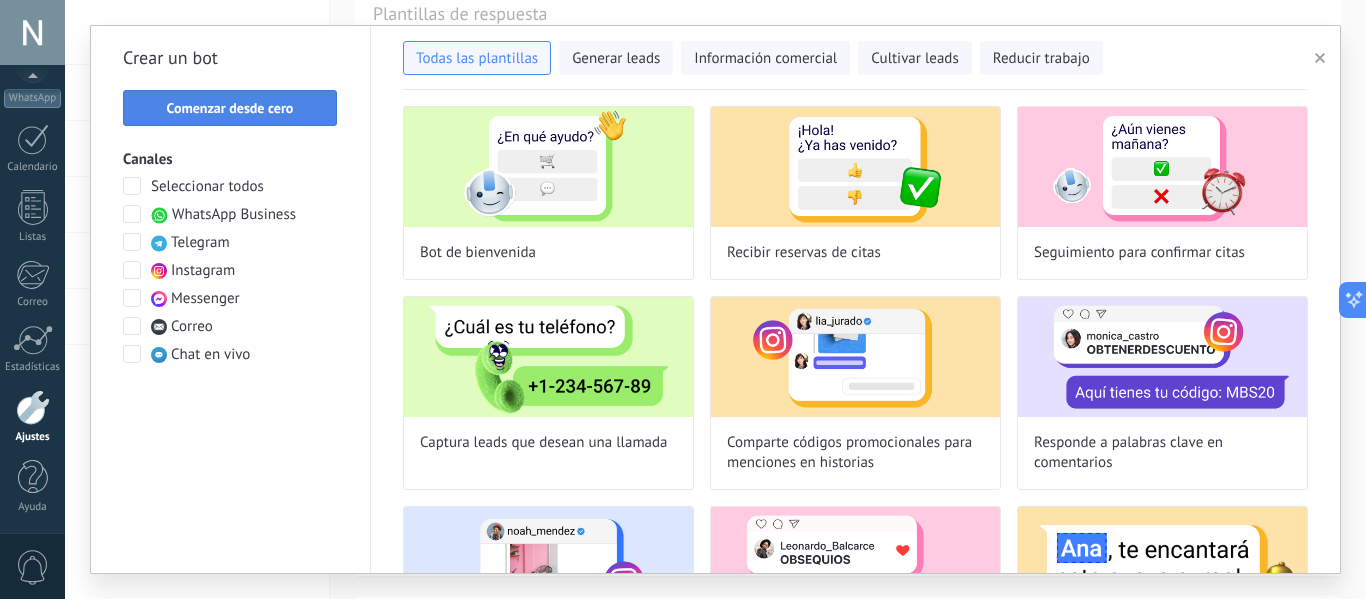 click on "Comenzar desde cero" at bounding box center [230, 108] 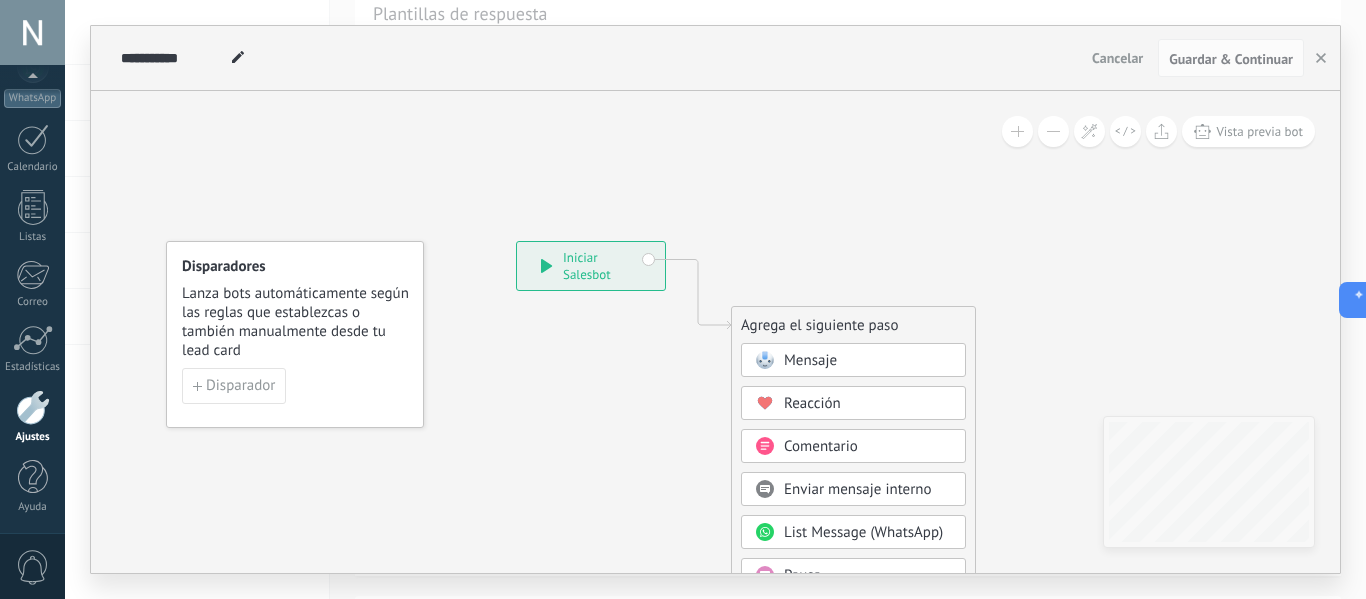 click on "Mensaje" at bounding box center (810, 360) 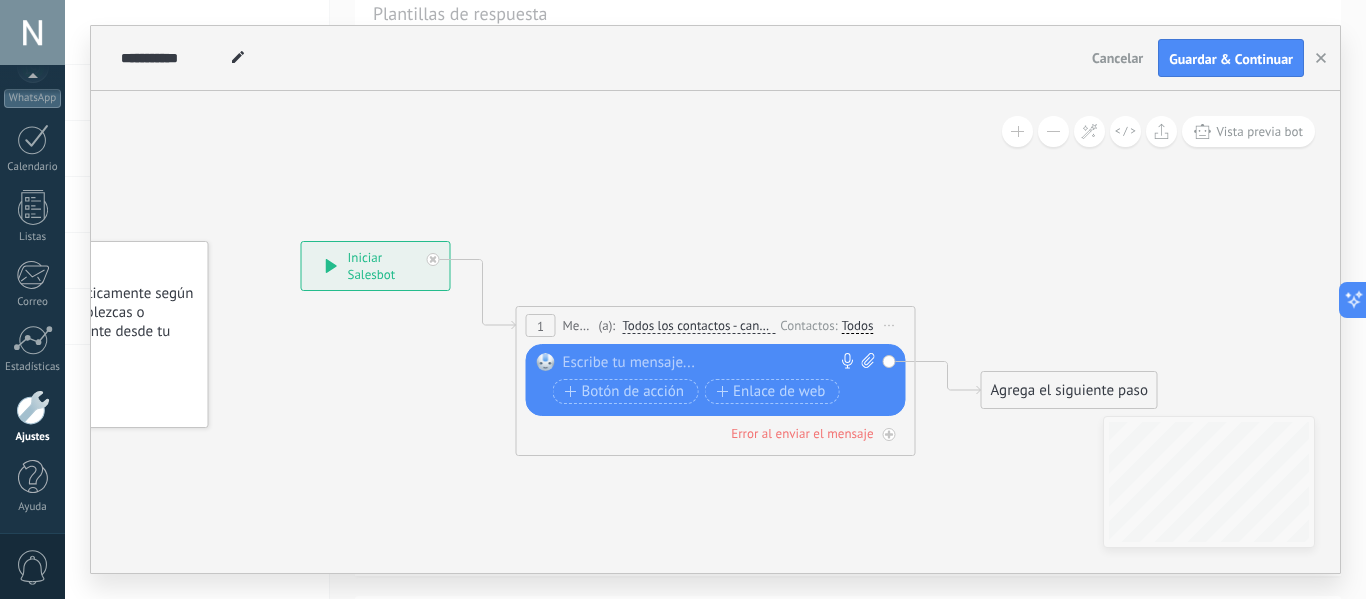 click at bounding box center (711, 363) 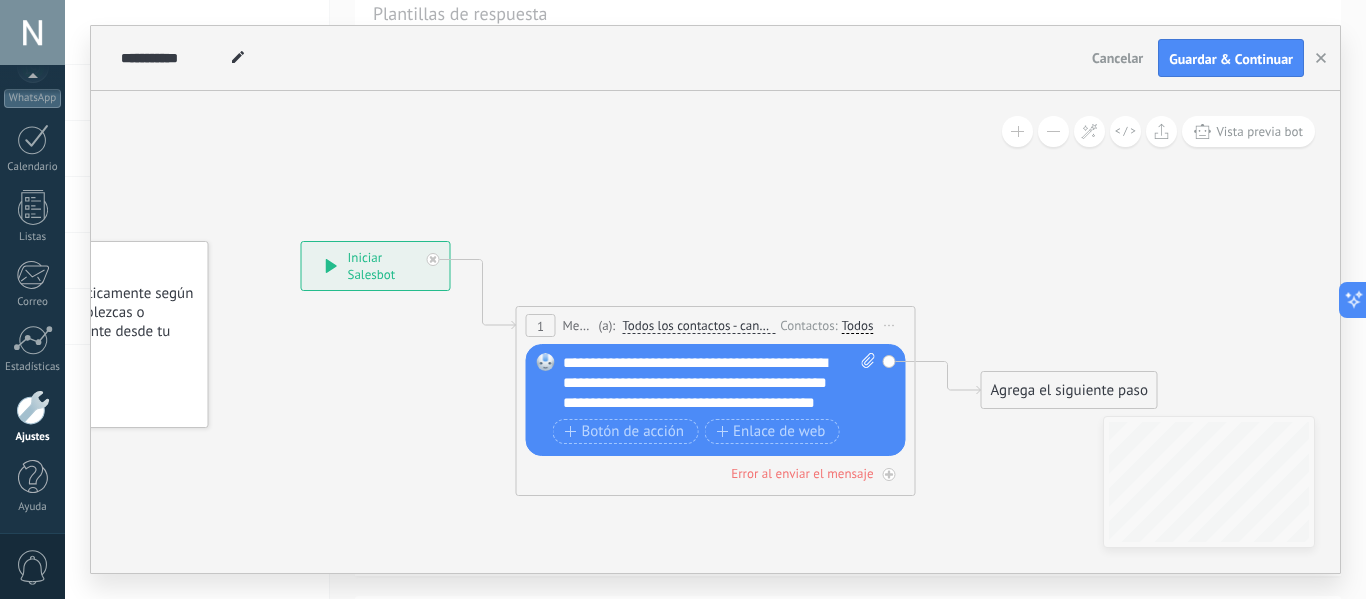click on "Agrega el siguiente paso" at bounding box center (1069, 390) 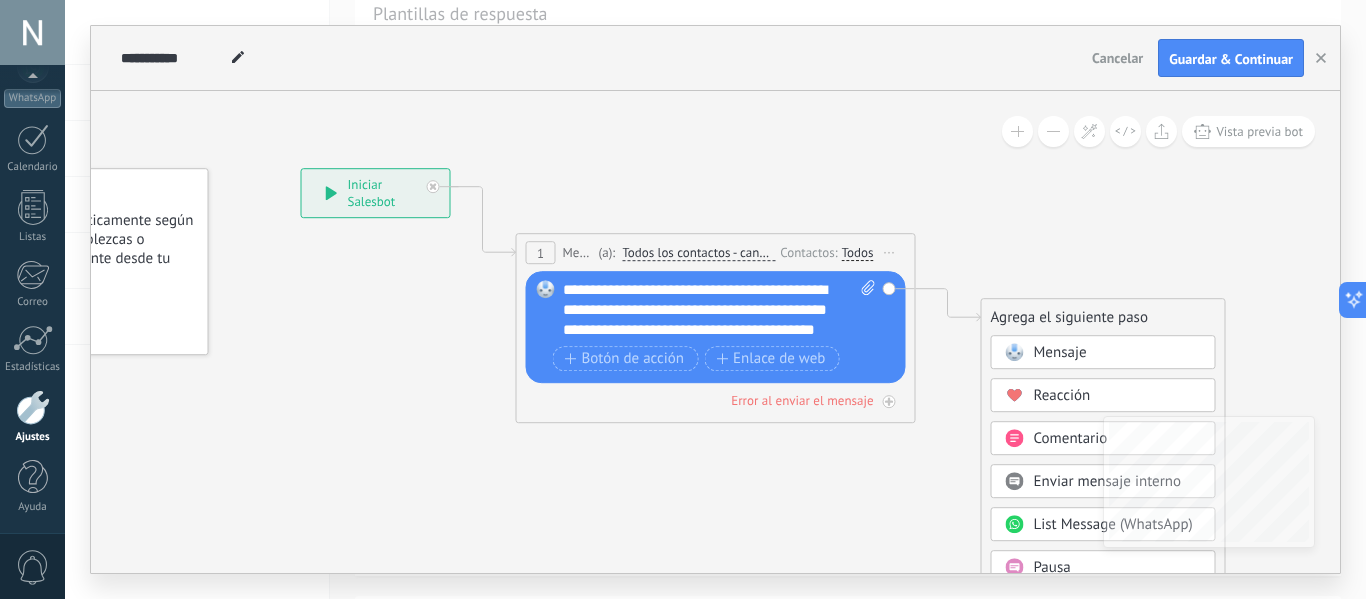 click on "Mensaje" at bounding box center (1060, 352) 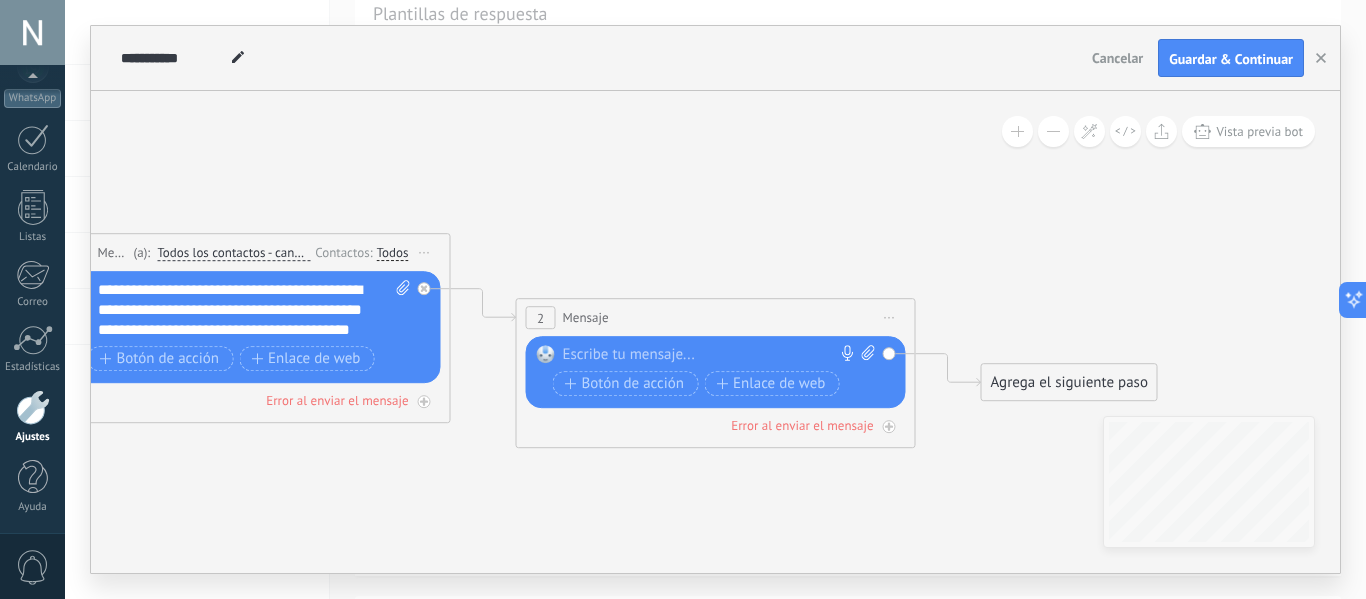 click at bounding box center (711, 355) 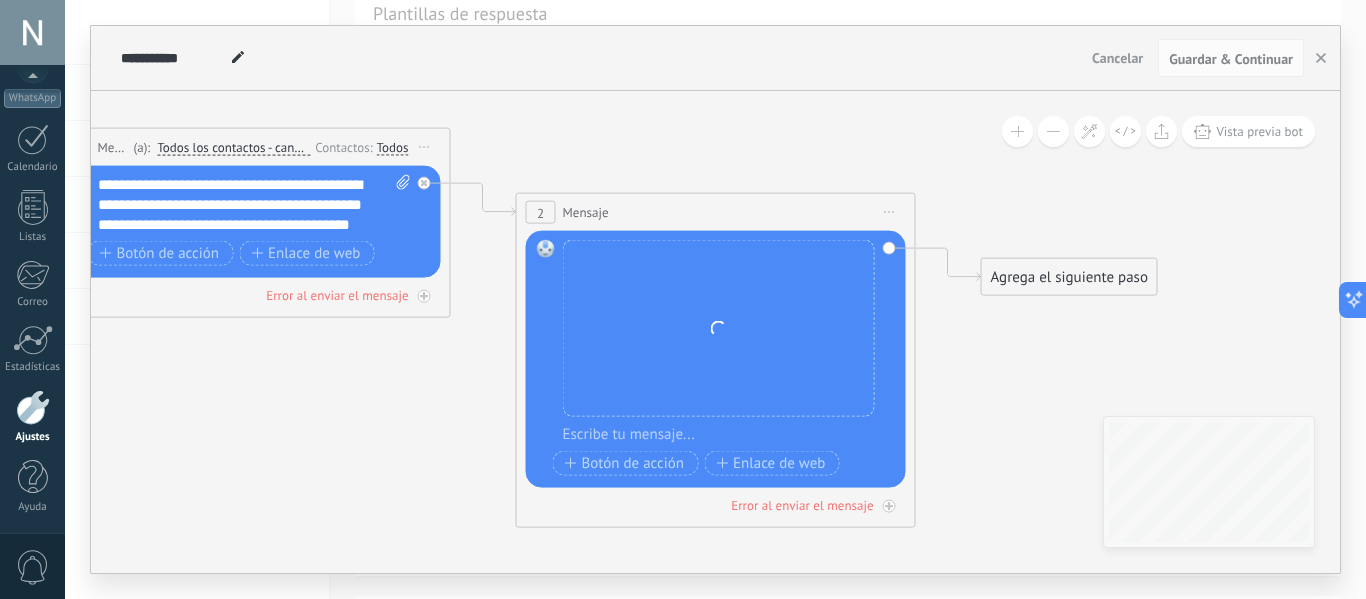 click at bounding box center [729, 435] 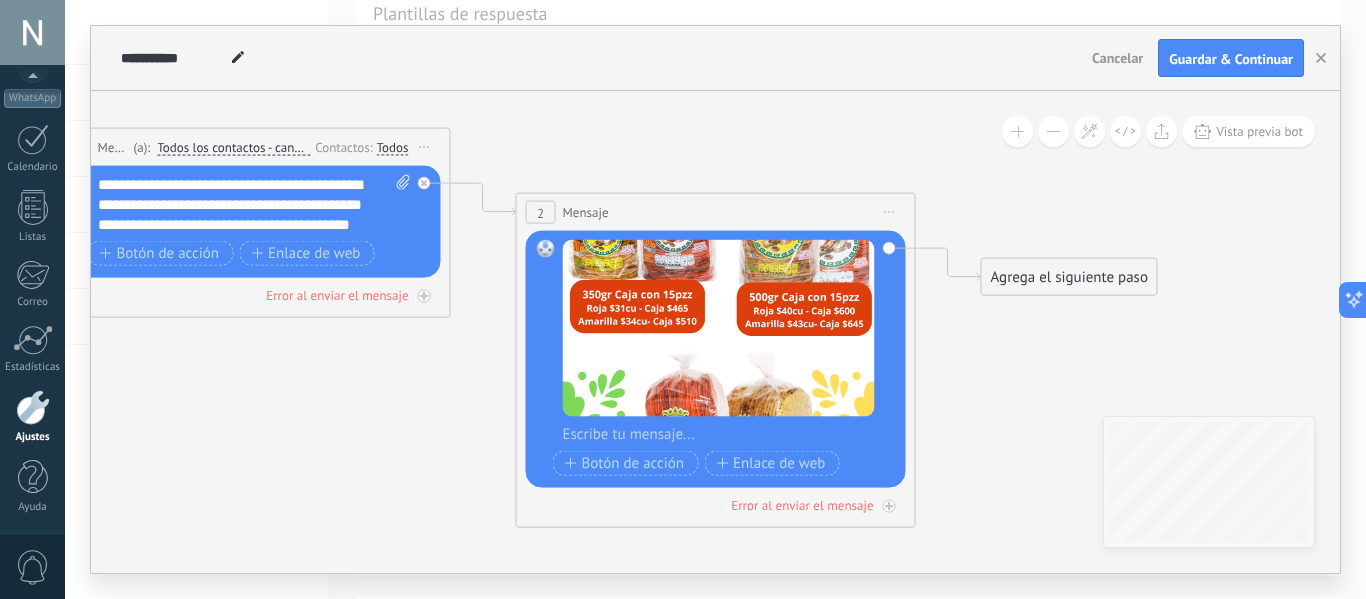 type 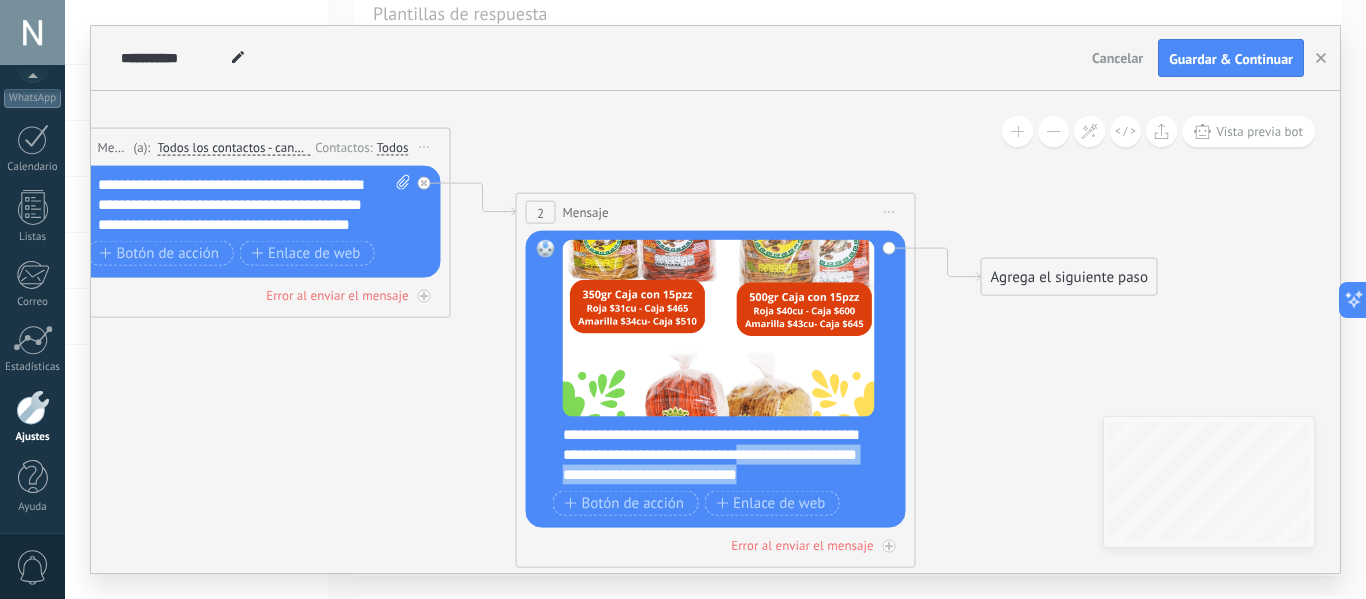 drag, startPoint x: 837, startPoint y: 470, endPoint x: 796, endPoint y: 453, distance: 44.38468 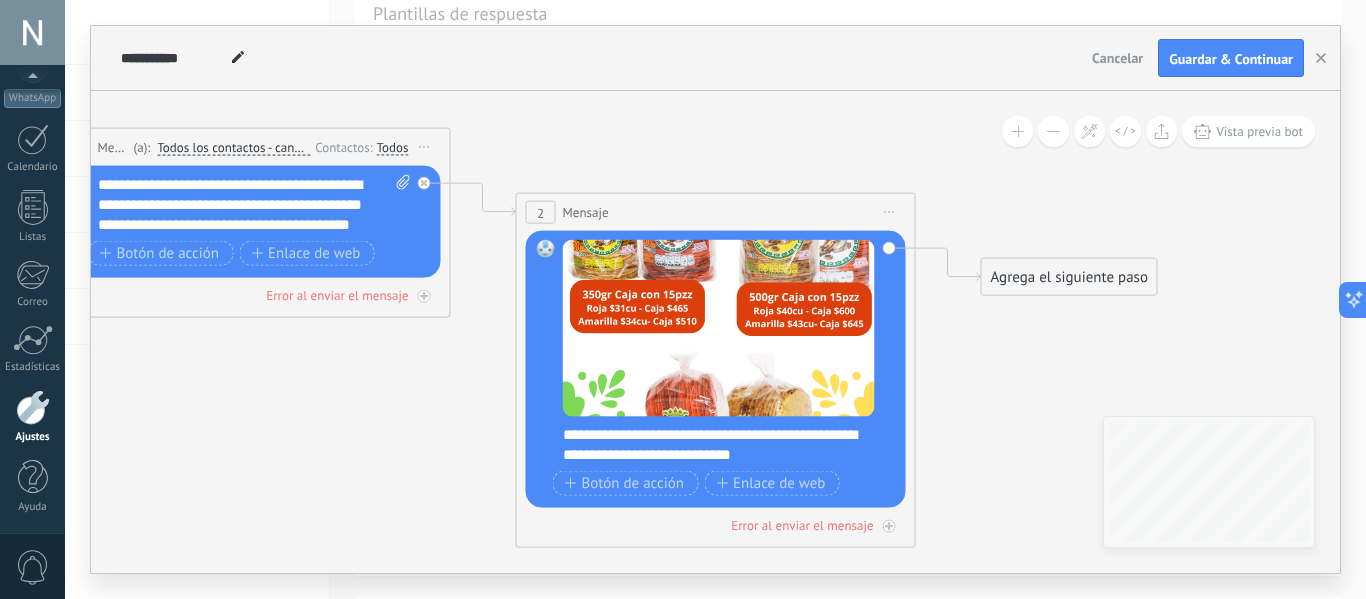 click on "Agrega el siguiente paso" at bounding box center [1069, 277] 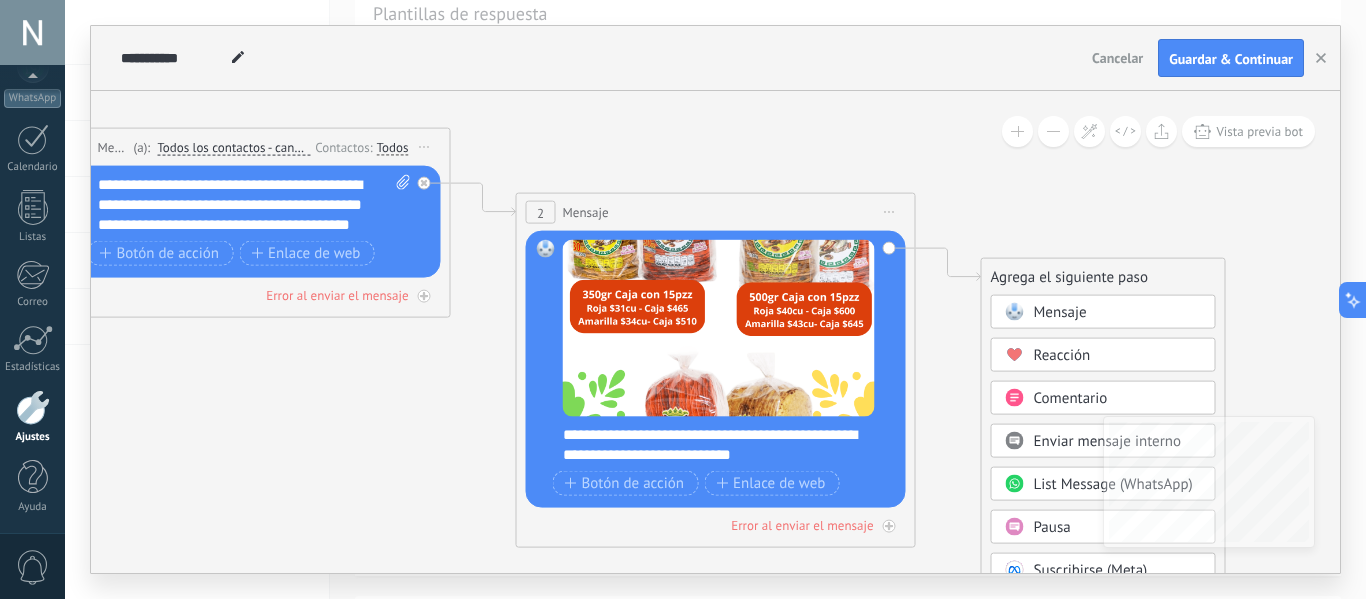 click on "Mensaje" at bounding box center (1060, 312) 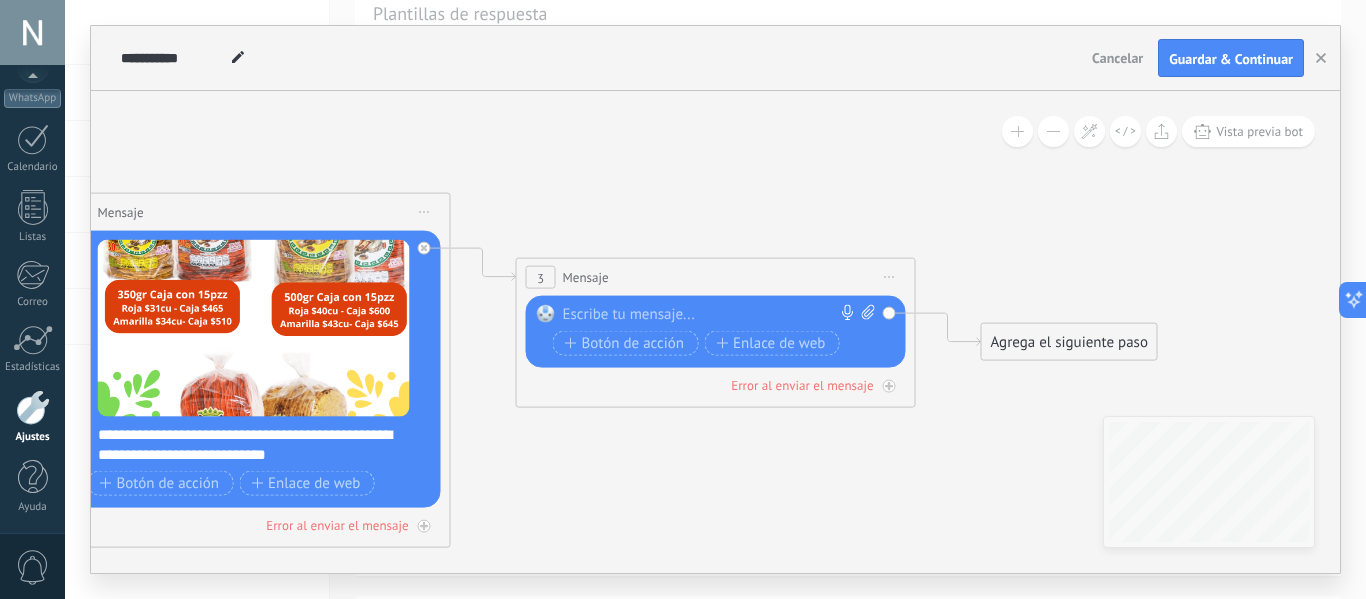 click 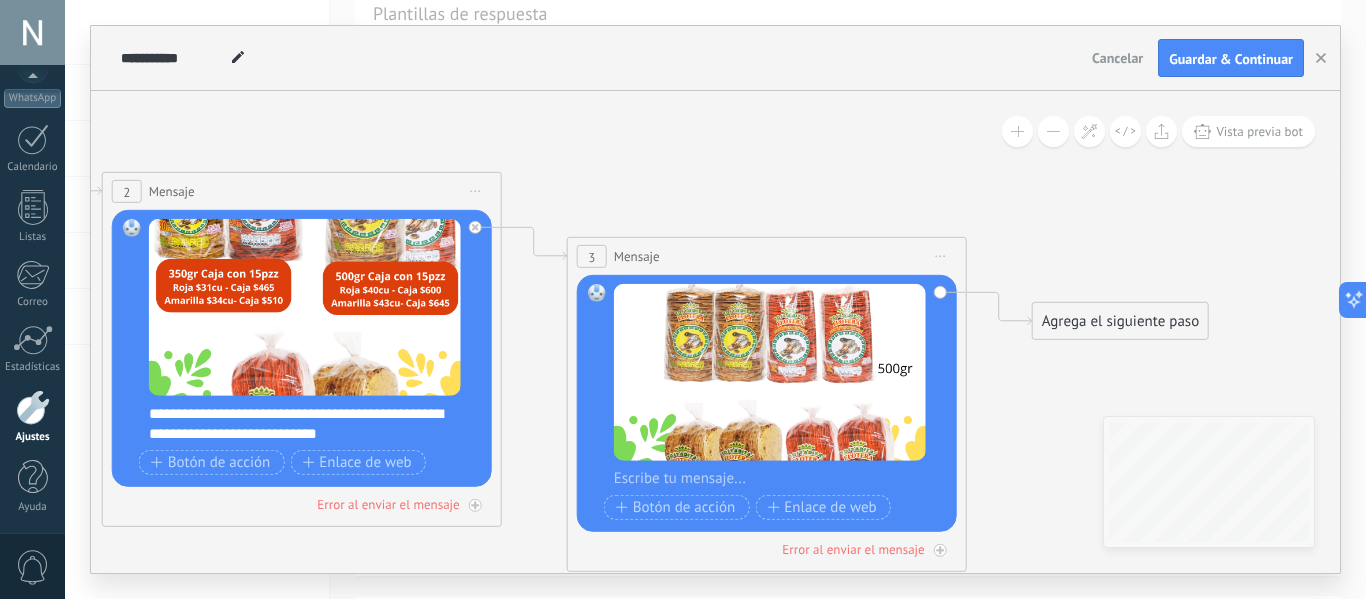 click on "**********" at bounding box center (315, 424) 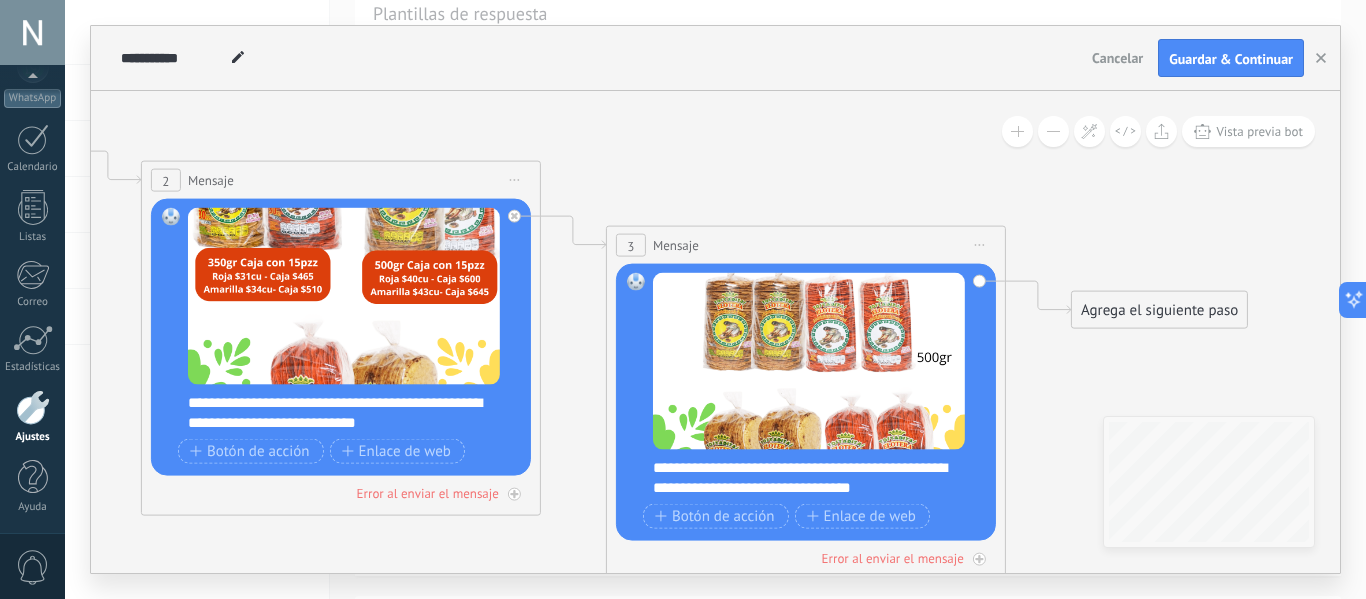 click on "Agrega el siguiente paso" at bounding box center [1159, 310] 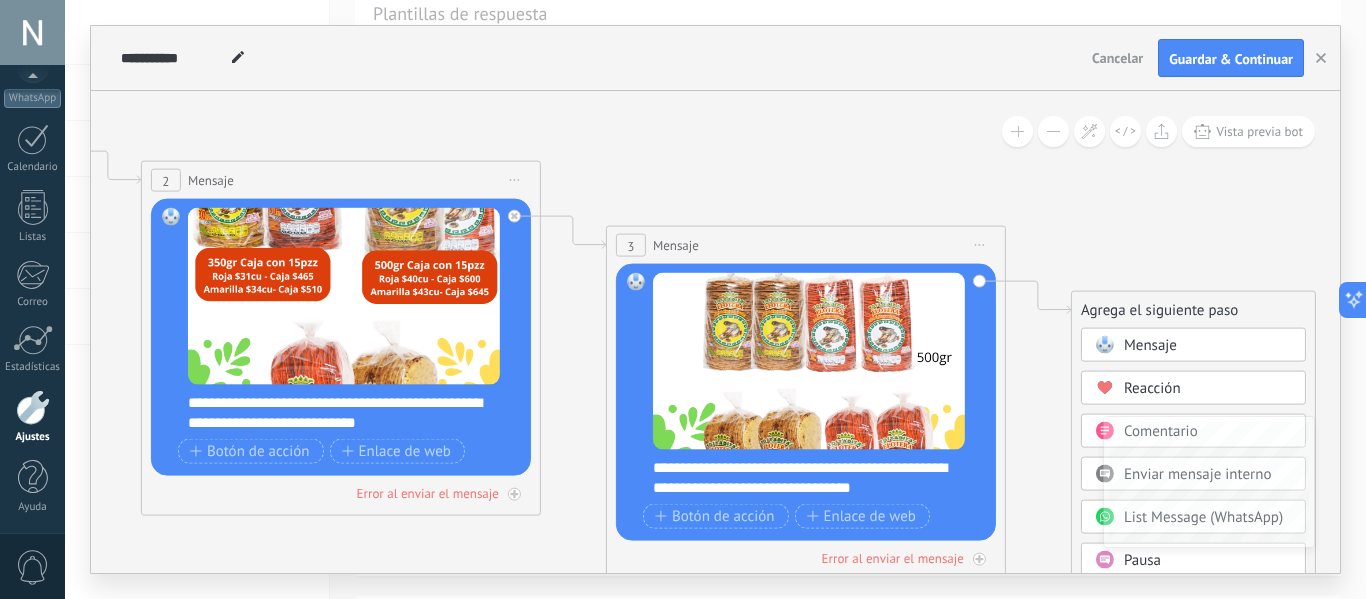 click on "Mensaje" at bounding box center (1150, 345) 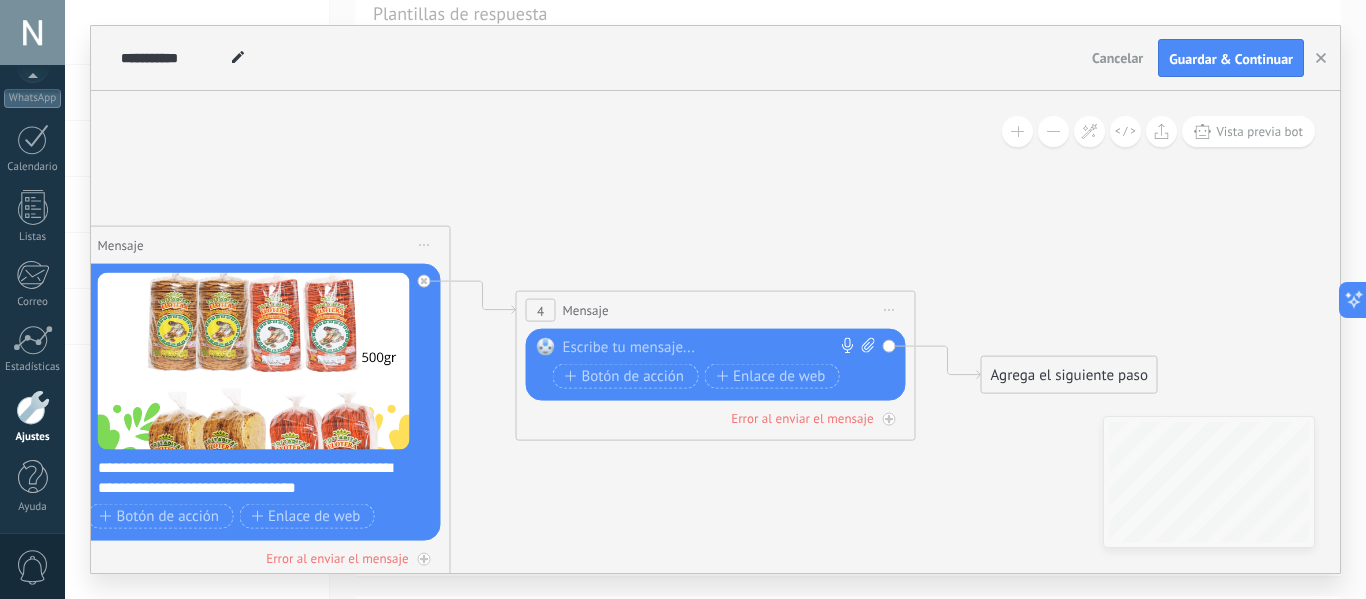 click at bounding box center [711, 348] 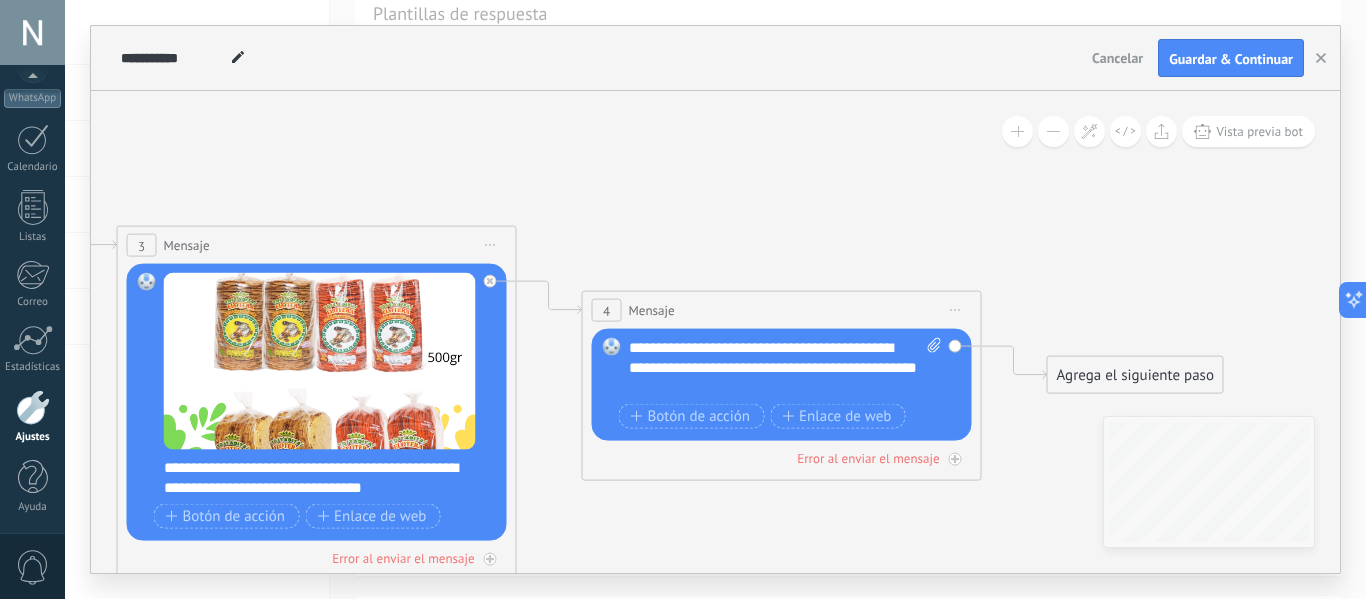 click on "**********" at bounding box center [785, 368] 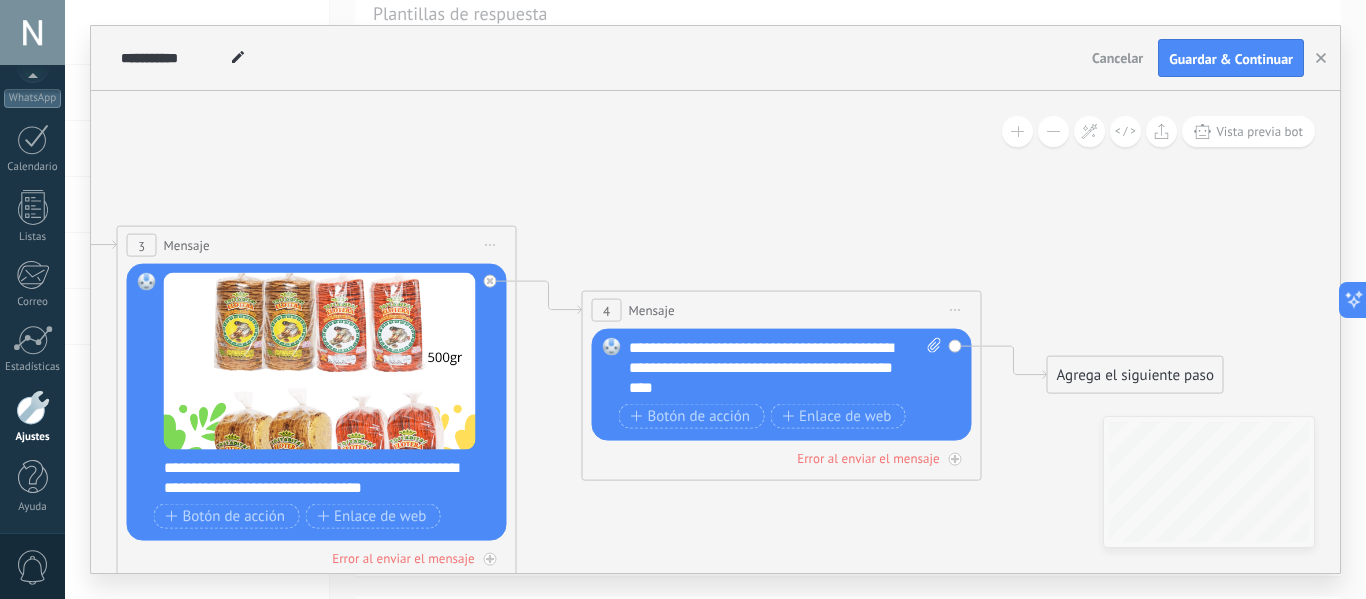 click on "**********" at bounding box center [785, 368] 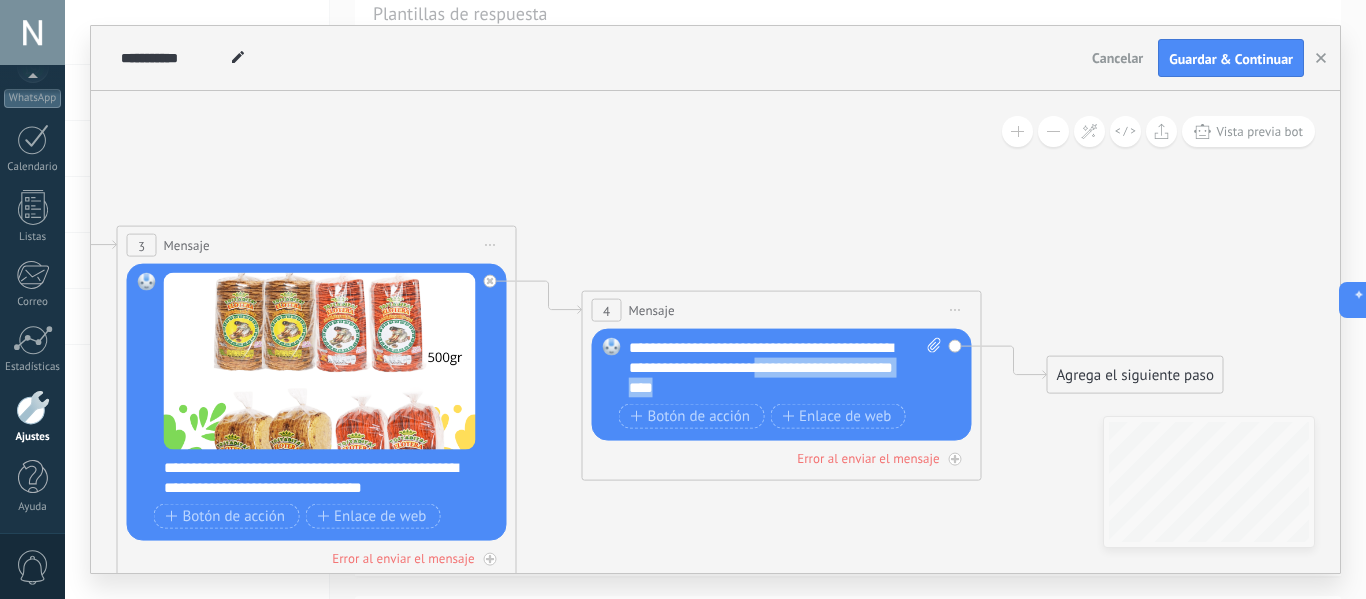 drag, startPoint x: 780, startPoint y: 391, endPoint x: 828, endPoint y: 363, distance: 55.569775 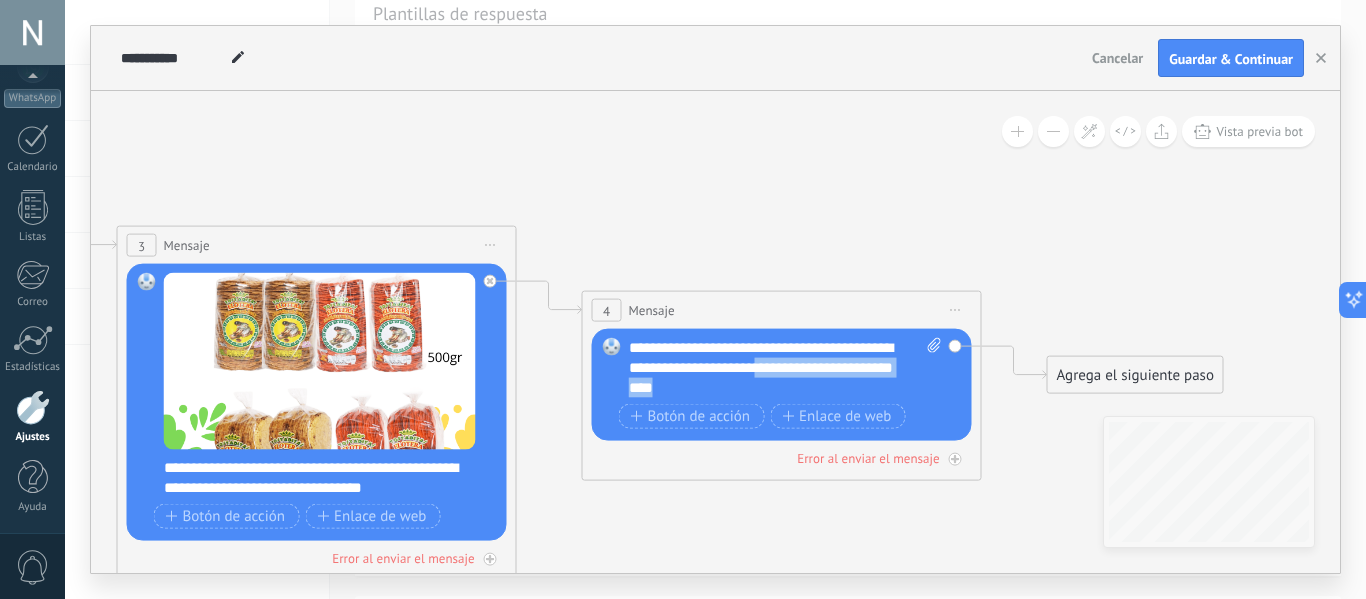 click on "**********" at bounding box center (785, 368) 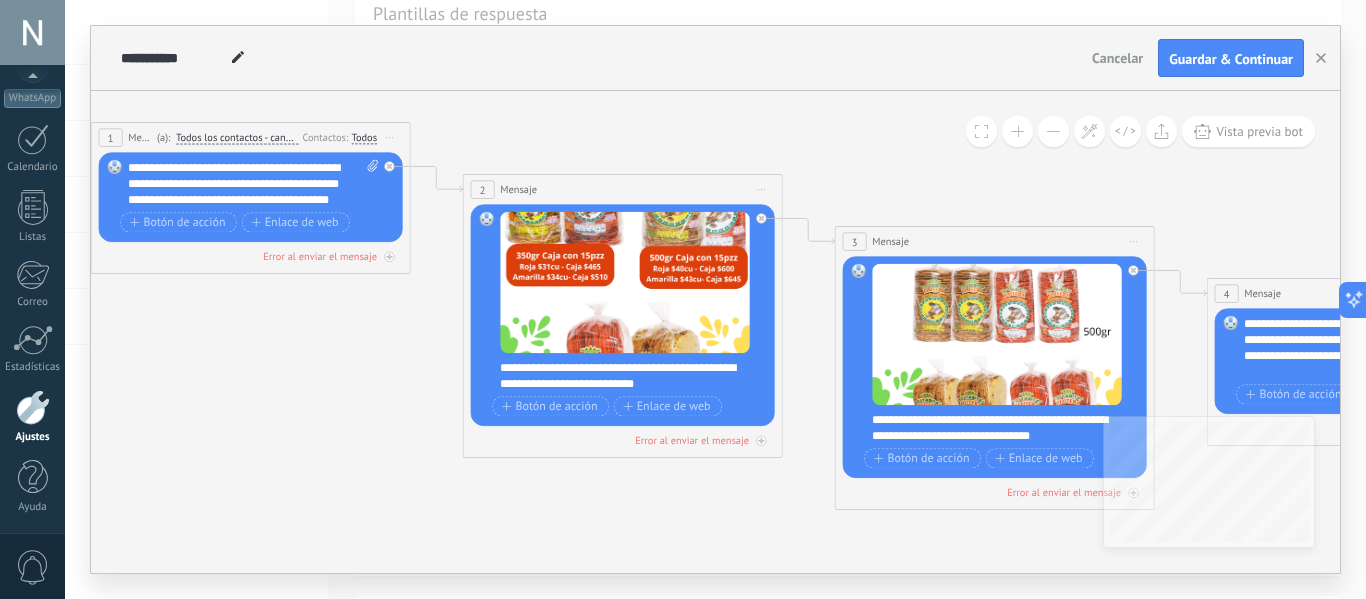click on "**********" at bounding box center (253, 184) 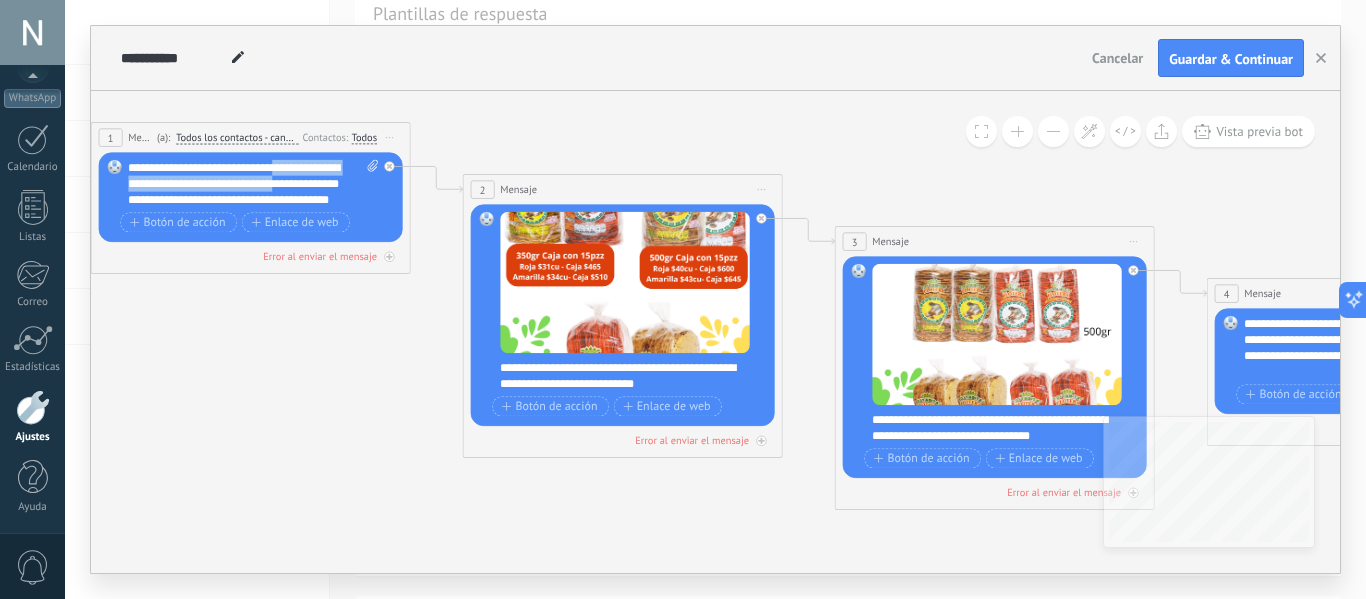 drag, startPoint x: 271, startPoint y: 169, endPoint x: 264, endPoint y: 178, distance: 11.401754 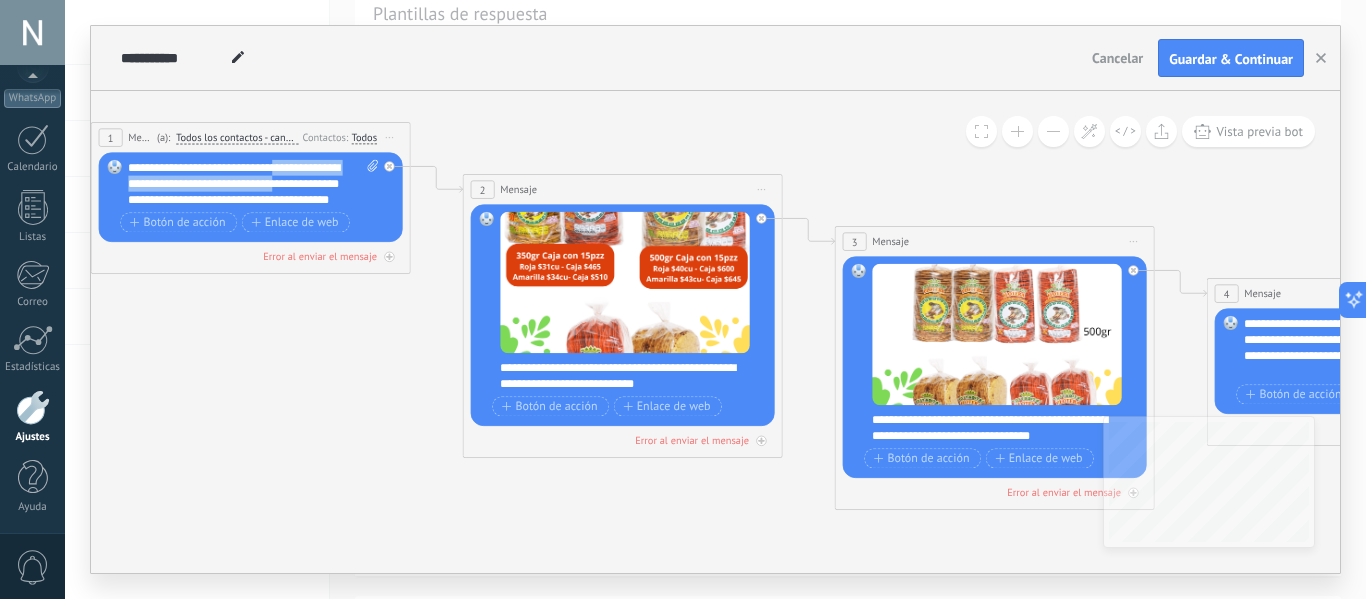 click on "**********" at bounding box center (253, 184) 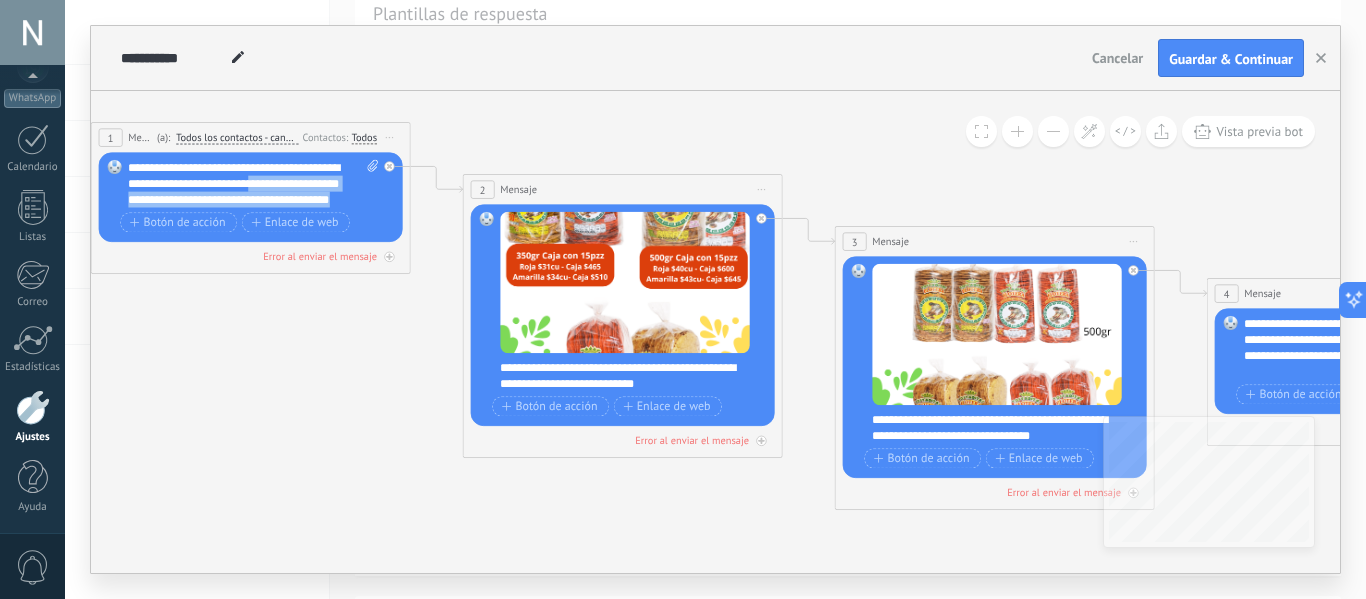 drag, startPoint x: 246, startPoint y: 185, endPoint x: 366, endPoint y: 215, distance: 123.69317 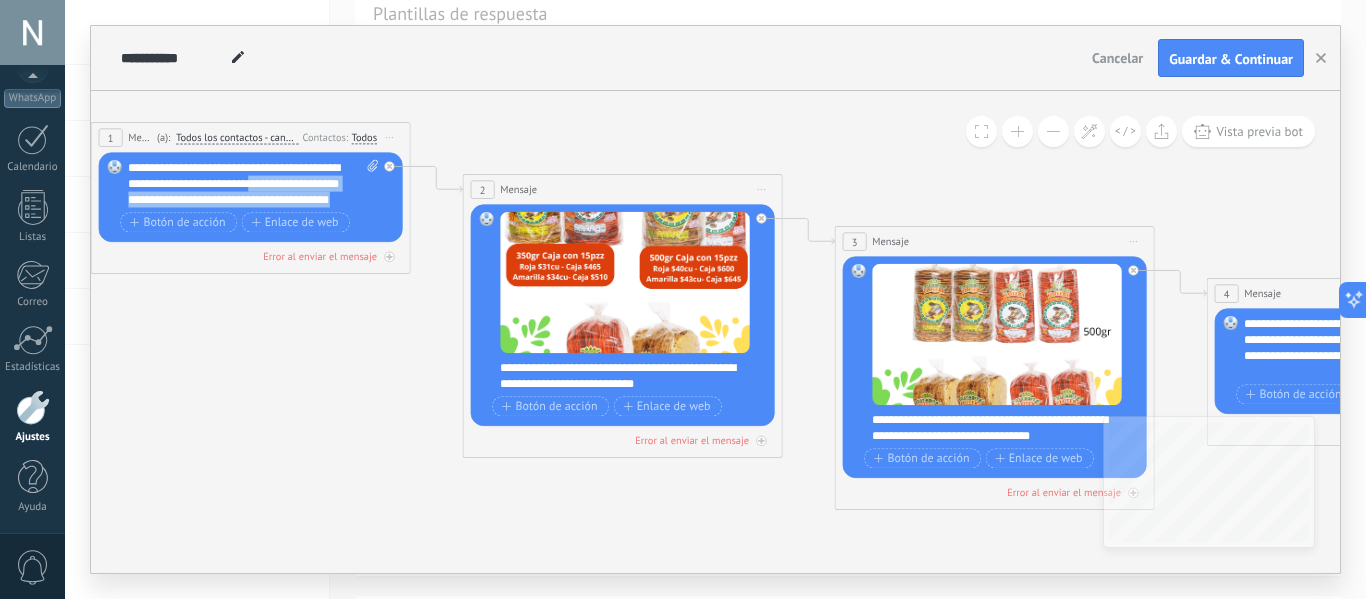 click on "Reemplazar
Quitar
Convertir a mensaje de voz
Arrastre la imagen aquí para adjuntarla.
Añadir imagen
Subir
Arrastrar y soltar
Archivo no encontrado
Escribe tu mensaje..." at bounding box center (253, 198) 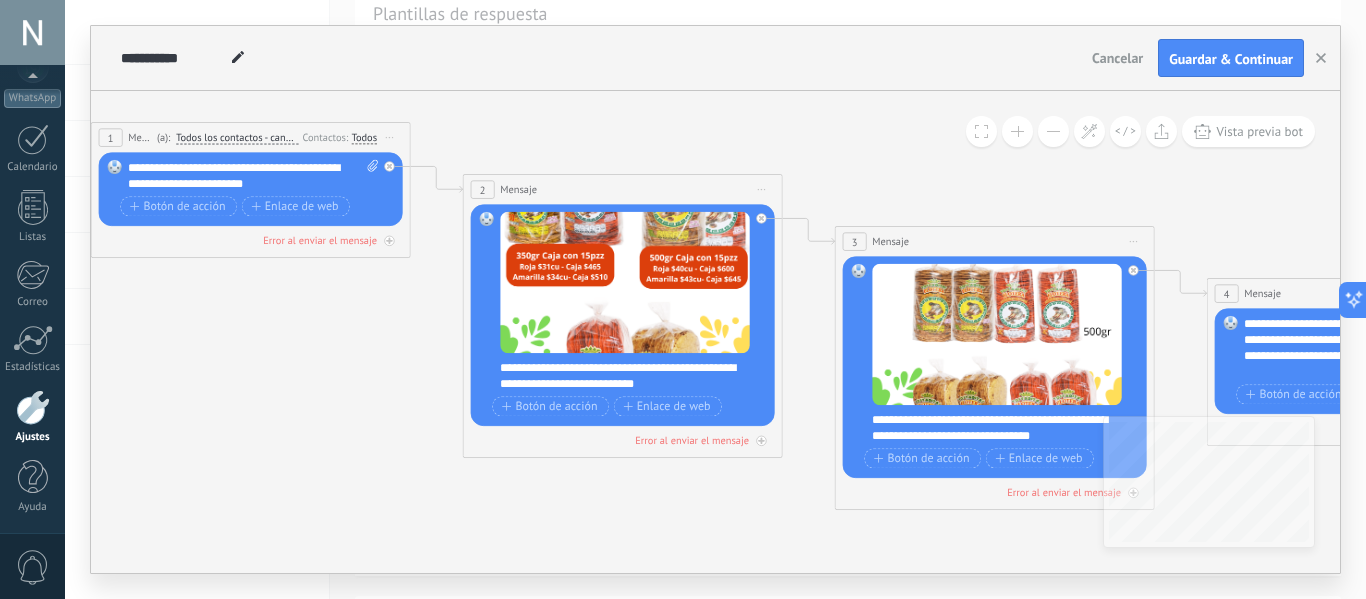 click on "**********" at bounding box center (253, 176) 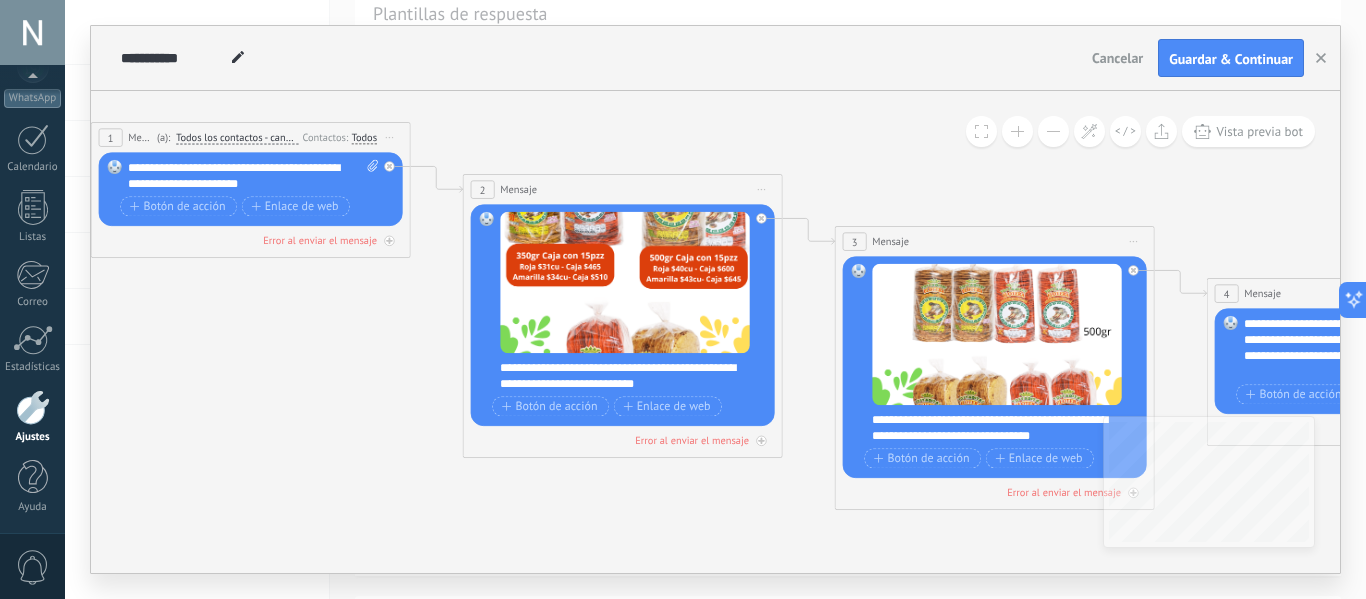 click on "**********" at bounding box center [633, 376] 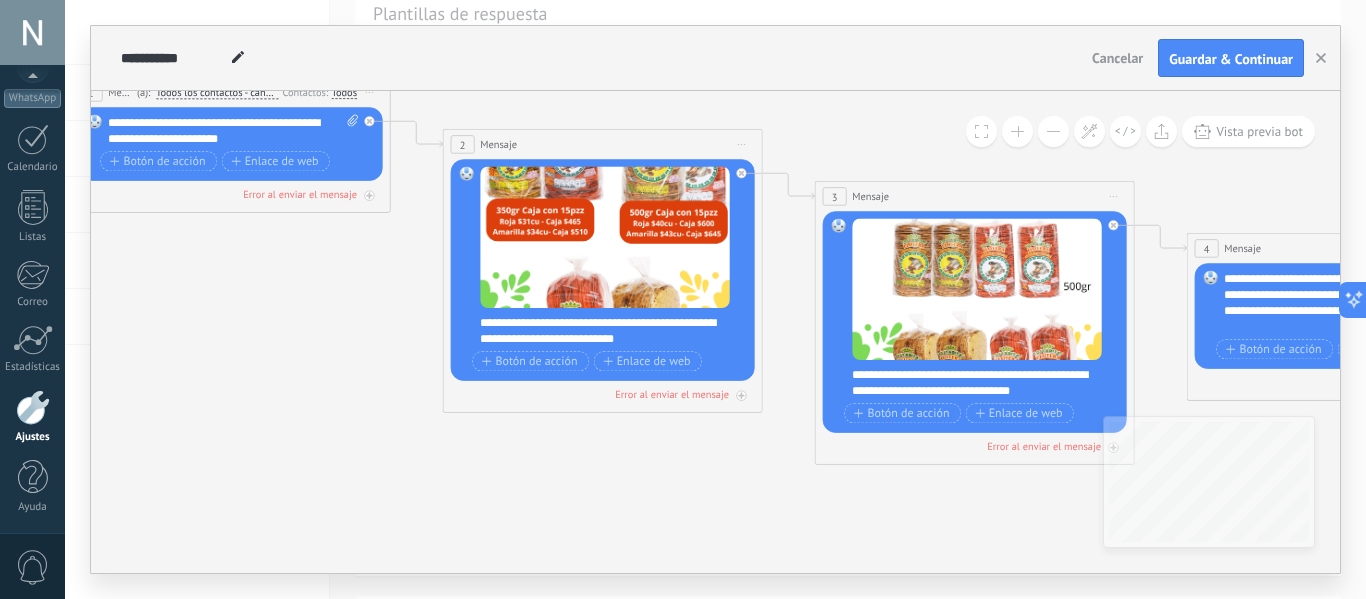 click on "**********" at bounding box center [985, 382] 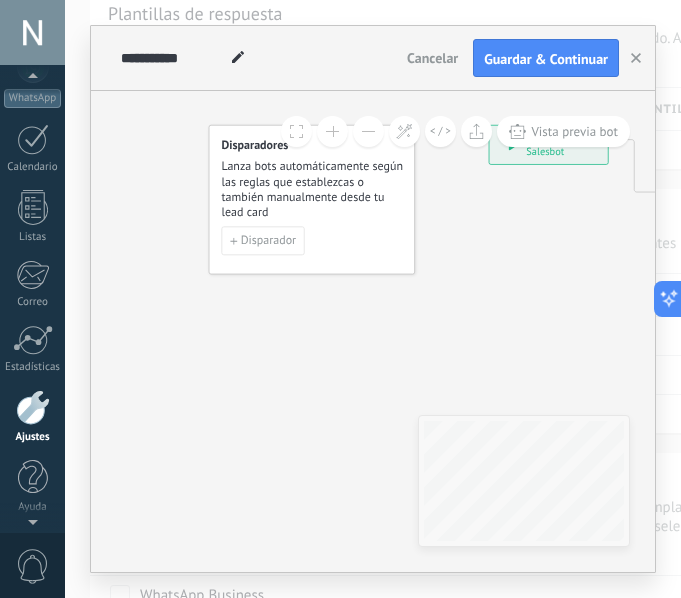 scroll, scrollTop: 234, scrollLeft: 0, axis: vertical 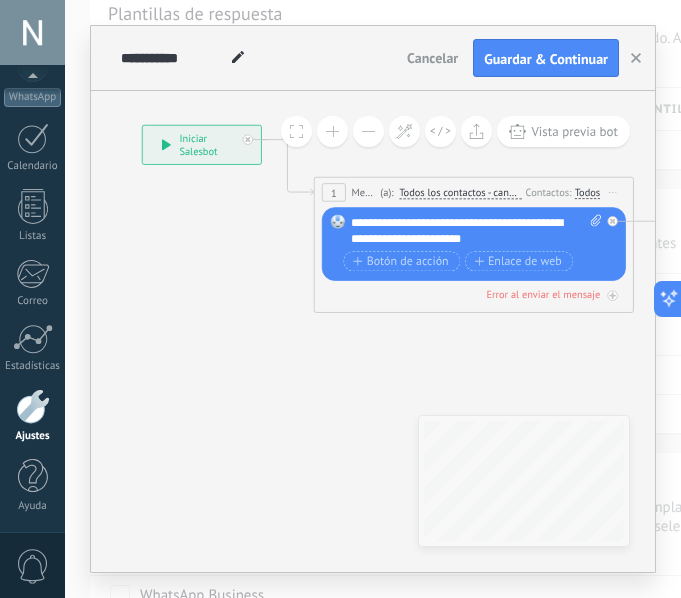 click on "**********" at bounding box center (476, 230) 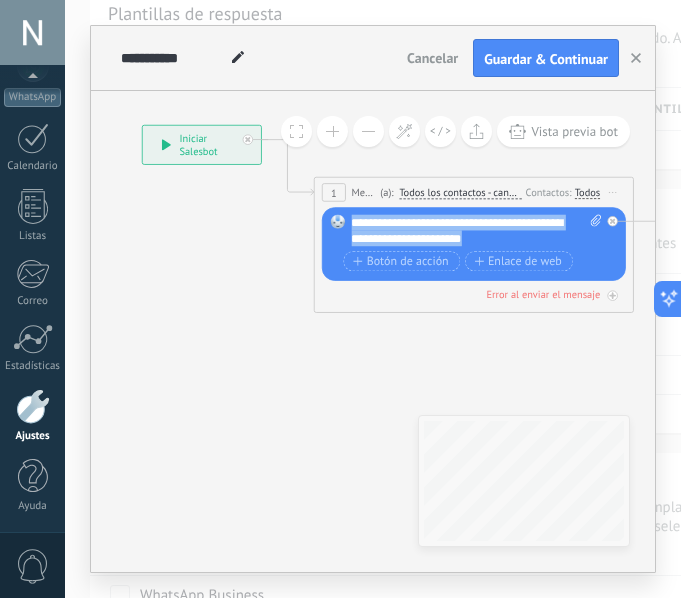drag, startPoint x: 457, startPoint y: 234, endPoint x: 350, endPoint y: 226, distance: 107.298645 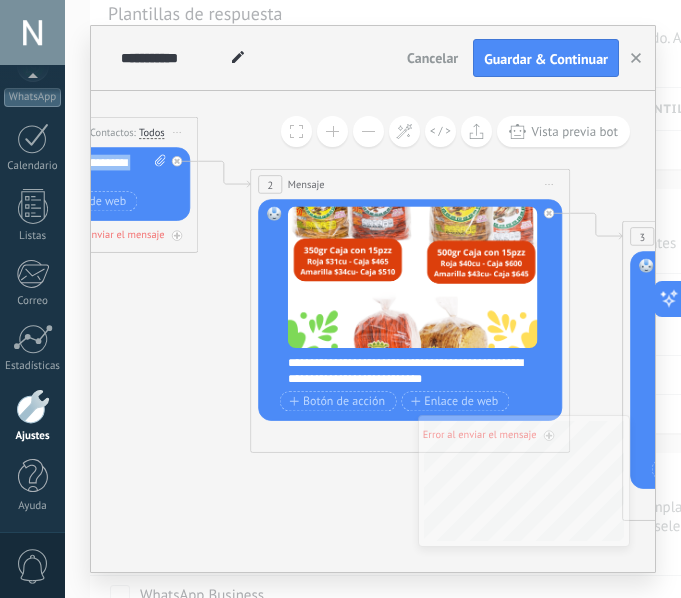 click on "**********" at bounding box center (421, 370) 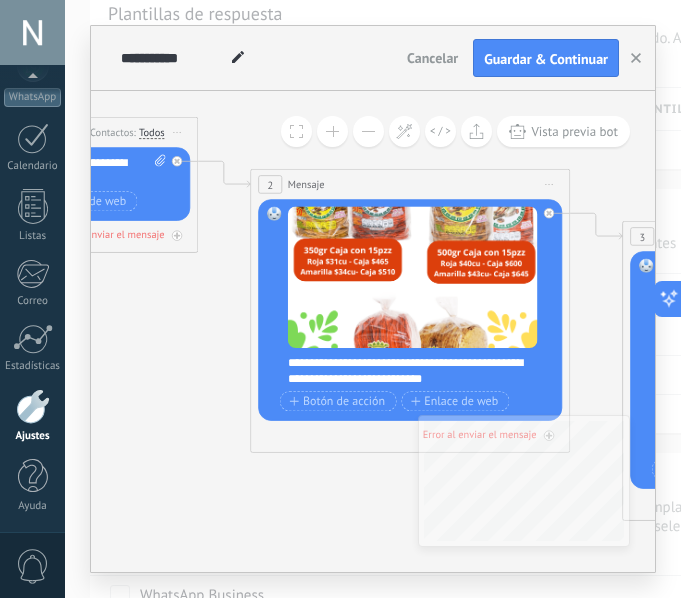 click on "**********" at bounding box center [421, 370] 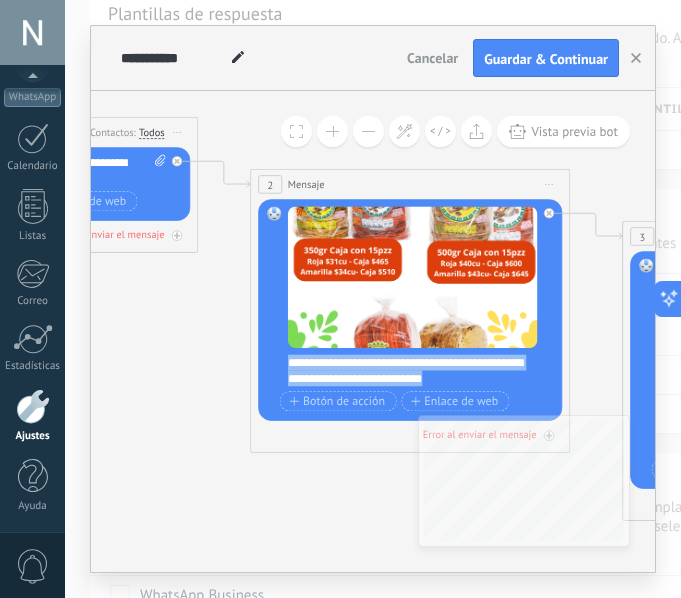 click on "**********" at bounding box center [421, 370] 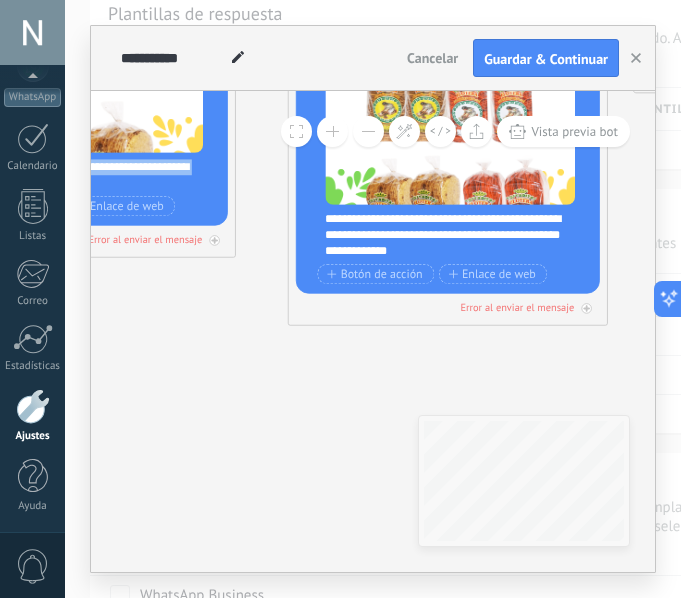 click on "**********" at bounding box center (458, 235) 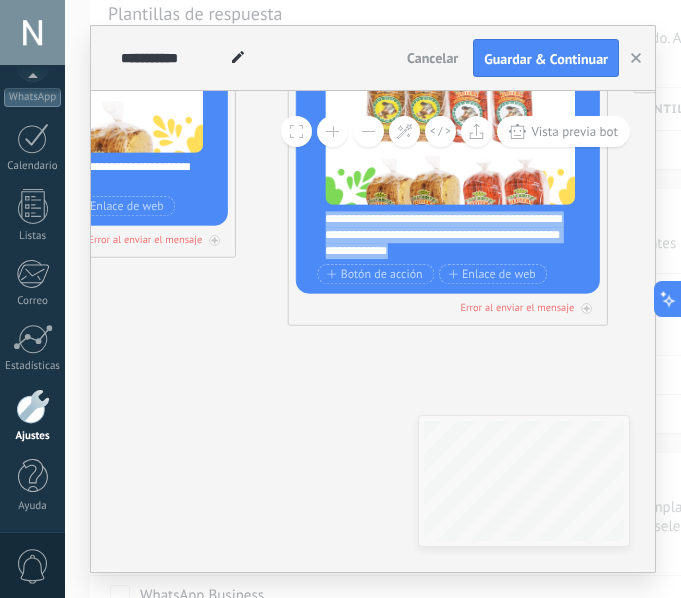 drag, startPoint x: 325, startPoint y: 224, endPoint x: 515, endPoint y: 253, distance: 192.20041 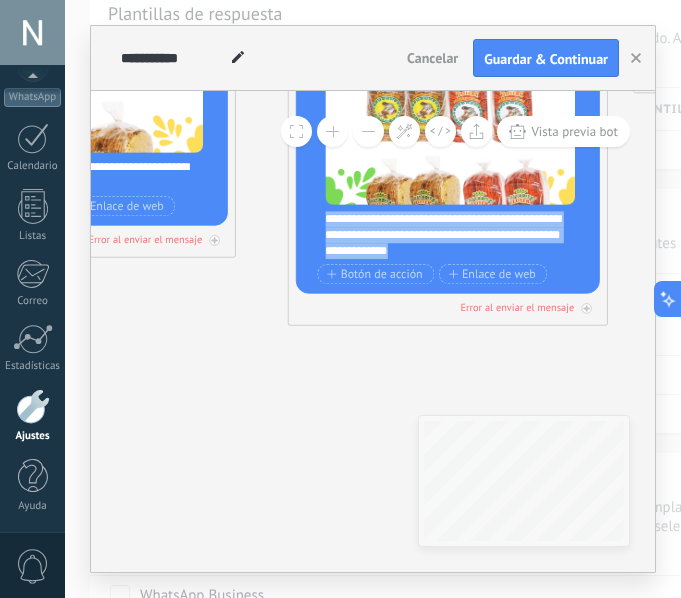 click on "**********" at bounding box center (458, 235) 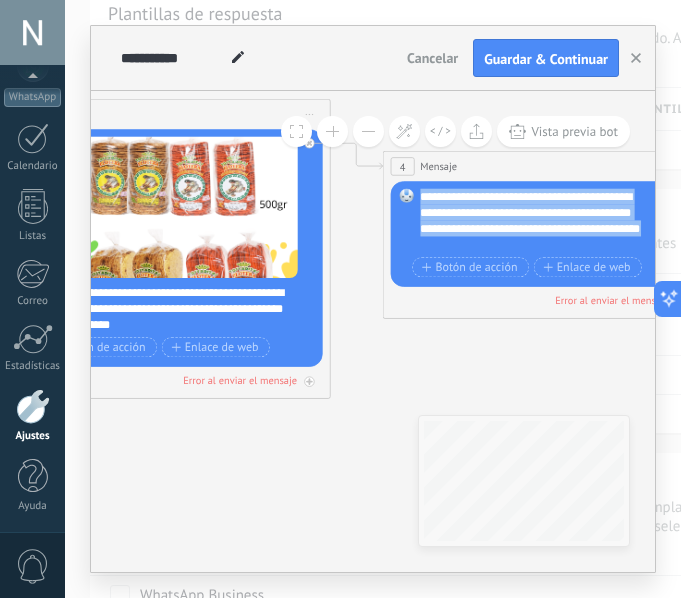 drag, startPoint x: 540, startPoint y: 243, endPoint x: 420, endPoint y: 197, distance: 128.51459 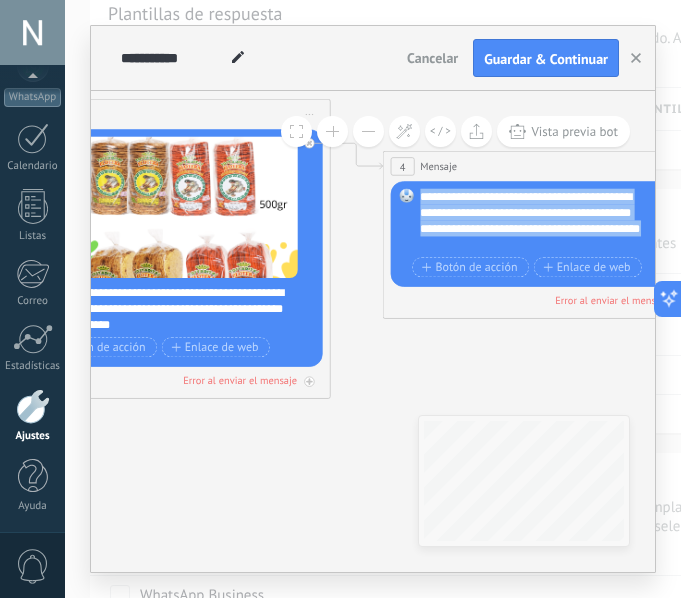 click on "**********" at bounding box center [545, 220] 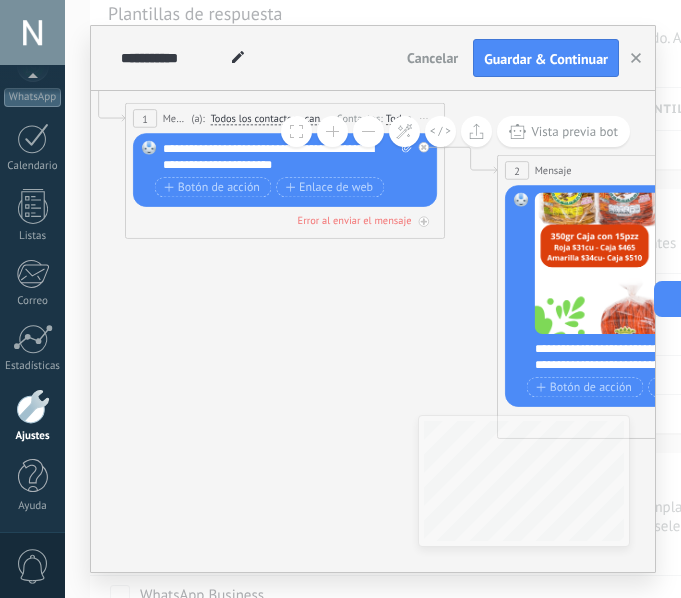 click on "**********" at bounding box center (288, 156) 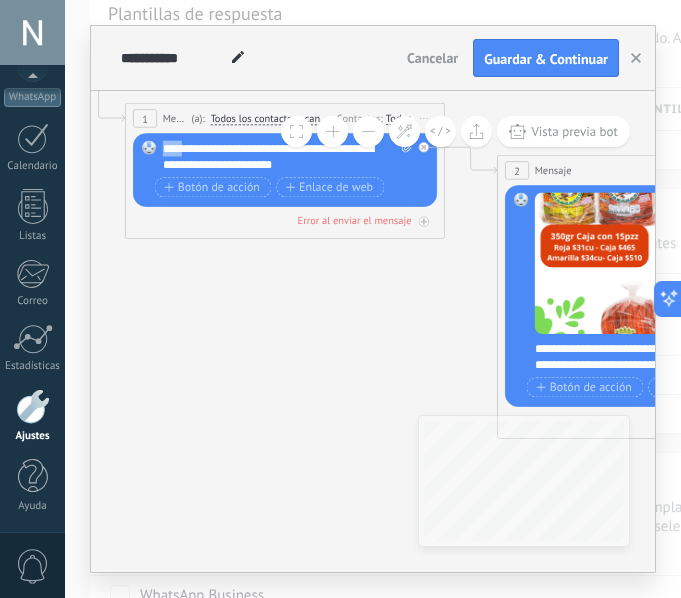 click on "**********" at bounding box center (288, 156) 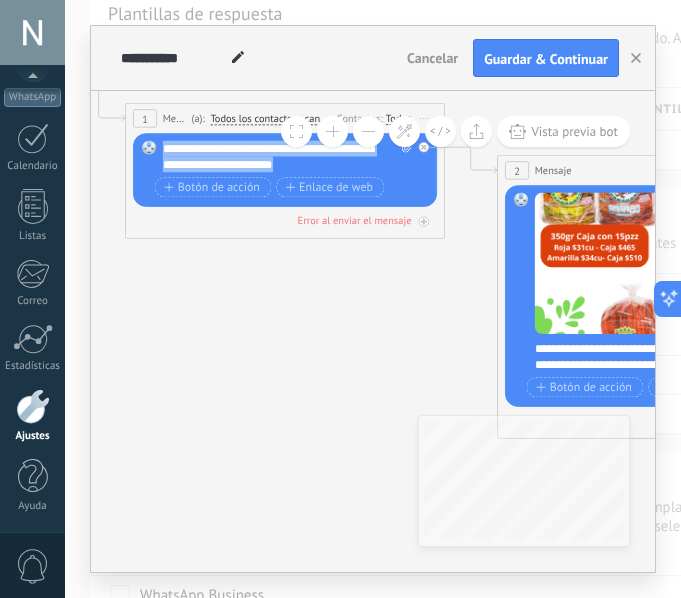 click on "**********" at bounding box center (288, 156) 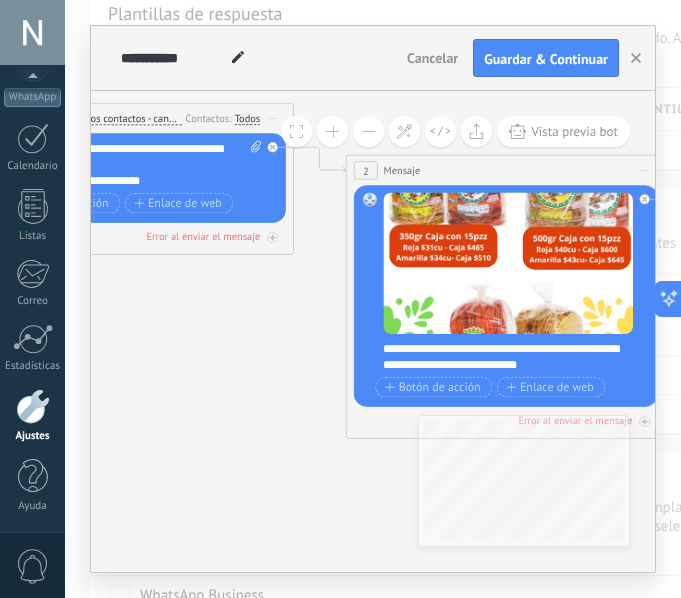 click on "**********" at bounding box center (516, 356) 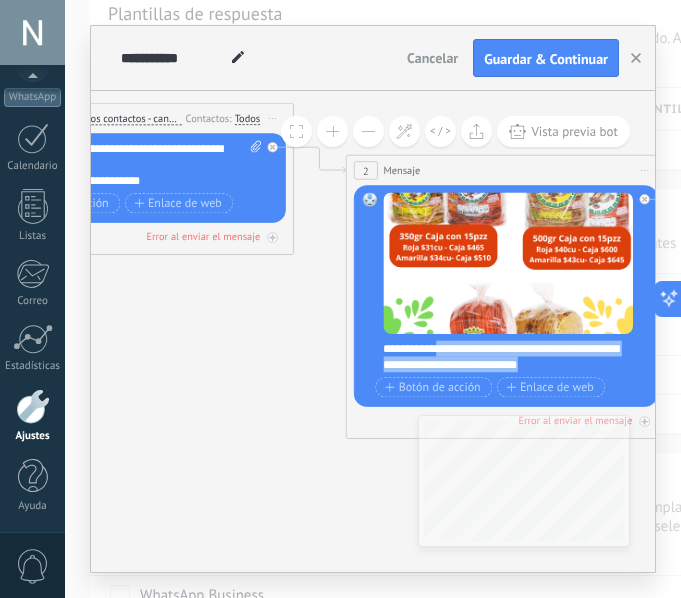 drag, startPoint x: 453, startPoint y: 350, endPoint x: 601, endPoint y: 358, distance: 148.21606 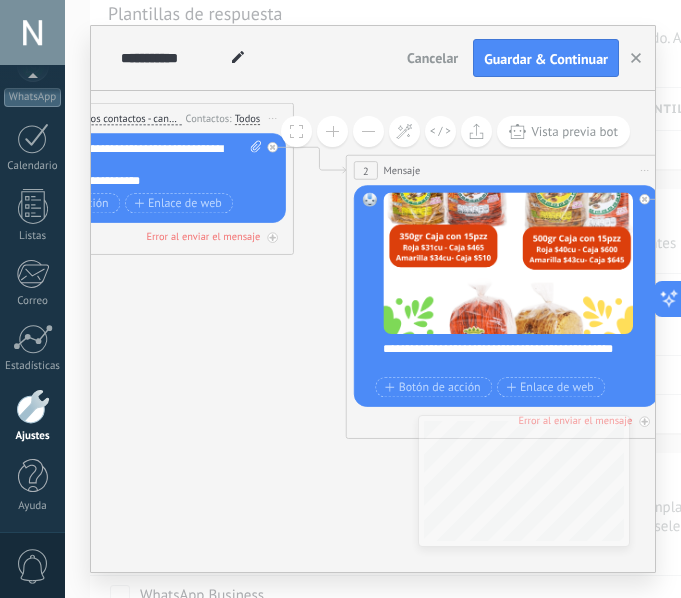 click on "**********" at bounding box center [516, 356] 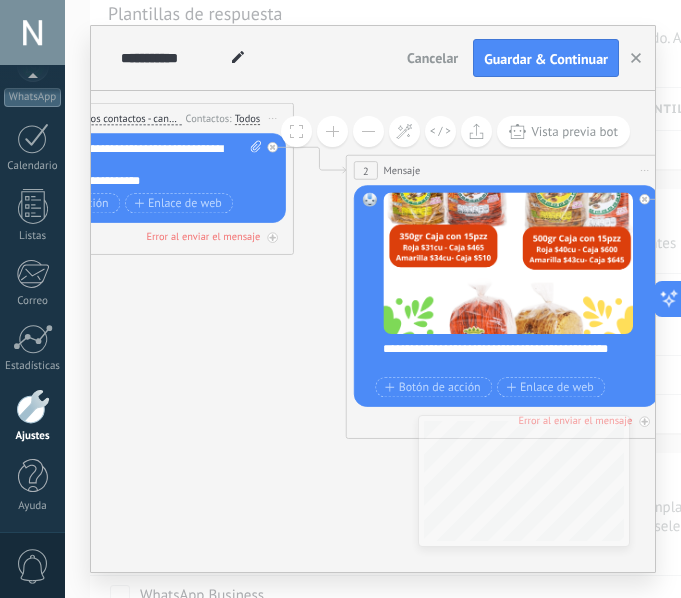 click on "**********" at bounding box center (516, 356) 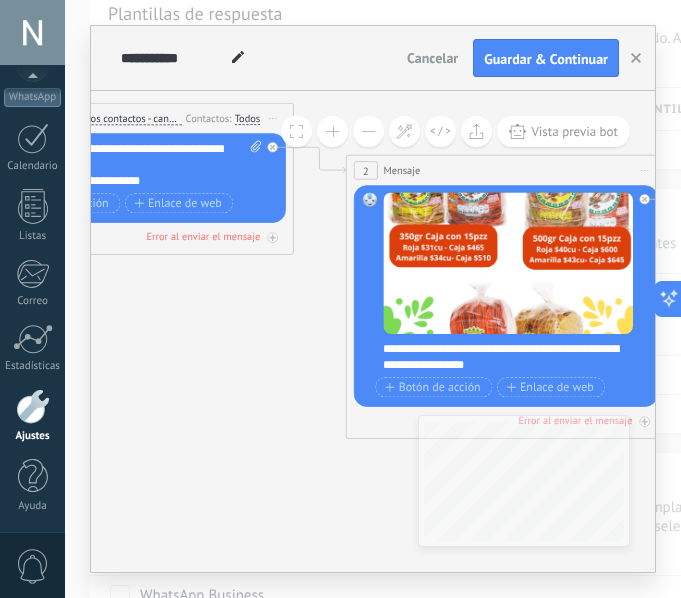 click on "**********" at bounding box center (516, 356) 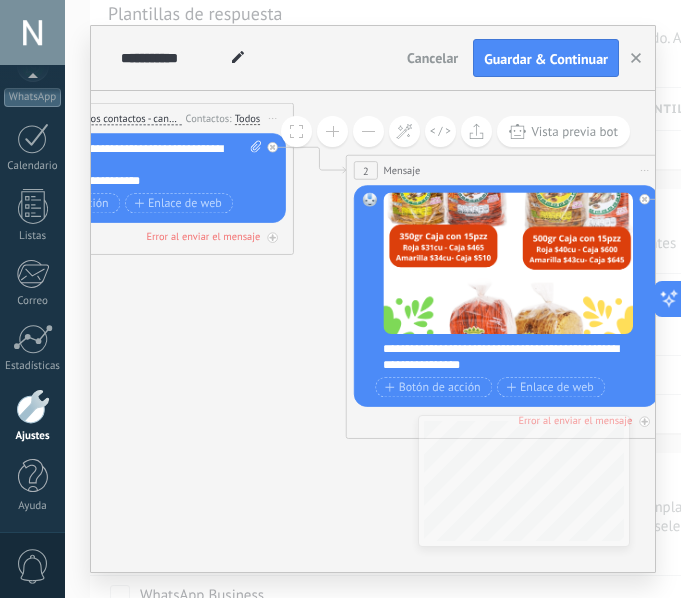 click on "**********" at bounding box center [516, 356] 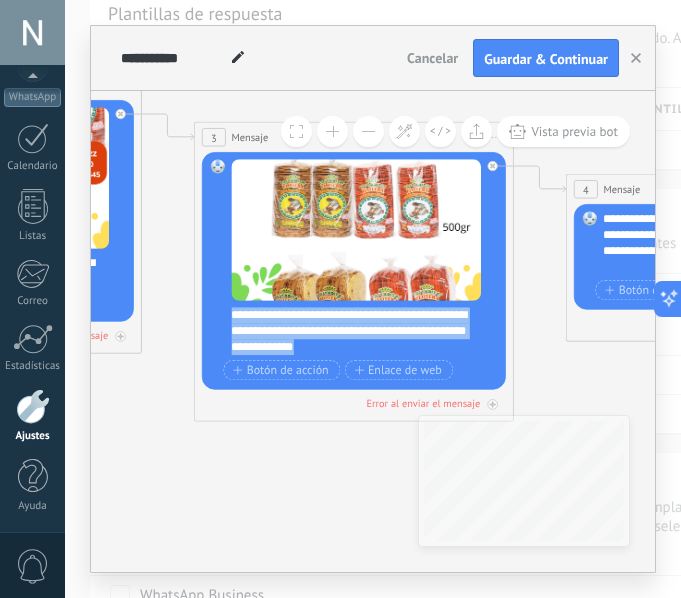 drag, startPoint x: 415, startPoint y: 343, endPoint x: 218, endPoint y: 315, distance: 198.9799 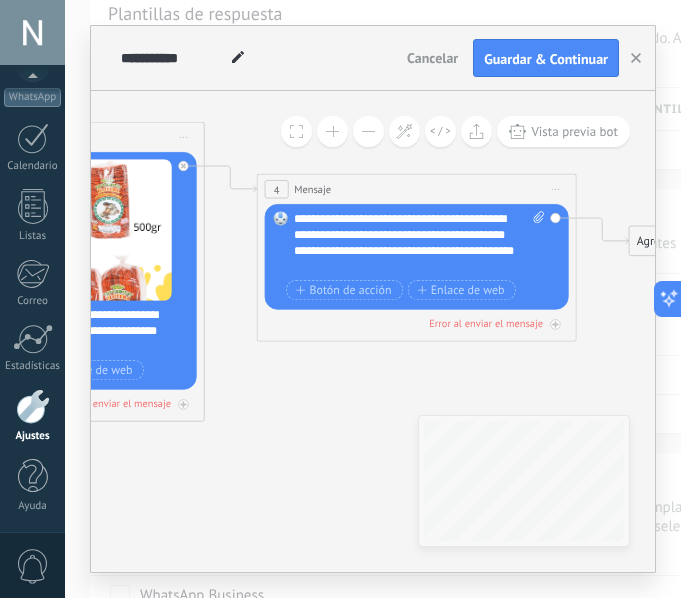 click on "**********" at bounding box center [419, 243] 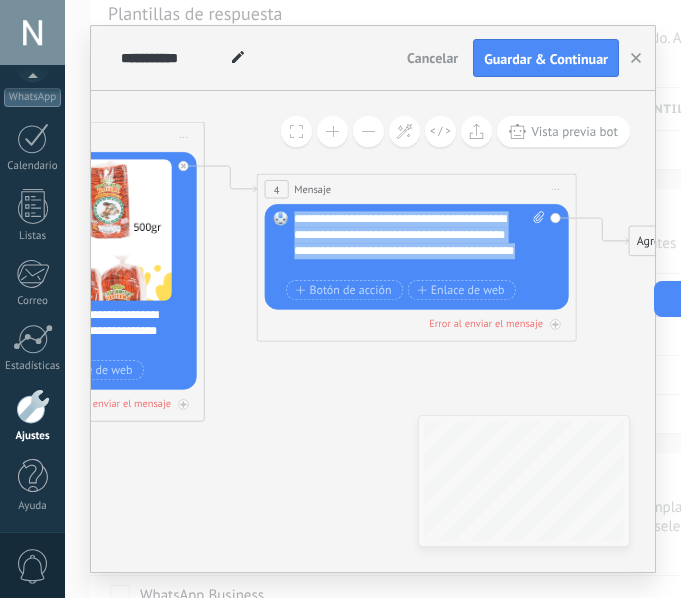 drag, startPoint x: 405, startPoint y: 263, endPoint x: 267, endPoint y: 218, distance: 145.15164 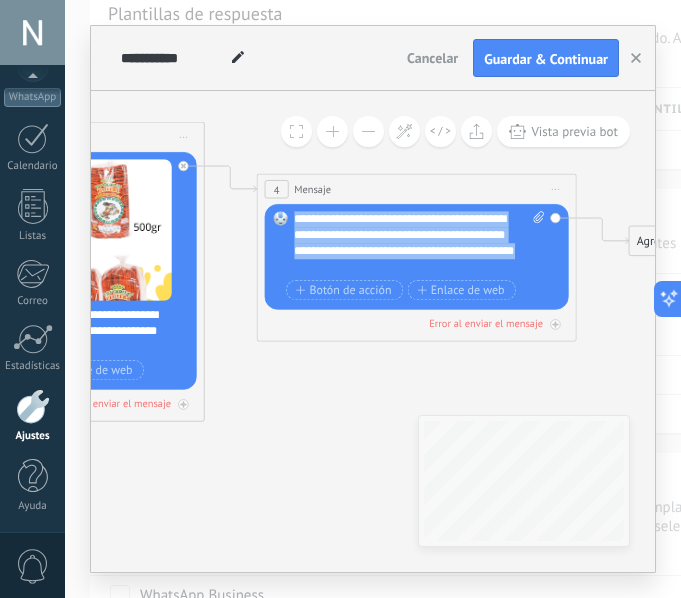 type 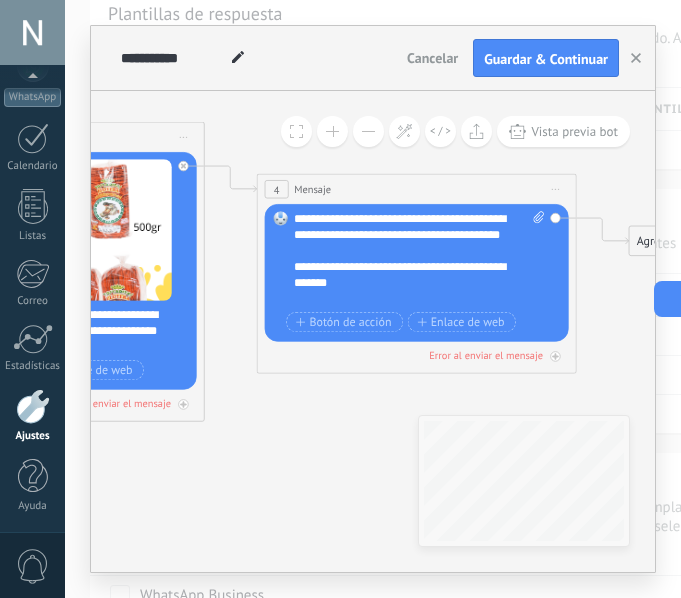 click on "**********" at bounding box center [405, 275] 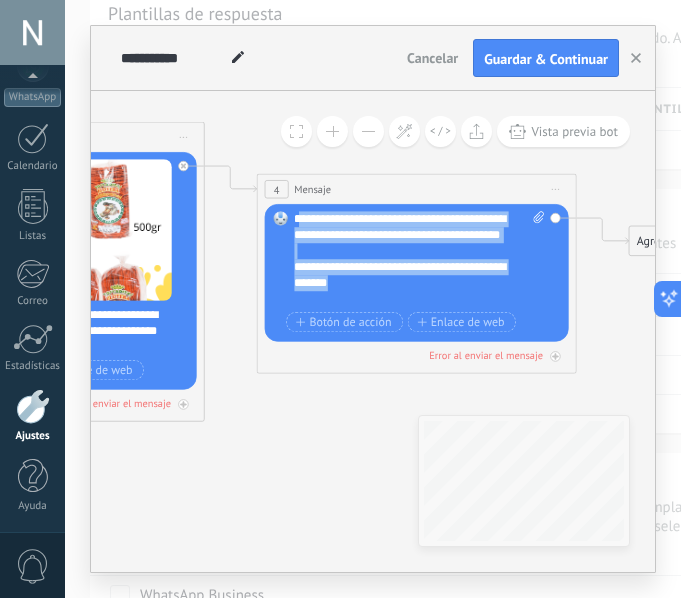 drag, startPoint x: 395, startPoint y: 294, endPoint x: 299, endPoint y: 222, distance: 120 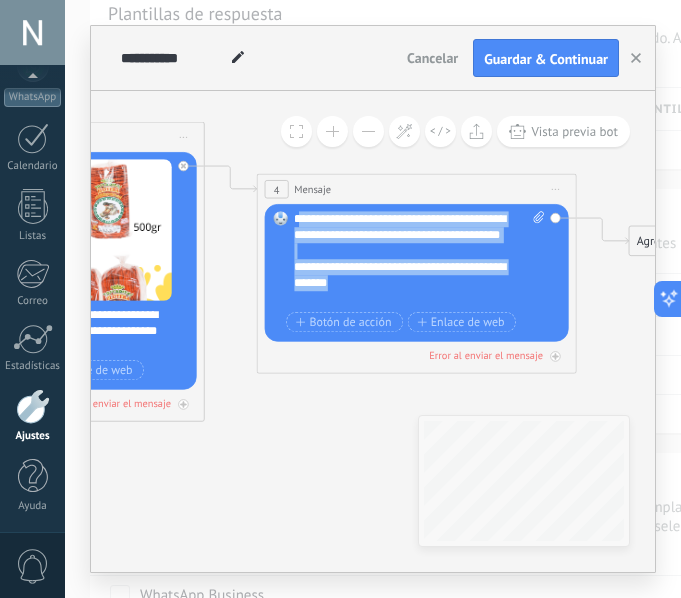 click on "**********" at bounding box center [419, 259] 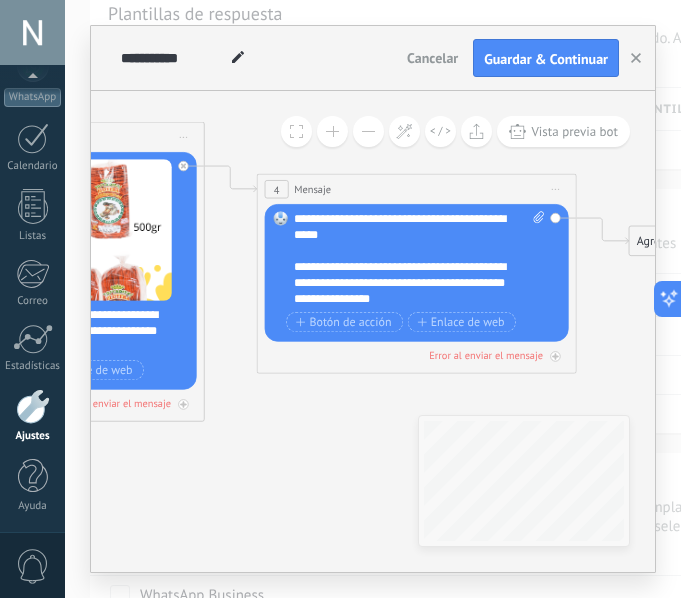 scroll, scrollTop: 40, scrollLeft: 0, axis: vertical 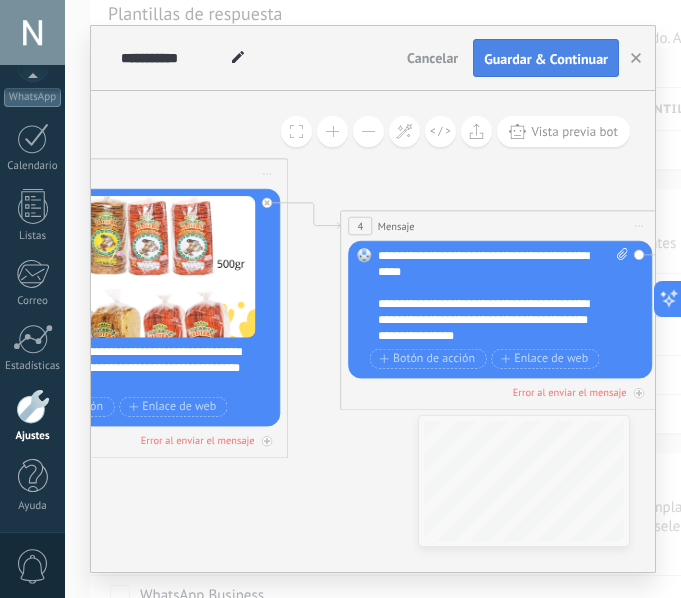 click on "Guardar & Continuar" at bounding box center [546, 59] 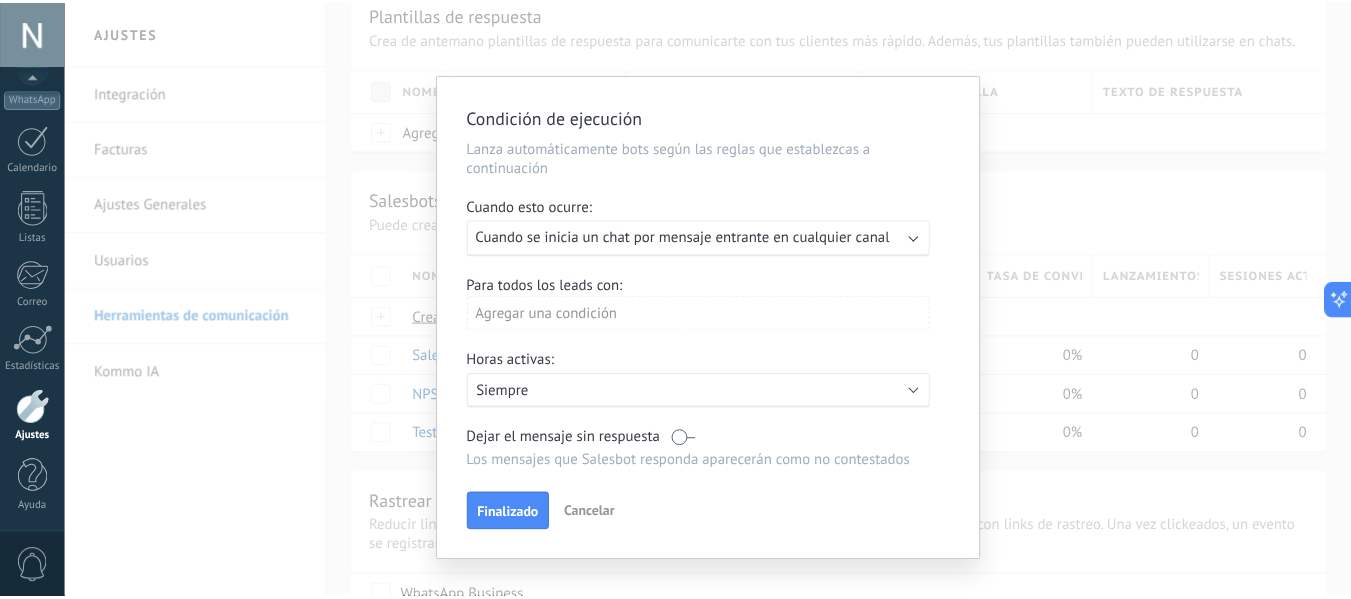 scroll, scrollTop: 233, scrollLeft: 0, axis: vertical 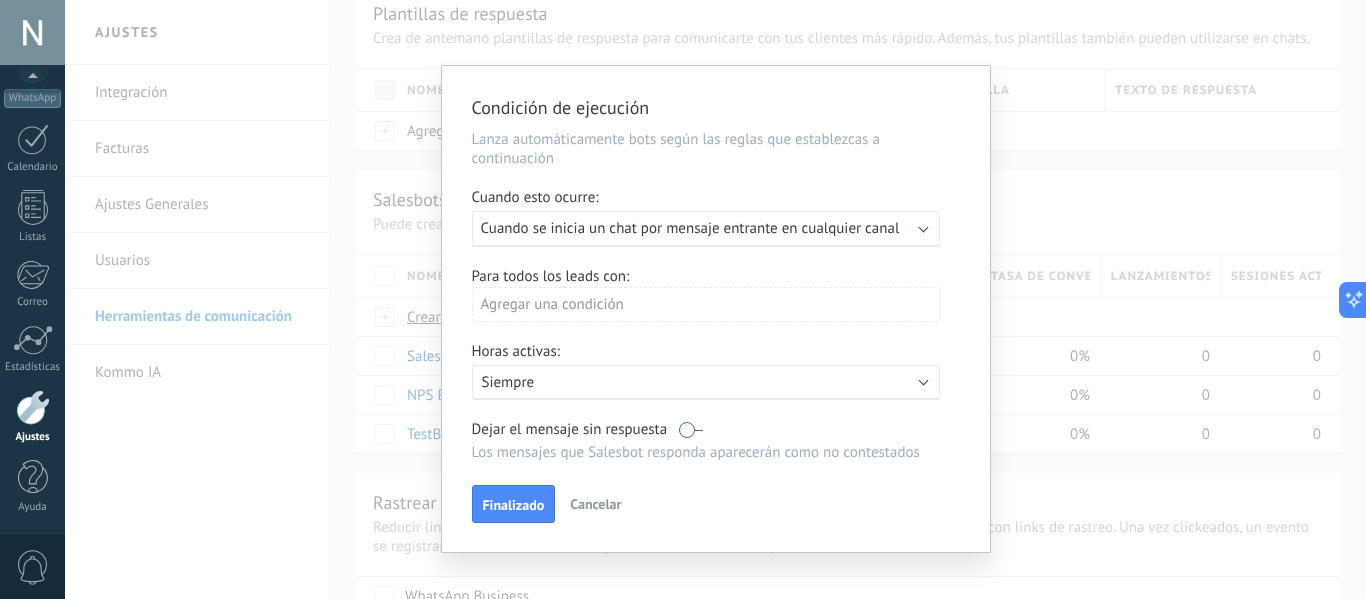 click on "Cuando se inicia un chat por mensaje entrante en cualquier canal" at bounding box center [690, 228] 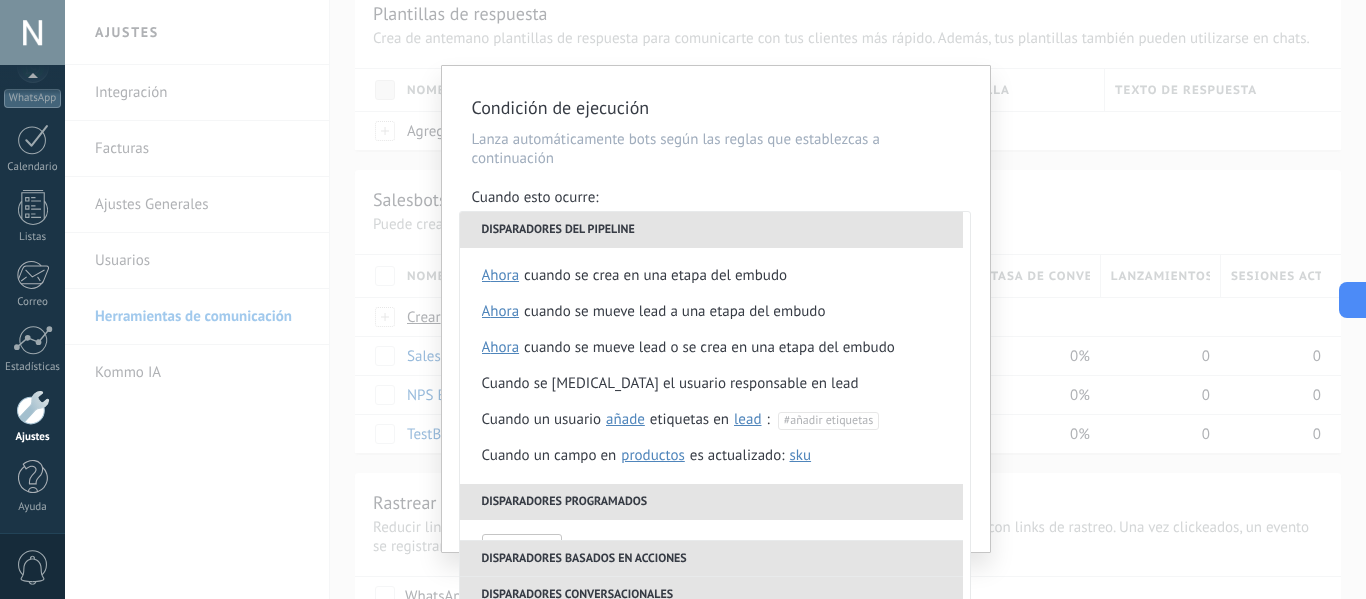 click on "Cuando esto ocurre:" at bounding box center (716, 199) 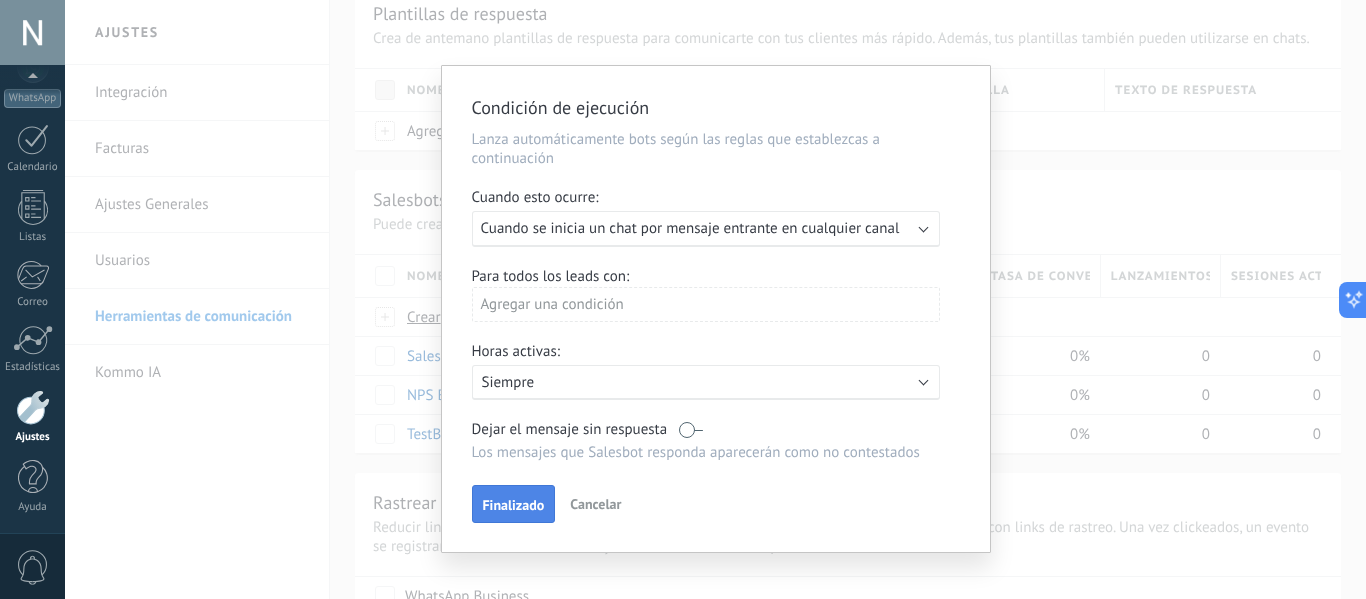 click on "Finalizado" at bounding box center (514, 505) 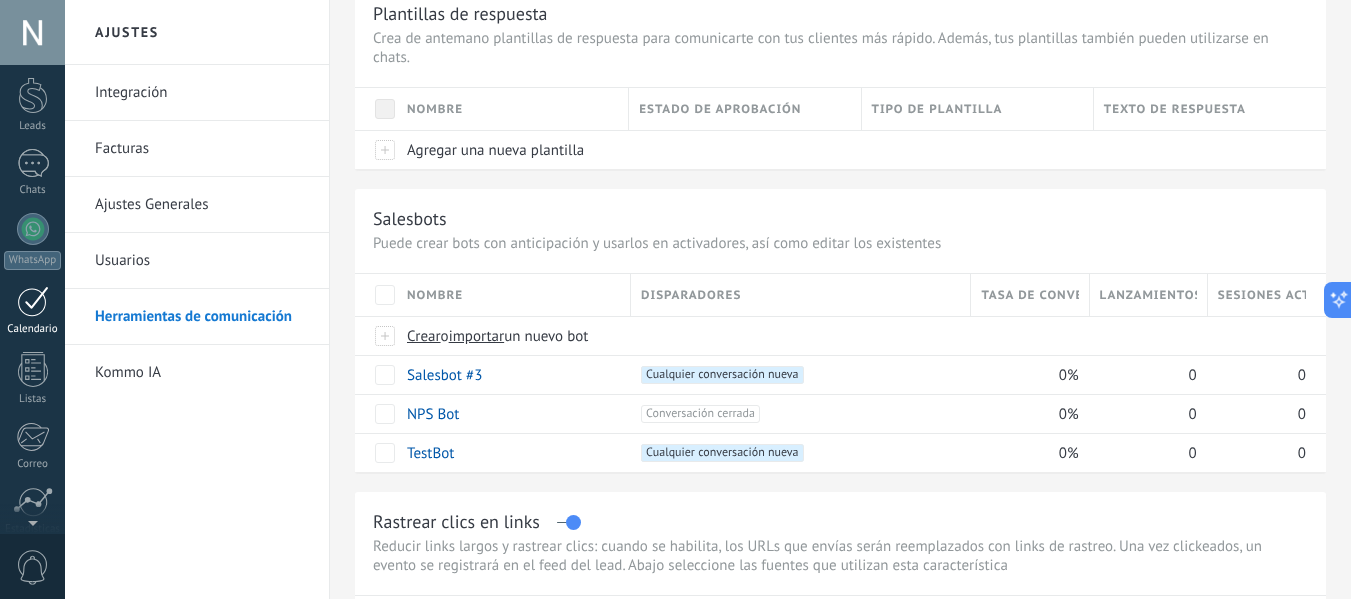 scroll, scrollTop: 0, scrollLeft: 0, axis: both 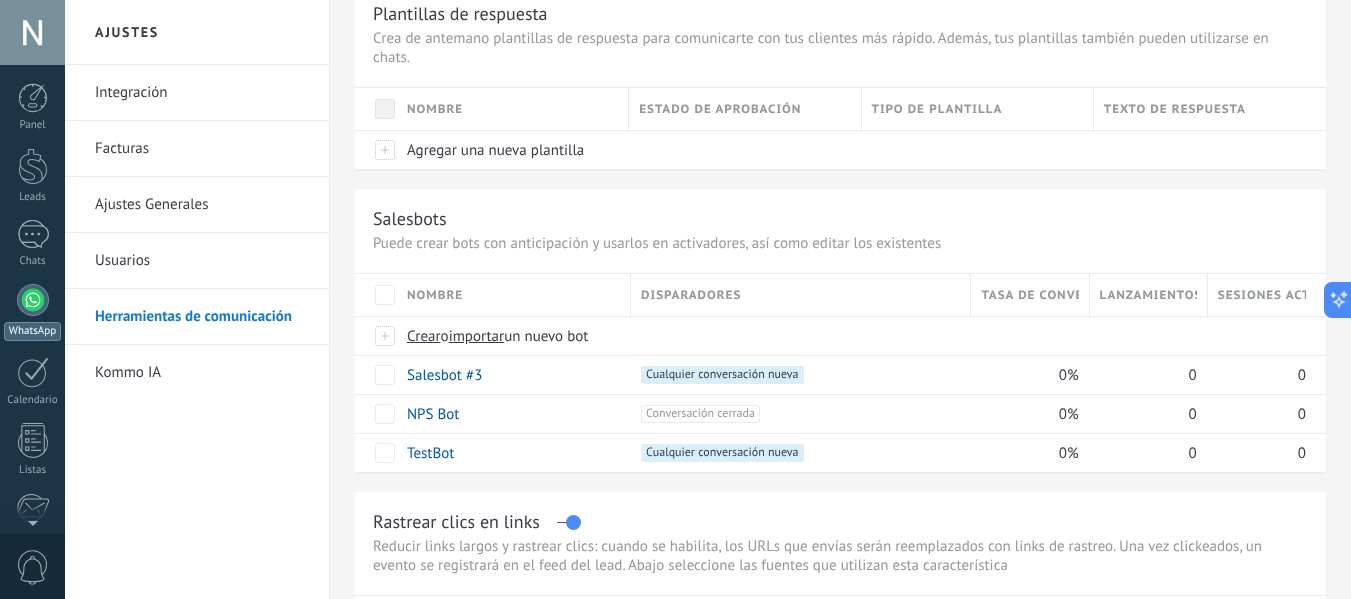 click at bounding box center [33, 300] 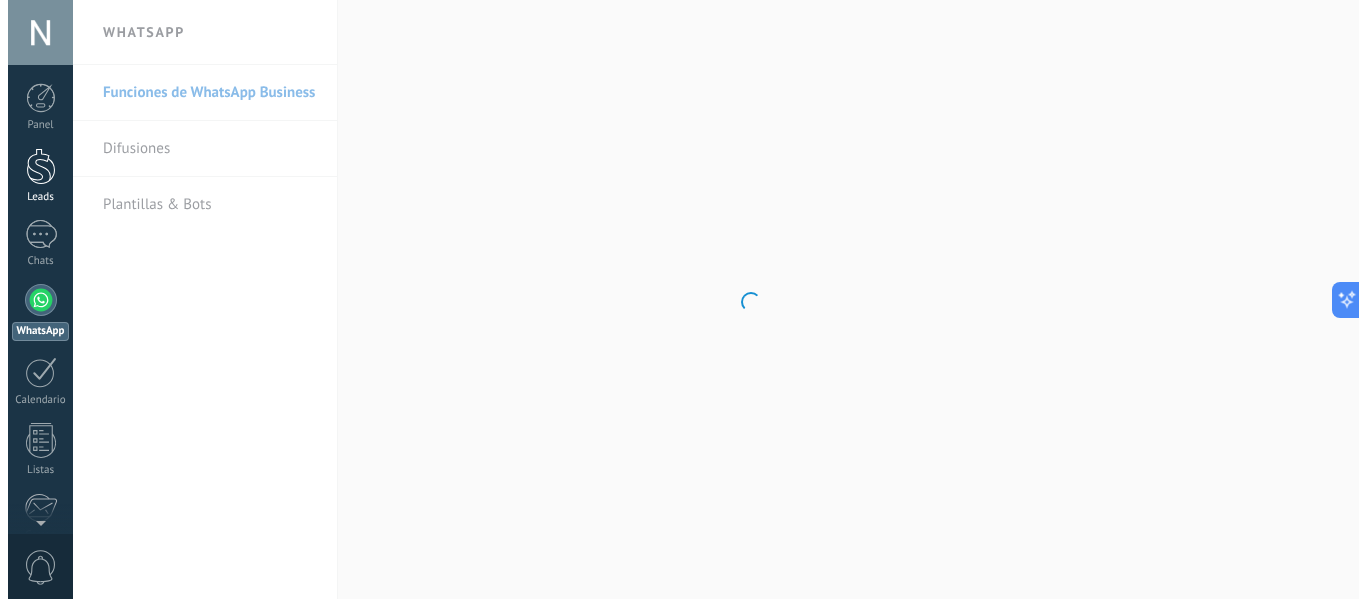 scroll, scrollTop: 0, scrollLeft: 0, axis: both 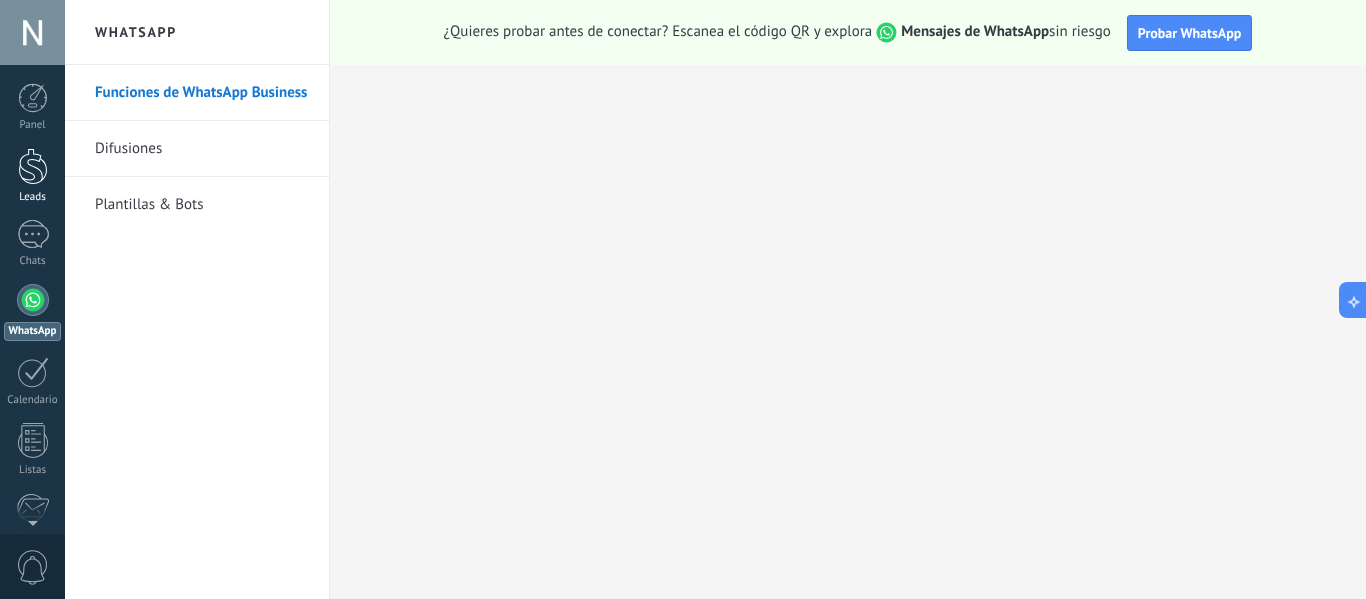 click at bounding box center [33, 166] 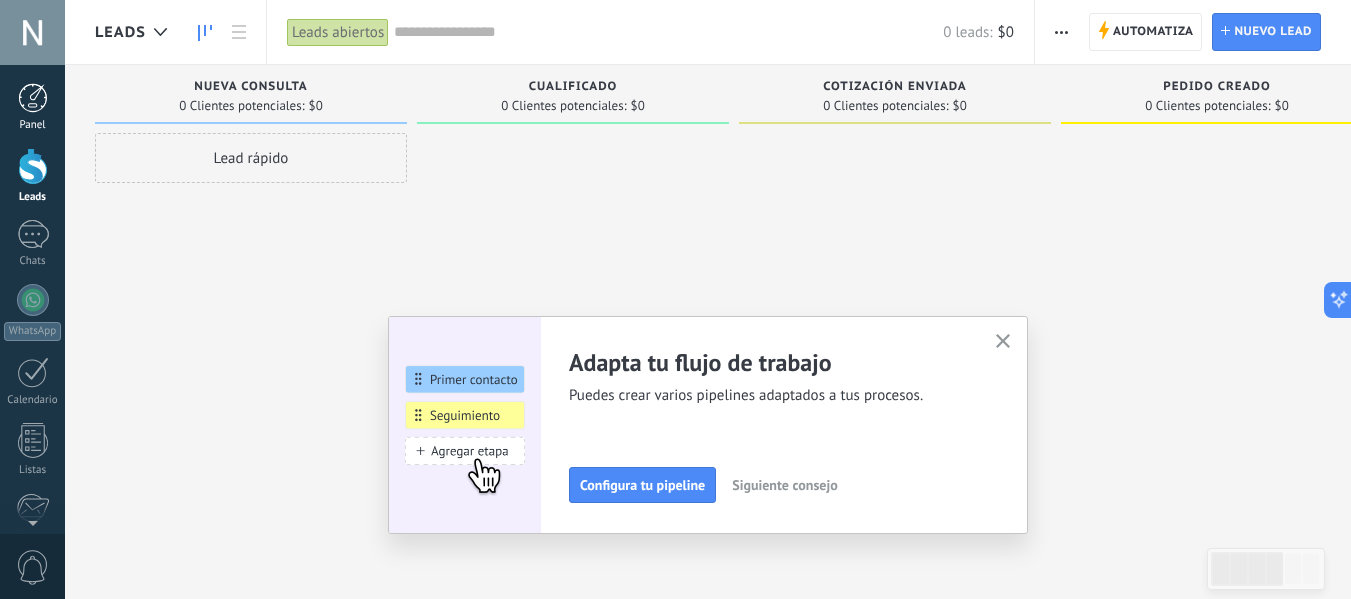 click at bounding box center [33, 98] 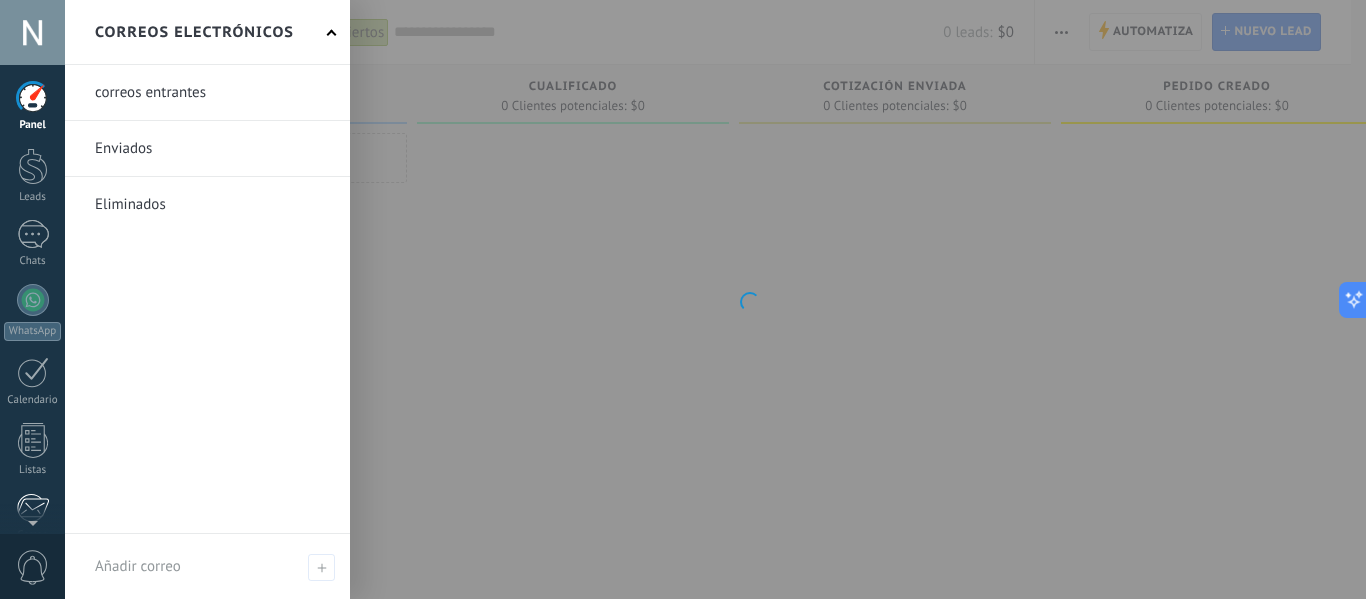 click at bounding box center [32, 508] 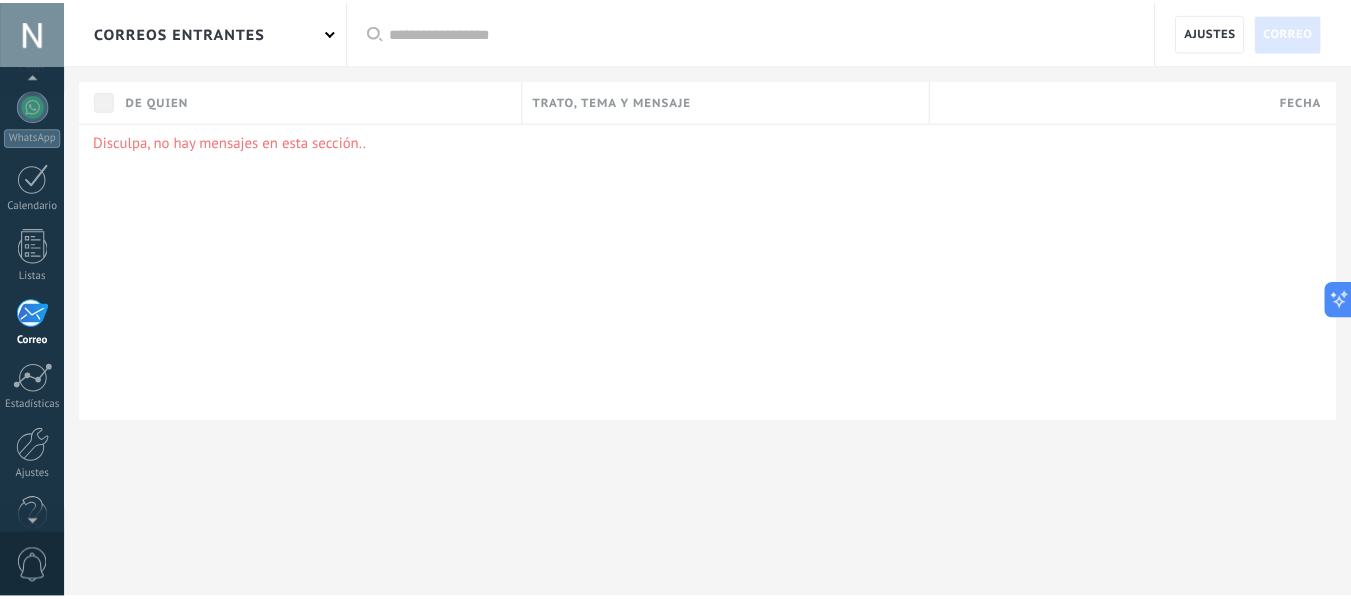 scroll, scrollTop: 233, scrollLeft: 0, axis: vertical 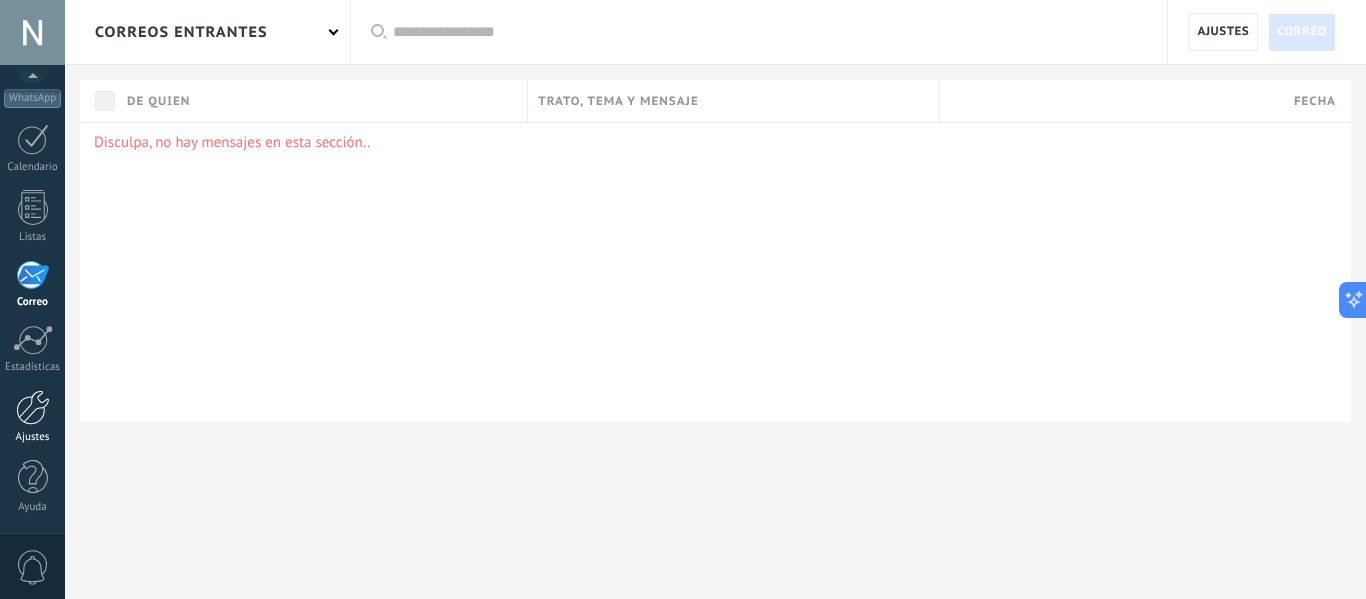 click at bounding box center [33, 407] 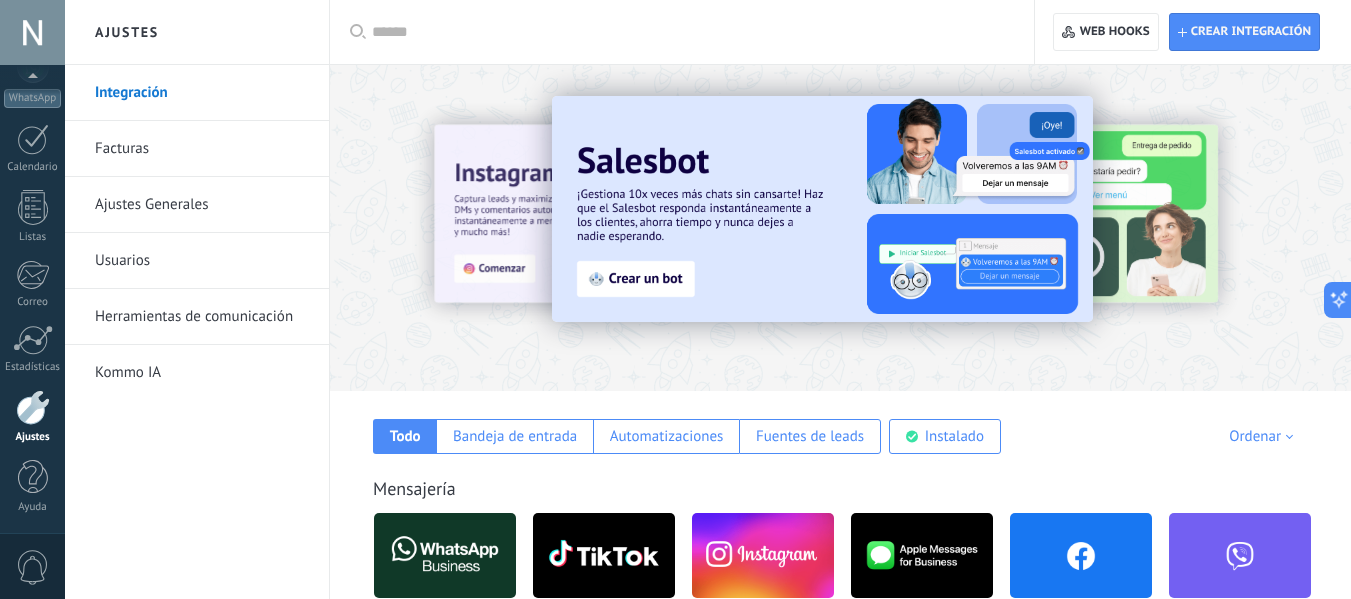 scroll, scrollTop: 490, scrollLeft: 0, axis: vertical 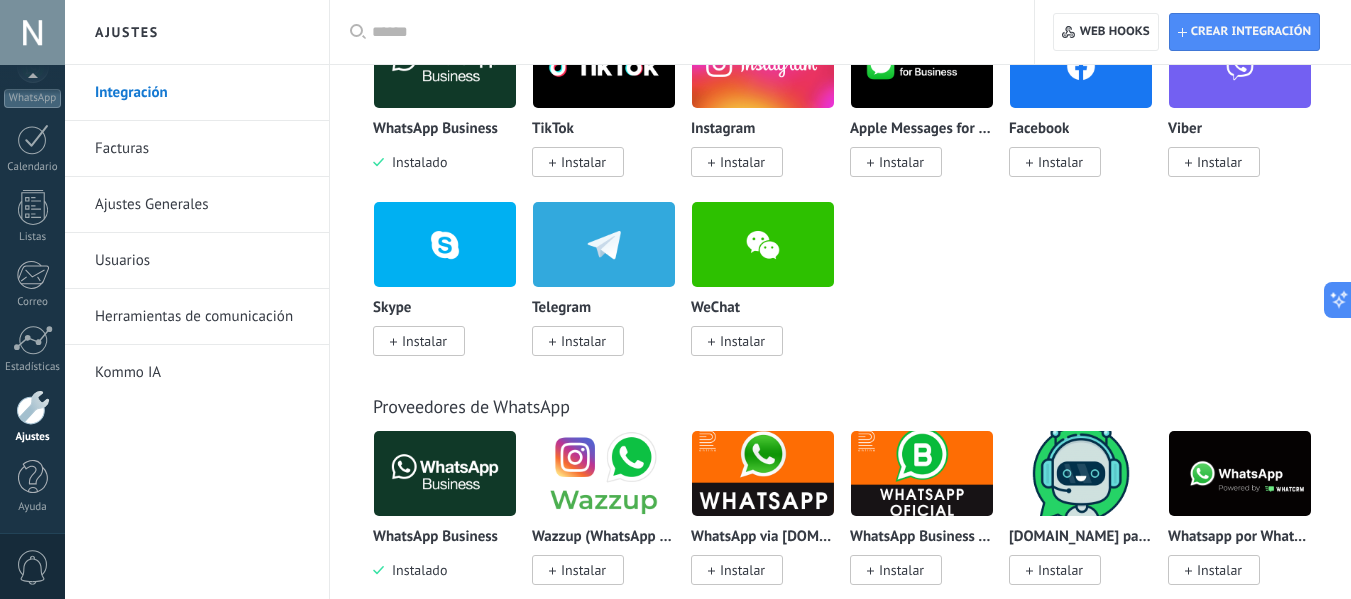 click on "Herramientas de comunicación" at bounding box center [202, 317] 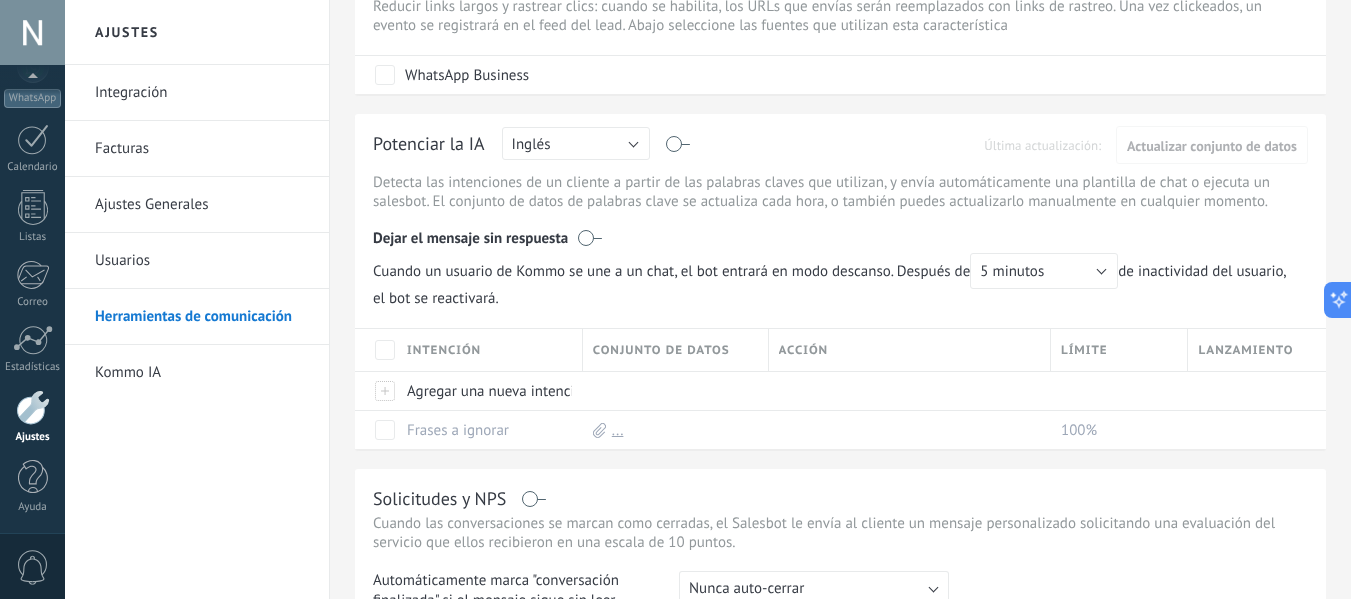 scroll, scrollTop: 619, scrollLeft: 0, axis: vertical 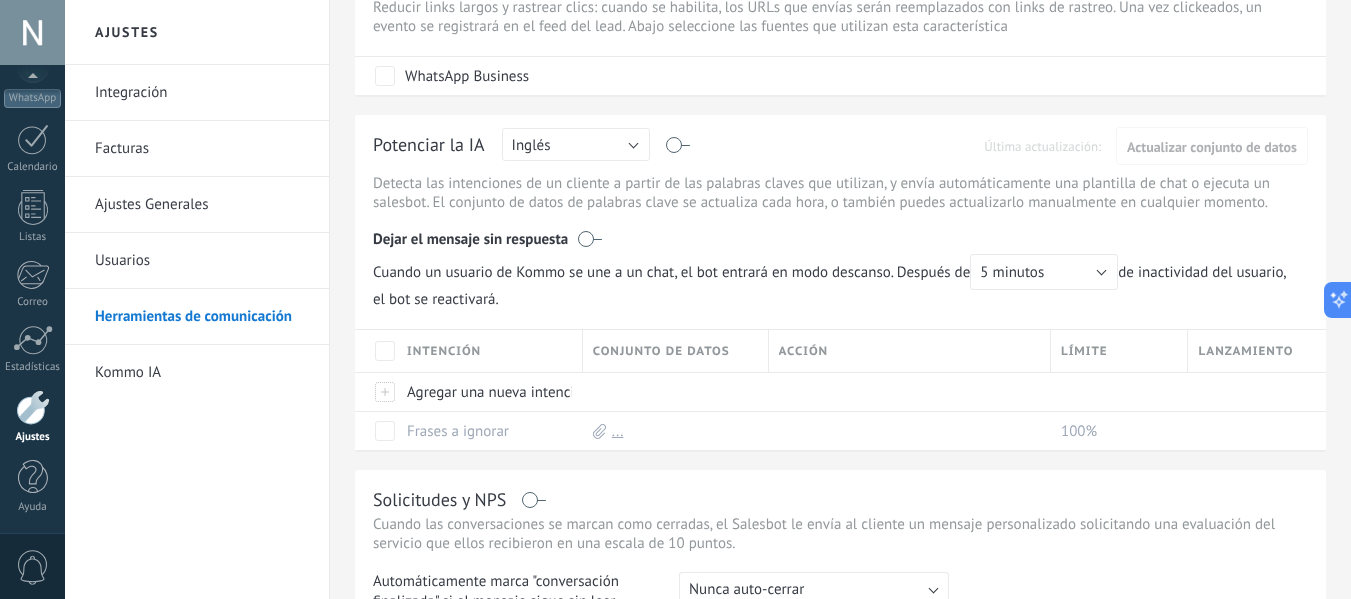 click on "Ajustes Generales" at bounding box center [202, 205] 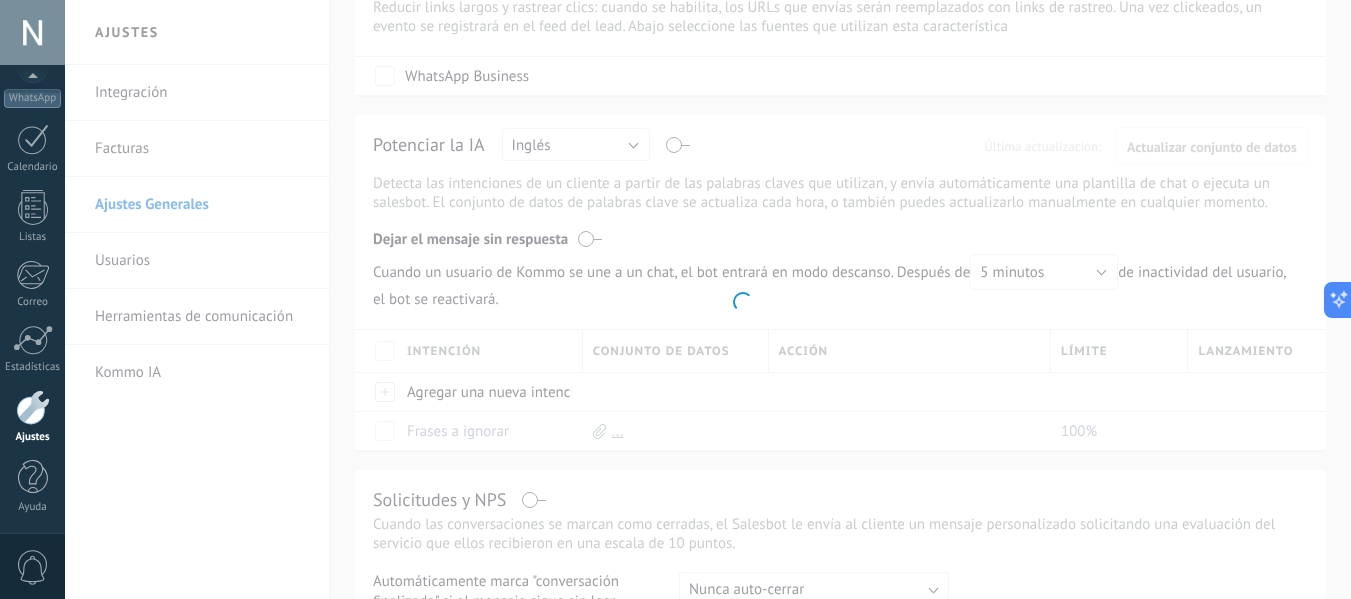 scroll, scrollTop: 0, scrollLeft: 0, axis: both 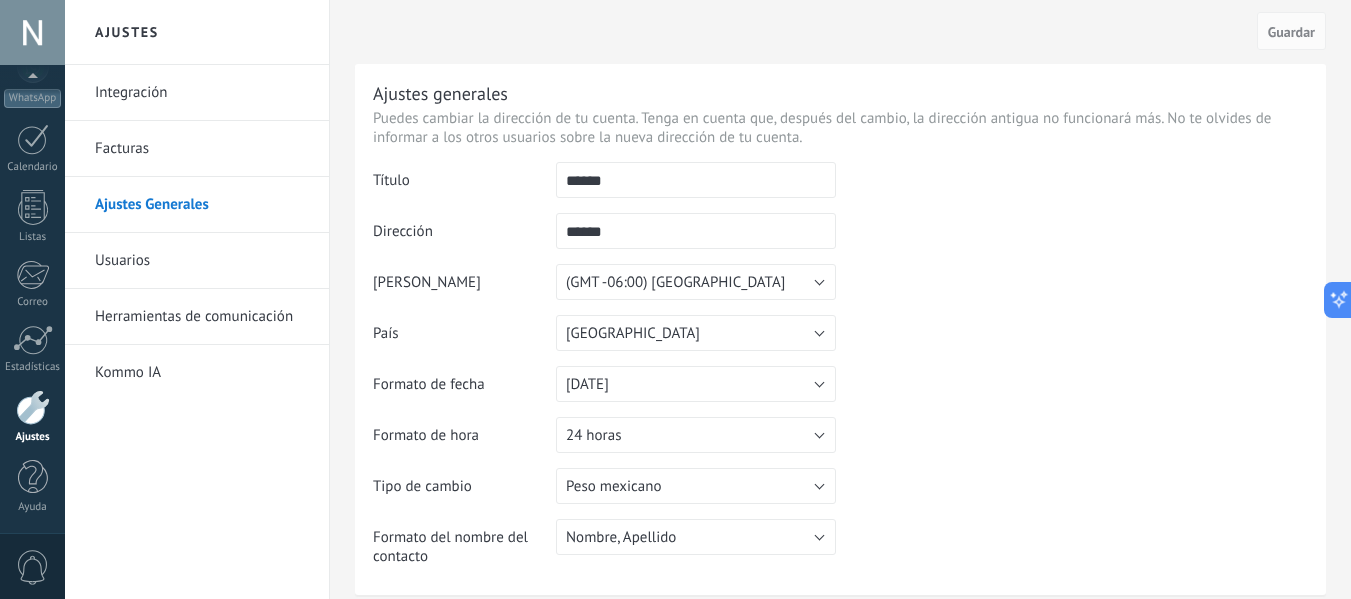 click on "Usuarios" at bounding box center [202, 261] 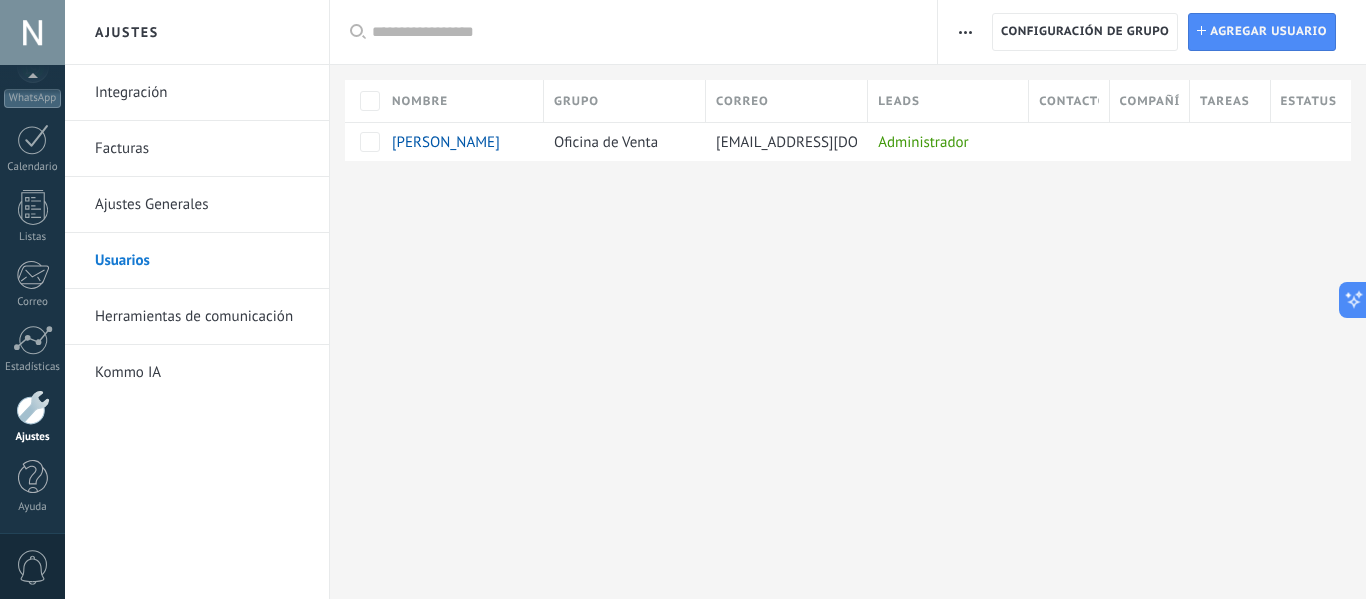 click on "Herramientas de comunicación" at bounding box center (202, 317) 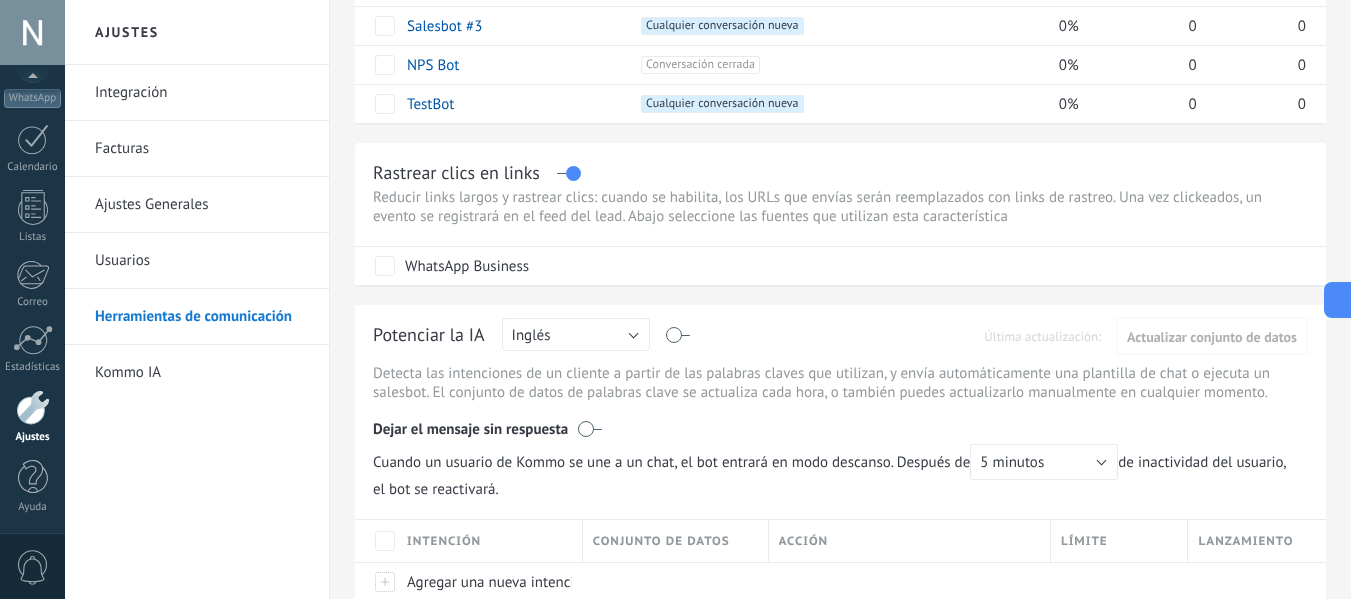 scroll, scrollTop: 439, scrollLeft: 0, axis: vertical 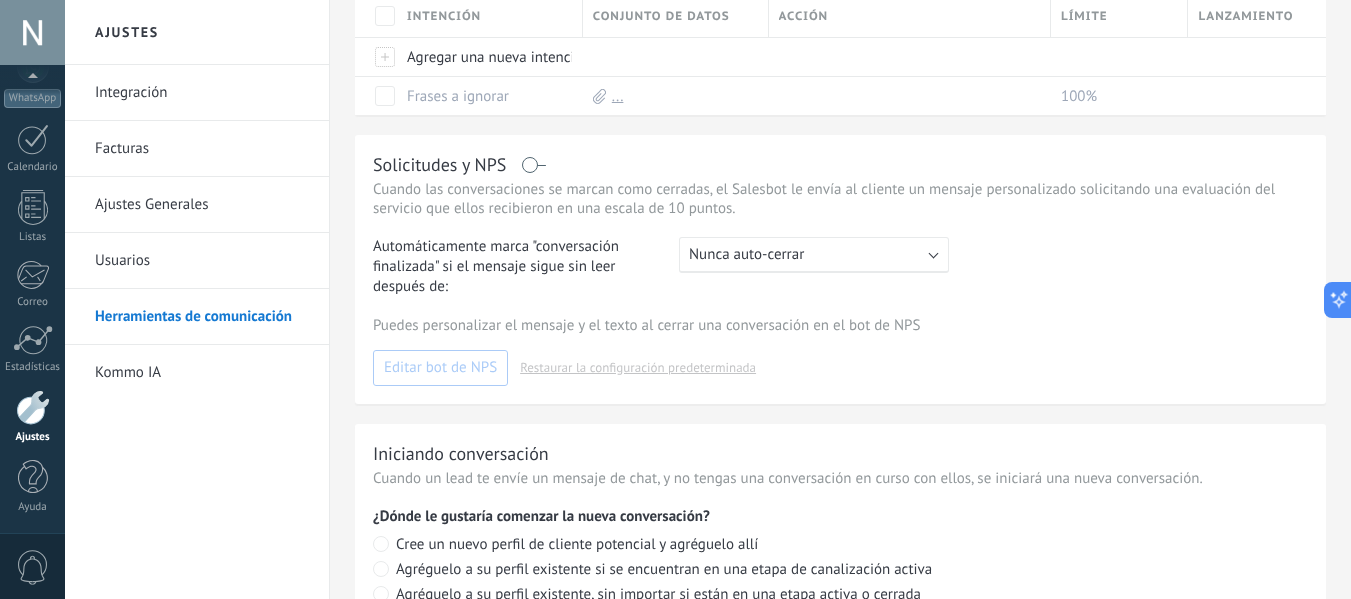 click at bounding box center [33, 407] 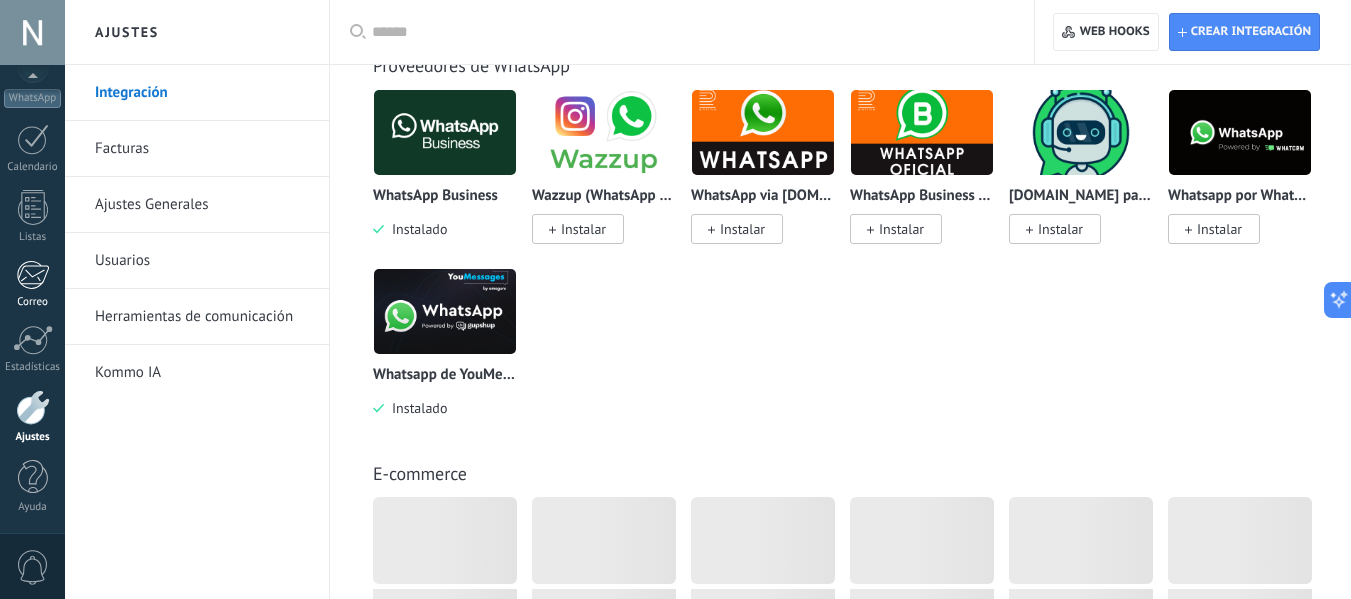 scroll, scrollTop: 0, scrollLeft: 0, axis: both 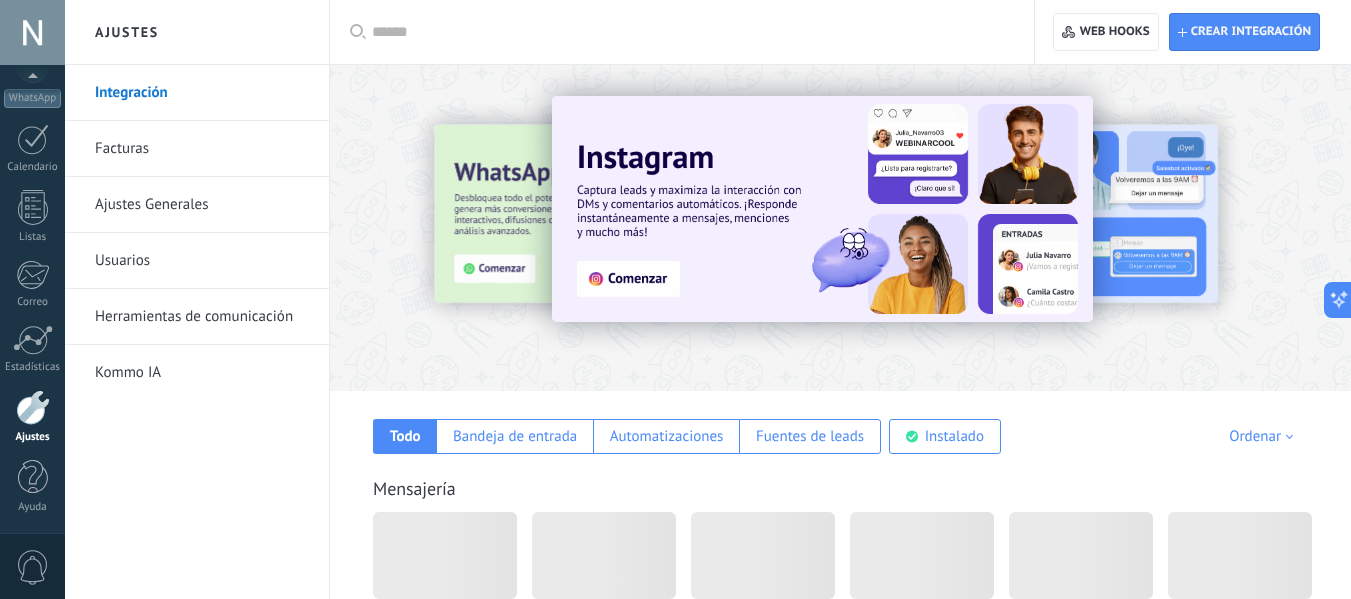 click on "Herramientas de comunicación" at bounding box center [202, 317] 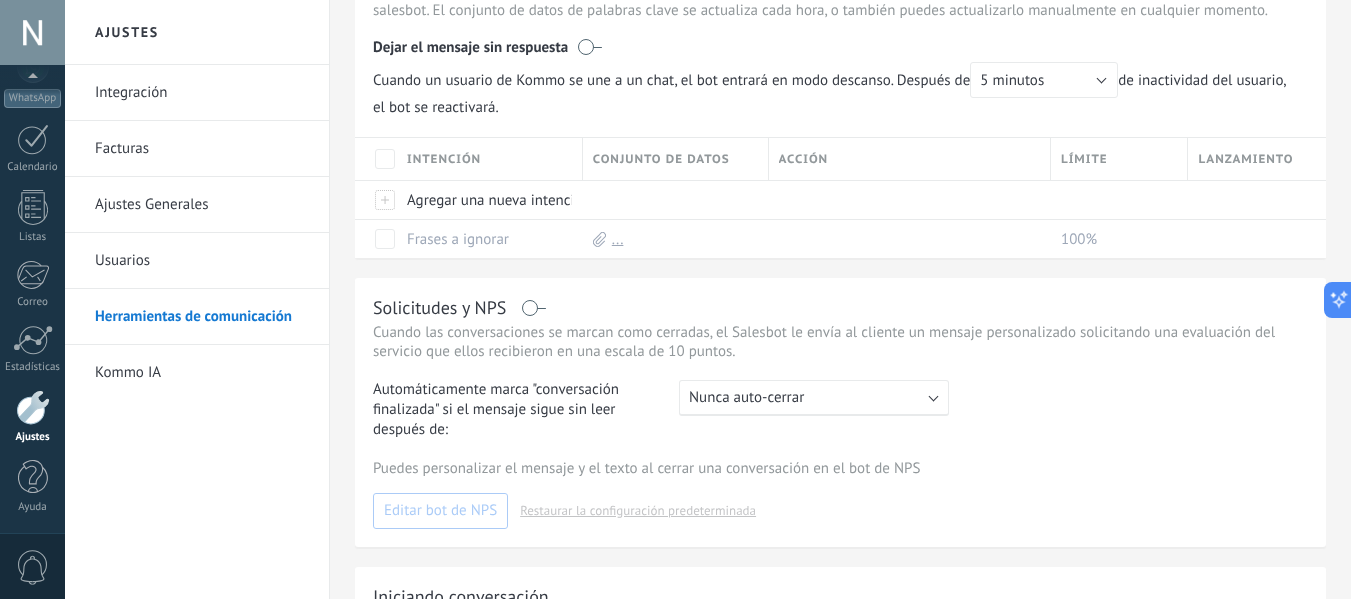 click on "Kommo IA" at bounding box center (202, 373) 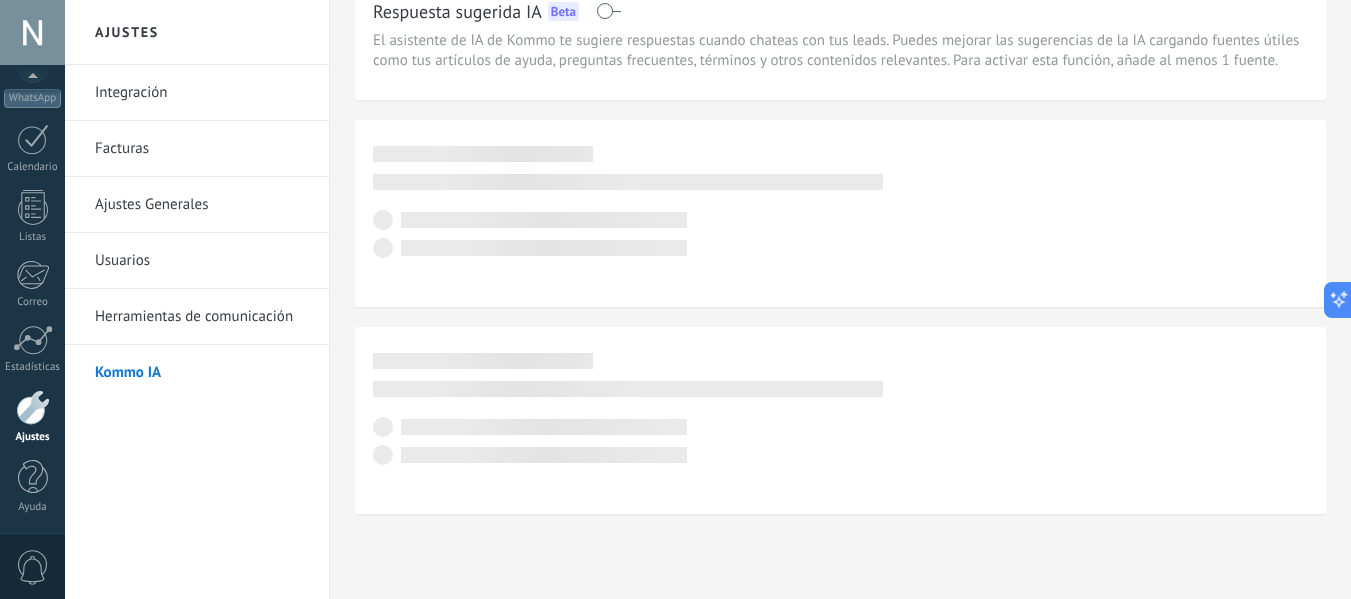 scroll, scrollTop: 0, scrollLeft: 0, axis: both 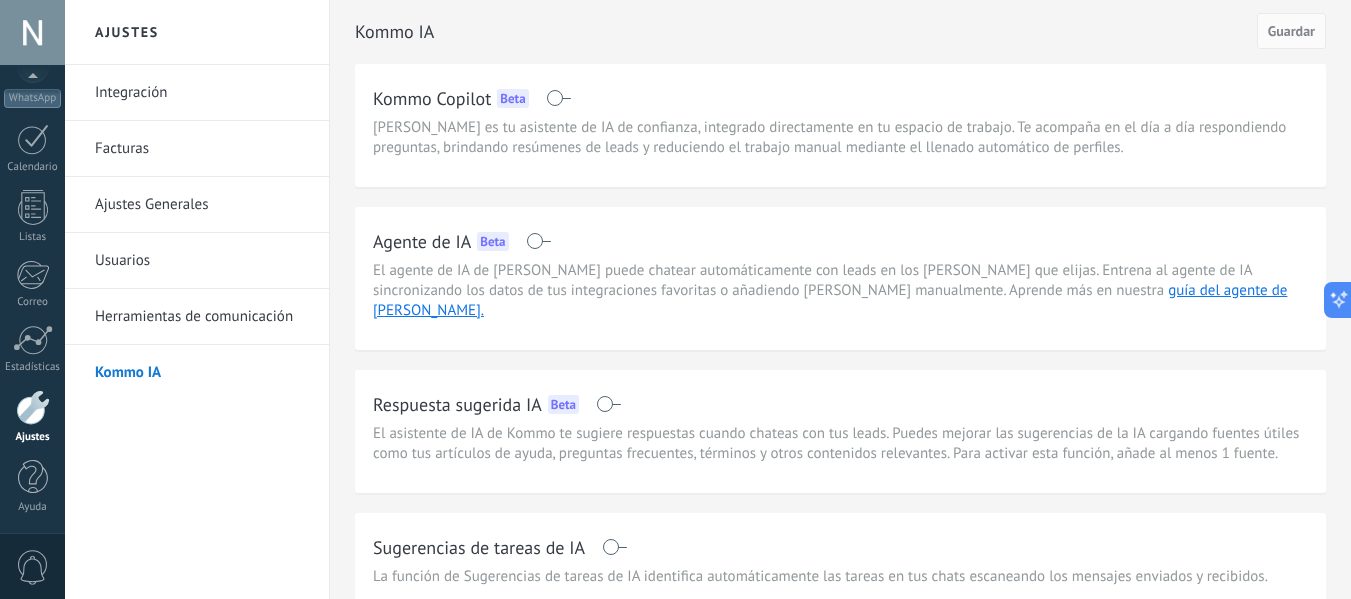 click on "Ajustes Generales" at bounding box center (202, 205) 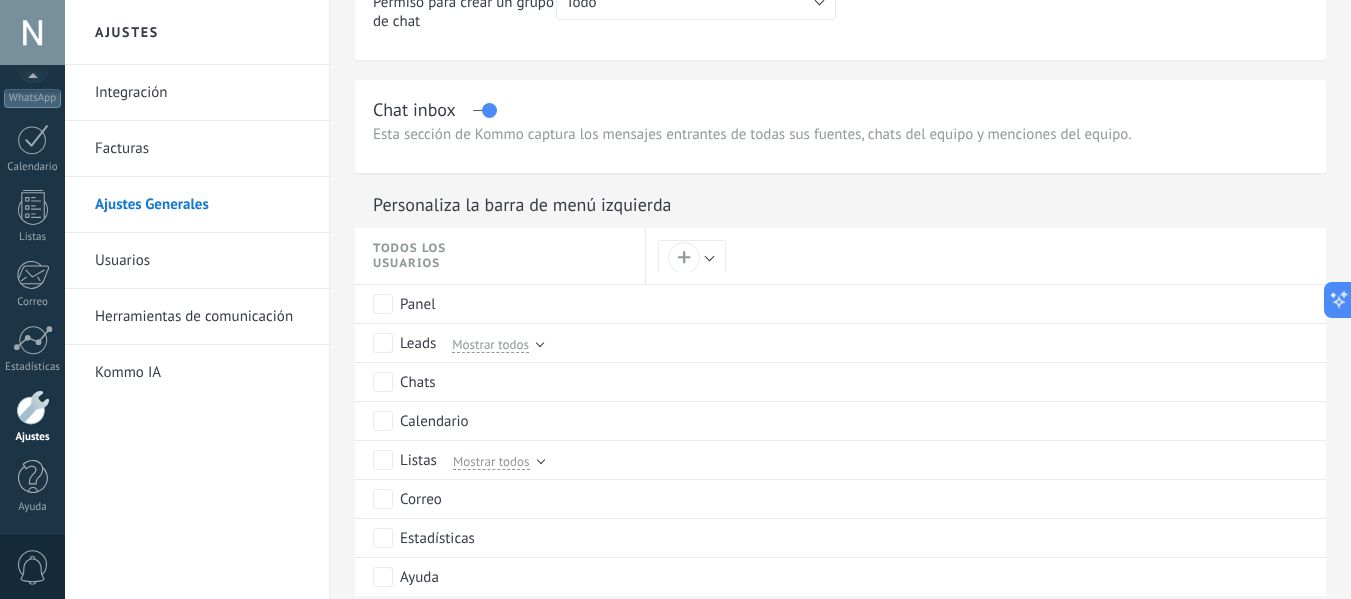 scroll, scrollTop: 1642, scrollLeft: 0, axis: vertical 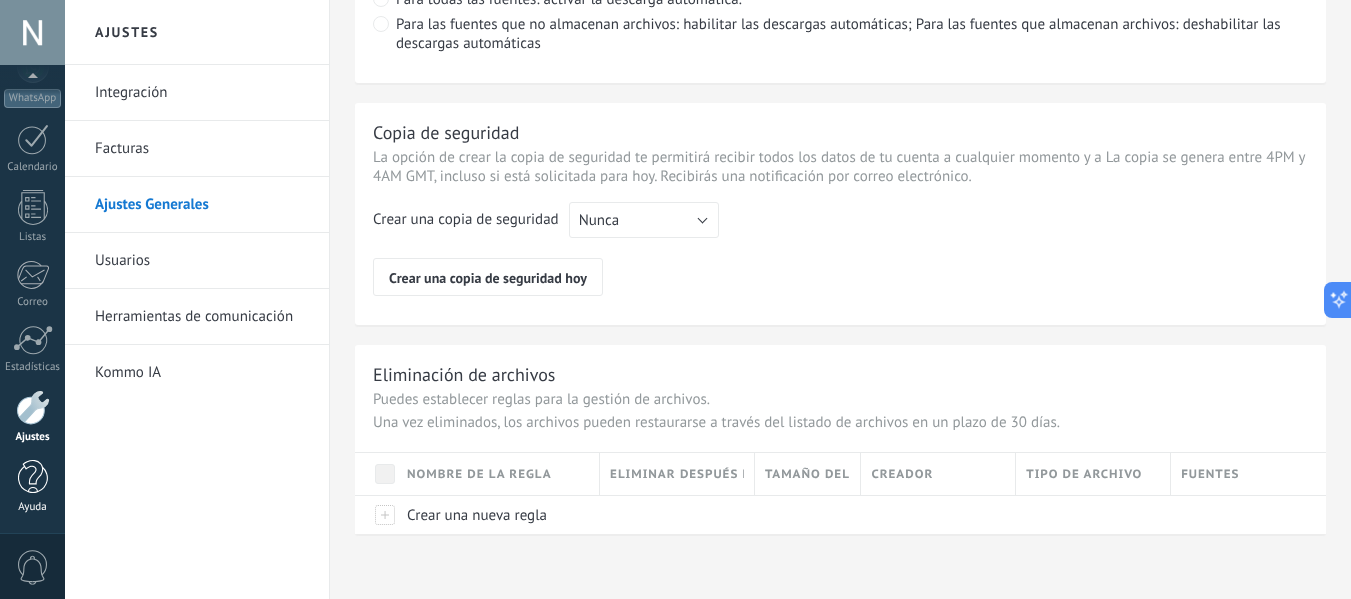 click on "Ayuda" at bounding box center (32, 487) 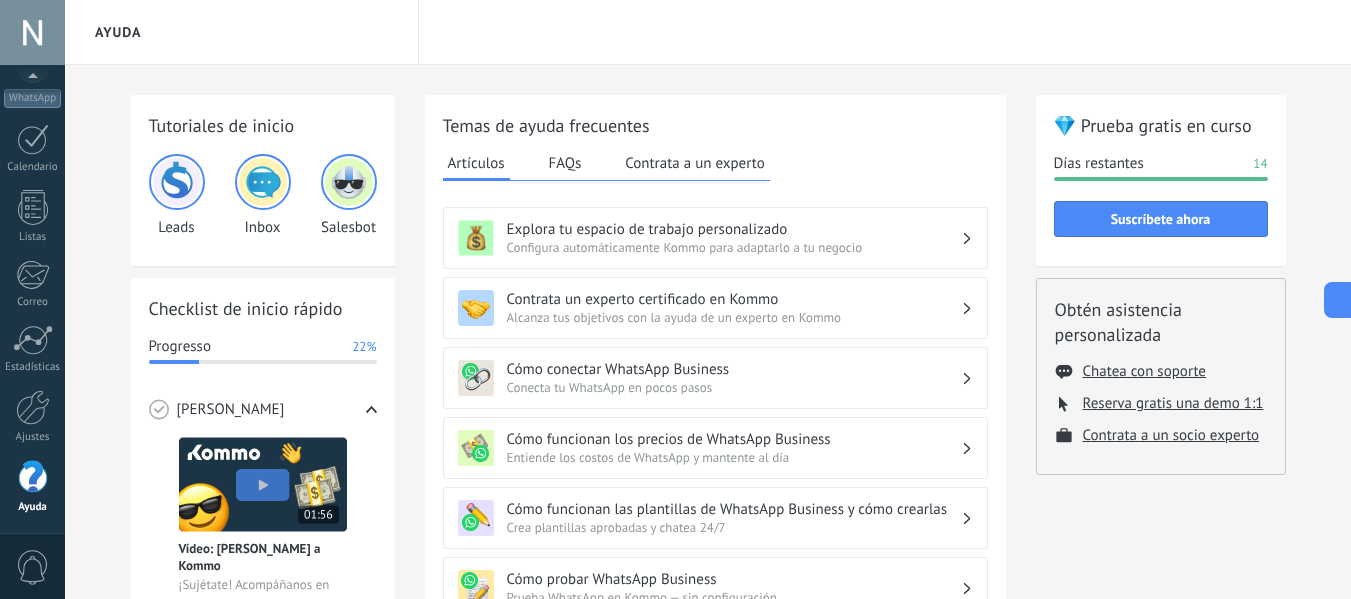 scroll, scrollTop: 638, scrollLeft: 0, axis: vertical 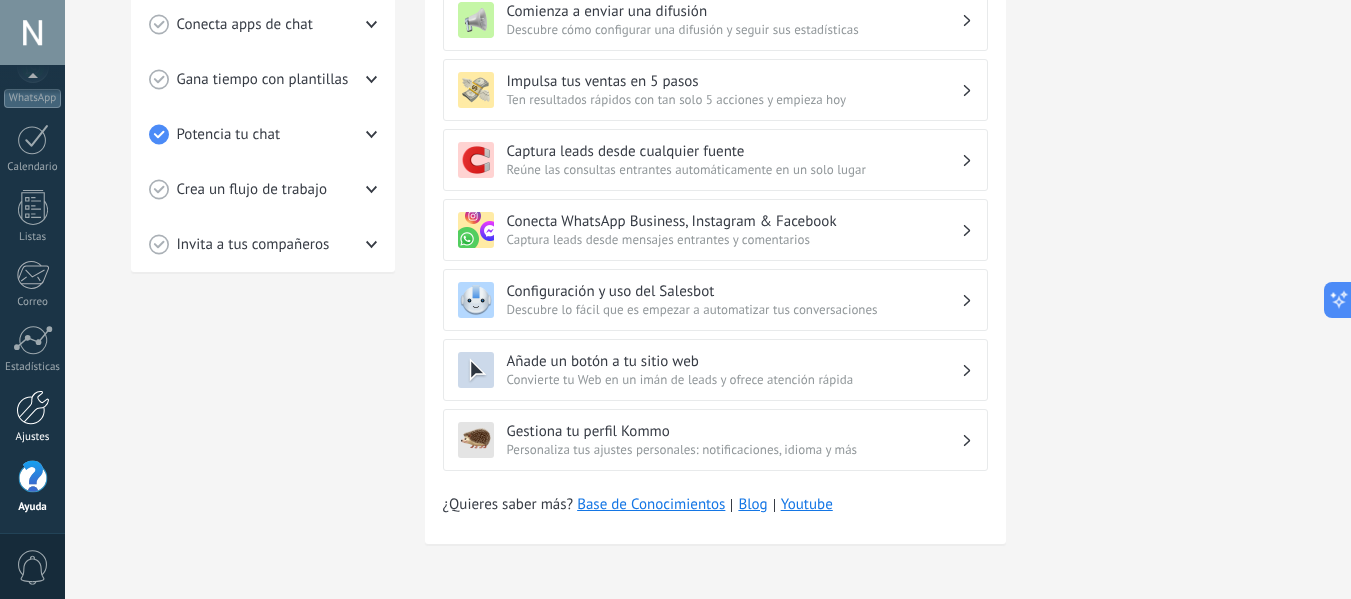 click at bounding box center [33, 407] 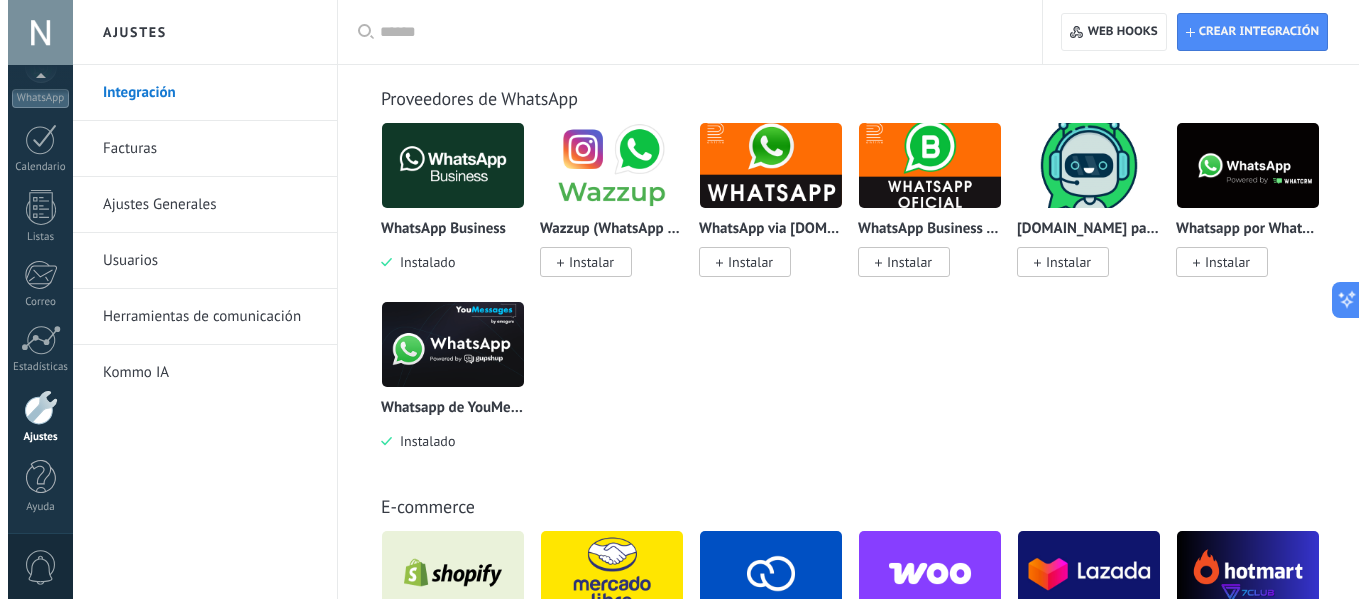 scroll, scrollTop: 801, scrollLeft: 0, axis: vertical 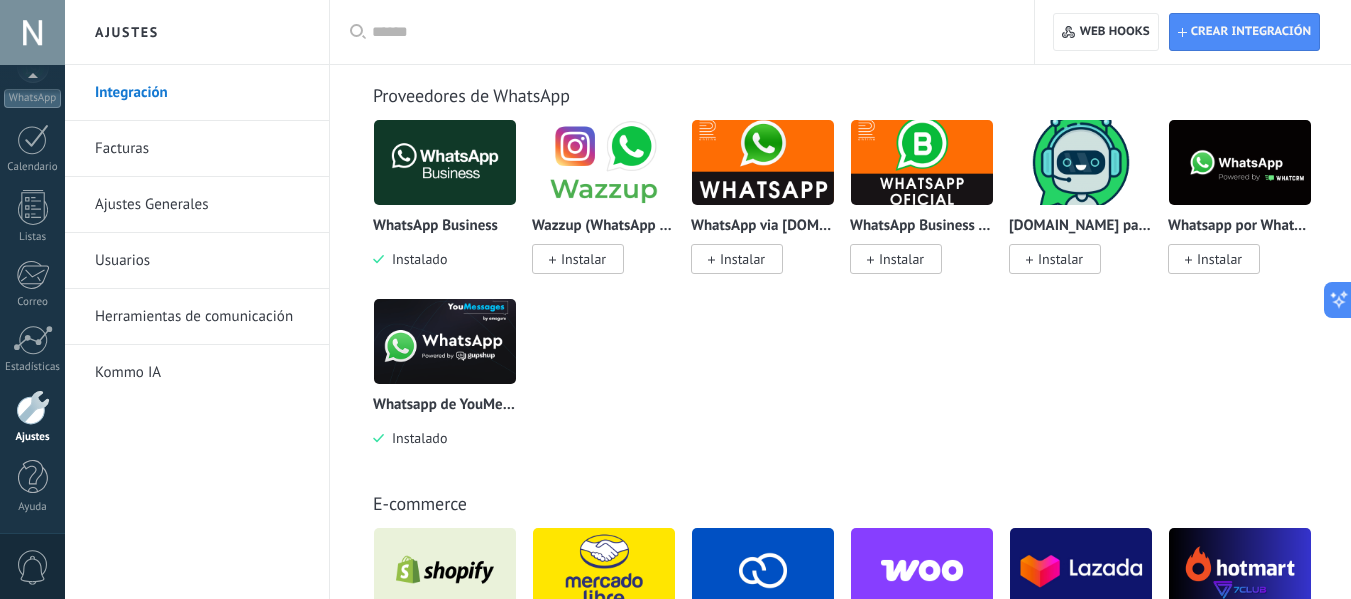 click at bounding box center [445, 341] 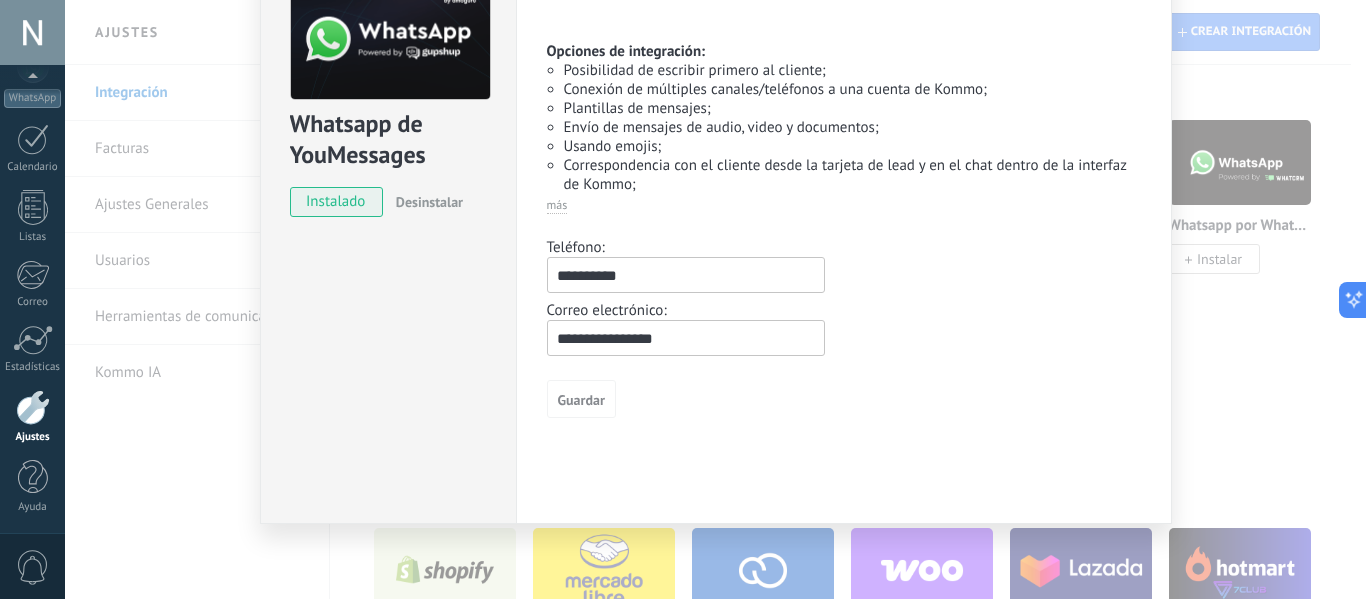 scroll, scrollTop: 135, scrollLeft: 0, axis: vertical 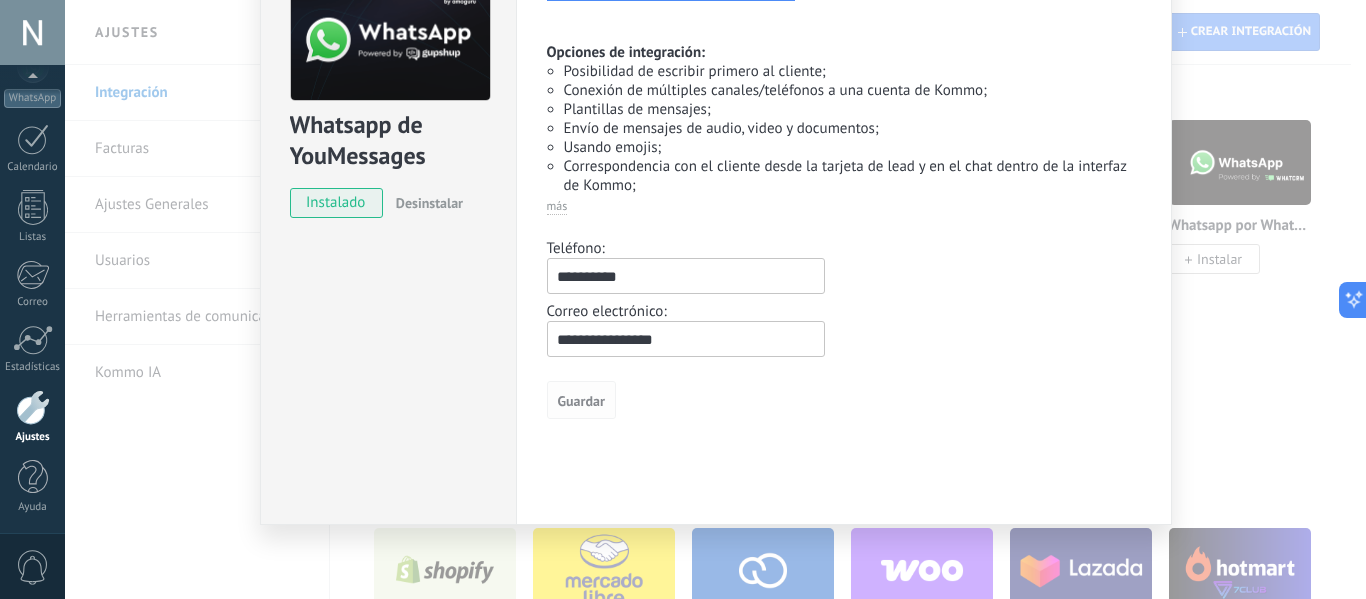 click on "Guardar" at bounding box center (581, 401) 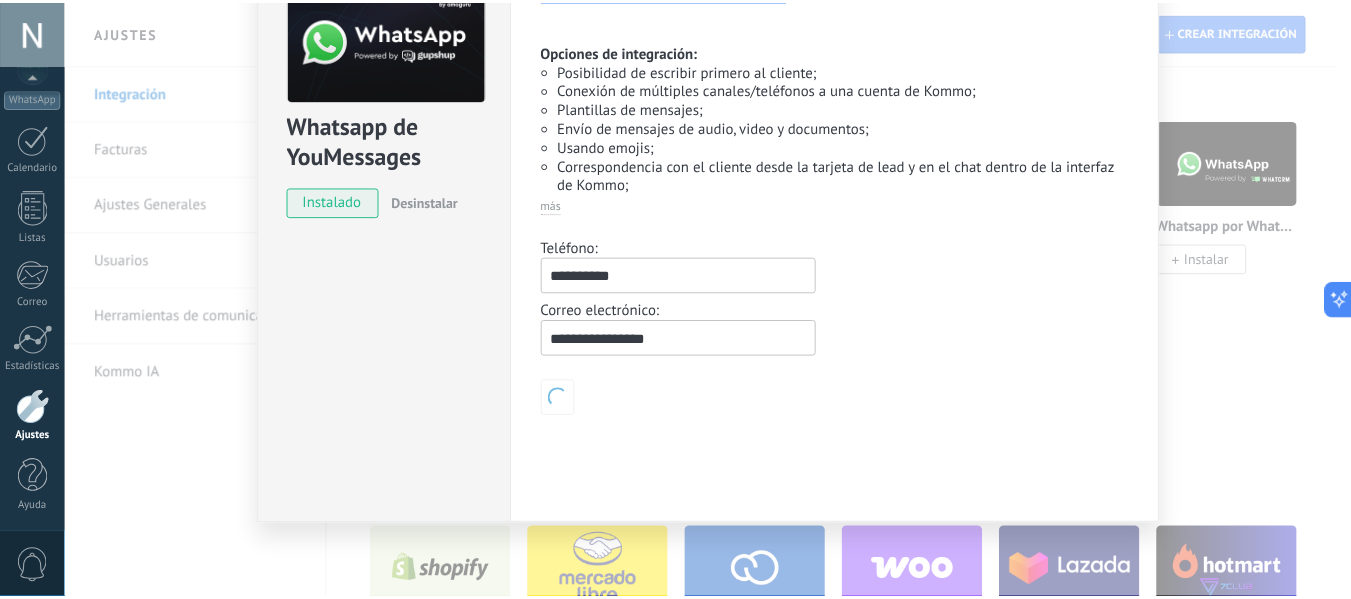 scroll, scrollTop: 0, scrollLeft: 0, axis: both 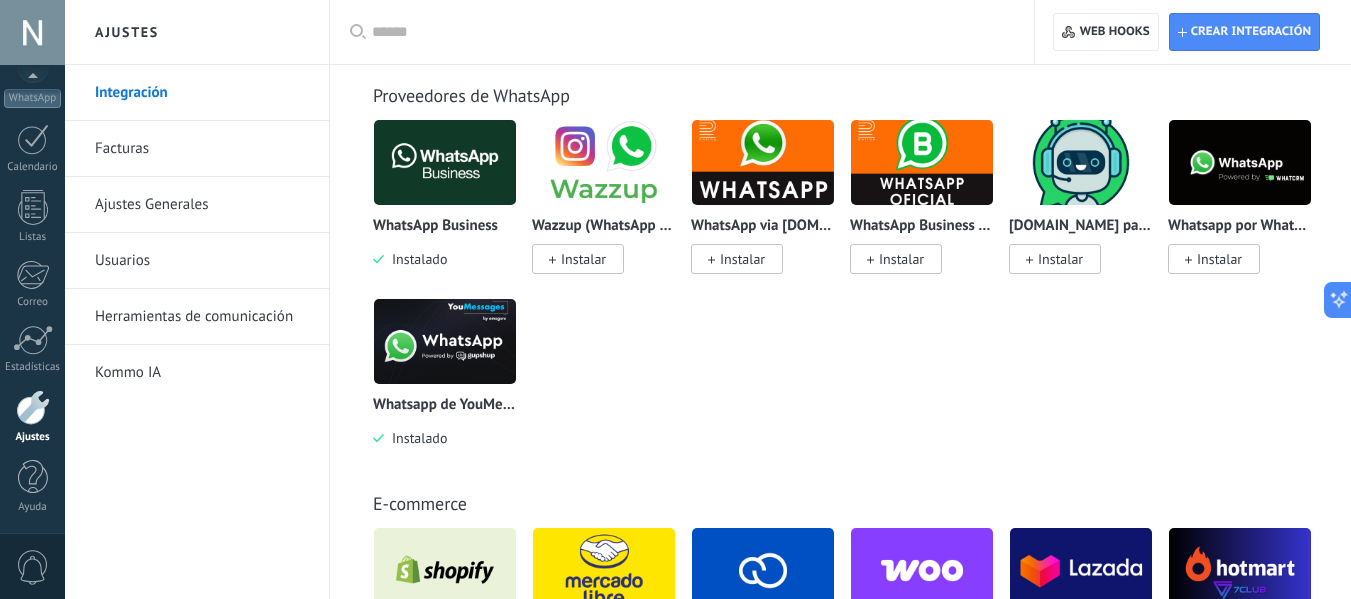 click at bounding box center [445, 341] 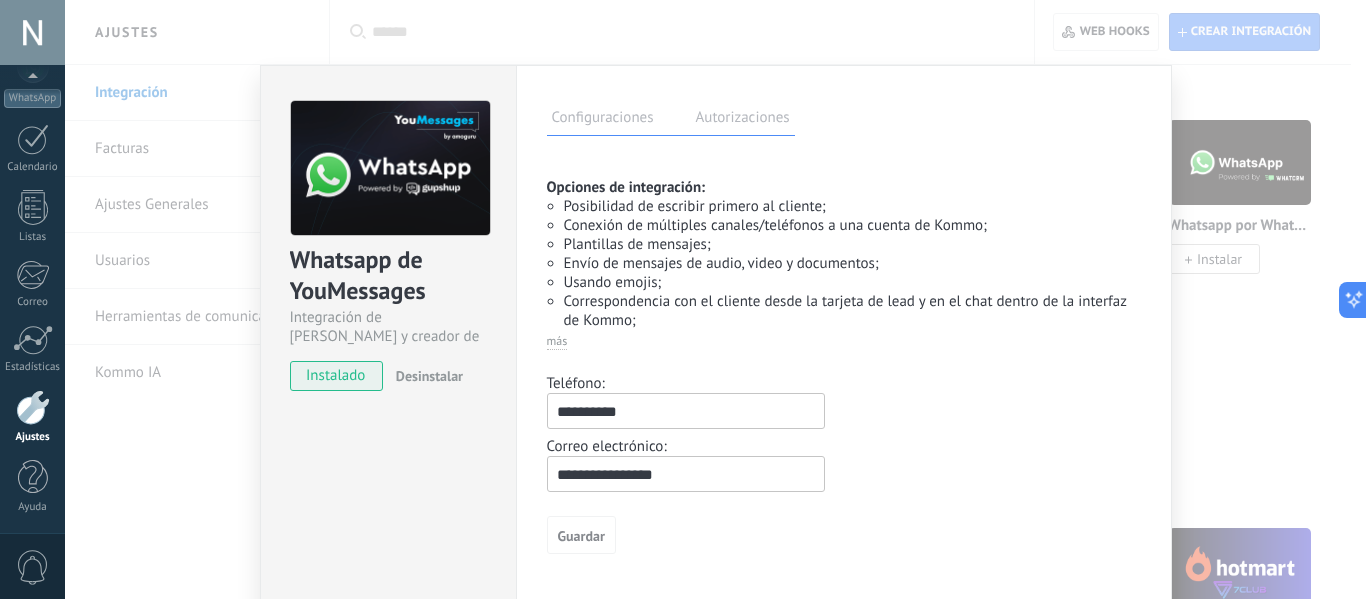 click on "Autorizaciones" at bounding box center [743, 120] 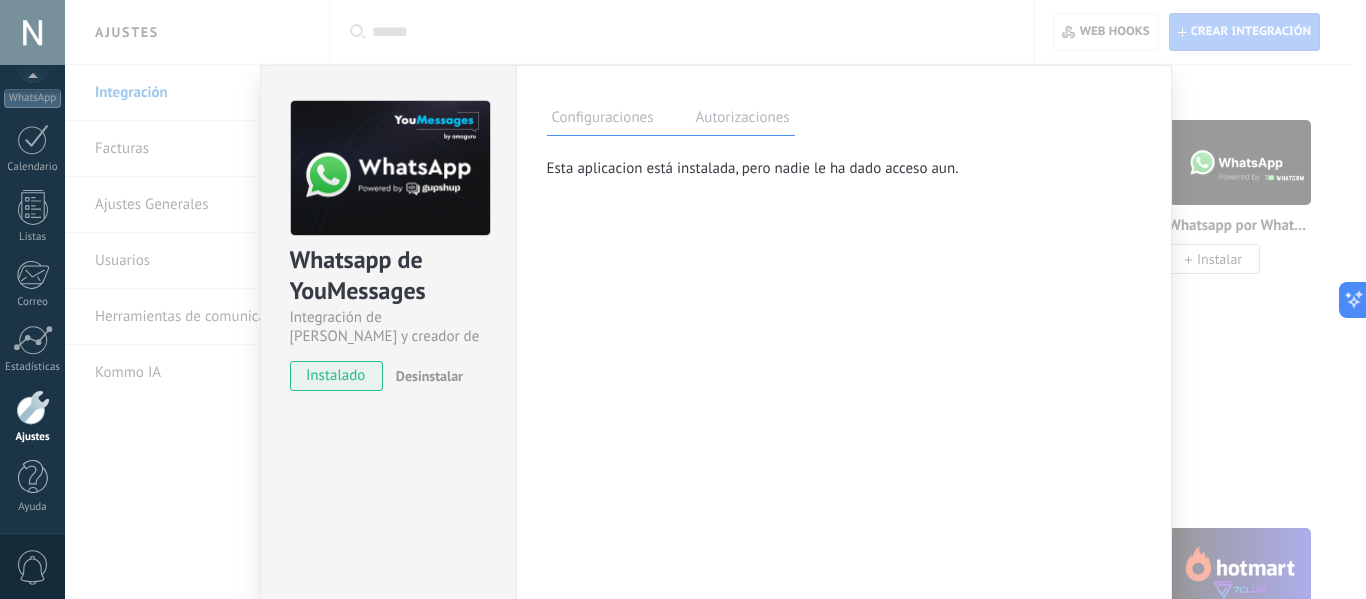 click on "Configuraciones" at bounding box center (603, 120) 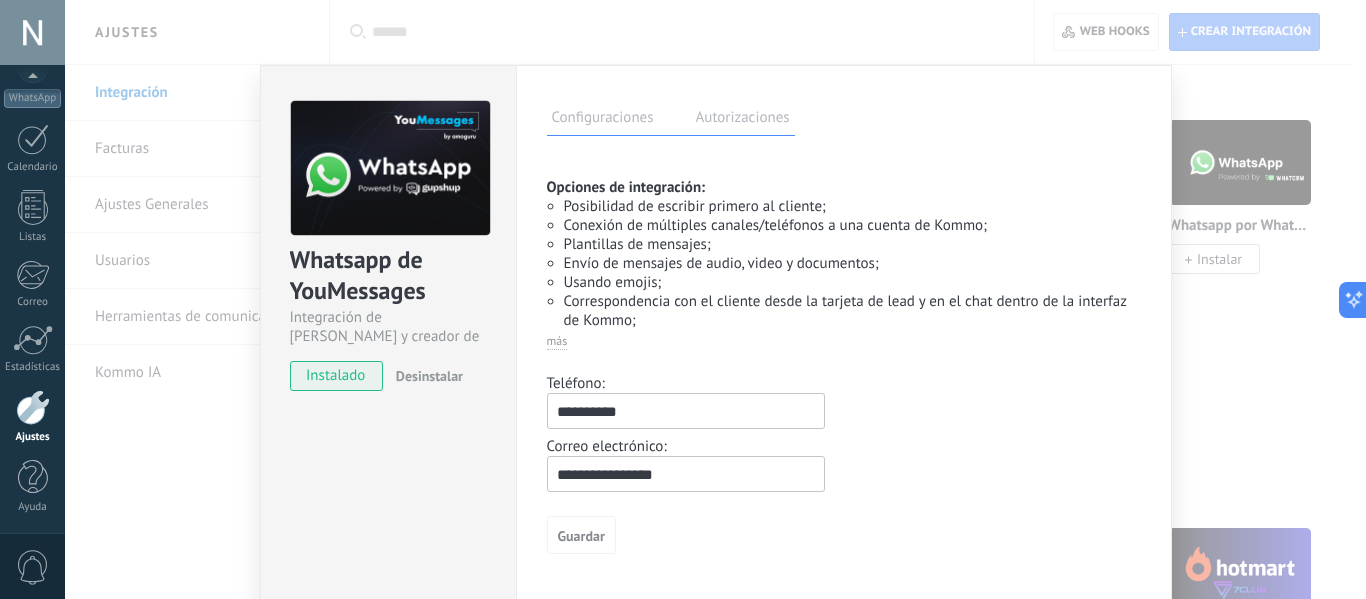 click on "Autorizaciones" at bounding box center (743, 120) 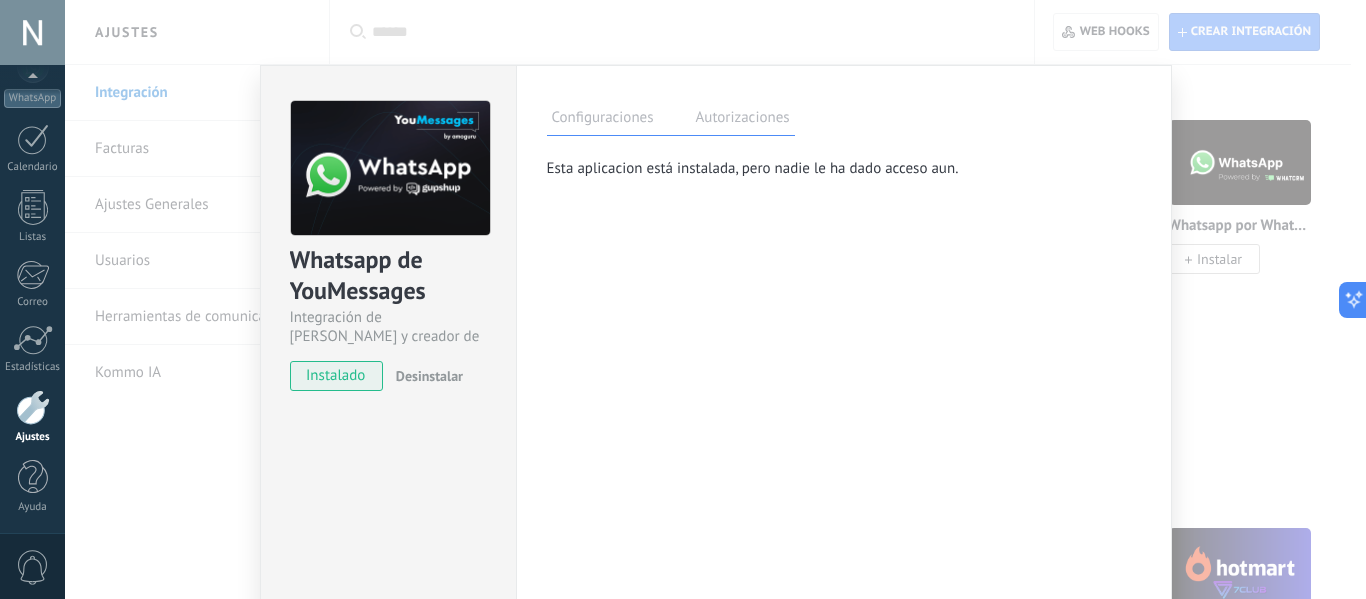 click on "Configuraciones Autorizaciones [PERSON_NAME] registra a los usuarios que han concedido acceso a las integración a esta cuenta. Si deseas remover la posibilidad que un usuario pueda enviar solicitudes a la cuenta en nombre de esta integración, puedes revocar el acceso. Si el acceso a todos los usuarios es revocado, la integración dejará de funcionar. Esta aplicacion está instalada, pero nadie le [PERSON_NAME] acceso aun. Opciones de integración:
Posibilidad de escribir primero al cliente;
Conexión de múltiples [PERSON_NAME]/teléfonos a una cuenta de Kommo;
Plantillas de mensajes;
Envío de mensajes de audio, video y documentos;
Usando emojis;
Correspondencia con el cliente desde la tarjeta de lead y en el chat dentro de la interfaz de Kommo;
Toda la funcionalidad de Salesbot y Digital Pipeline;
Constructor de bot propio;
Instalación:
Regístrese en  [DOMAIN_NAME] (Registro) ;
Instale el widget y complete los [PERSON_NAME] "Correo electrónico" y "Teléfono";" at bounding box center (844, 362) 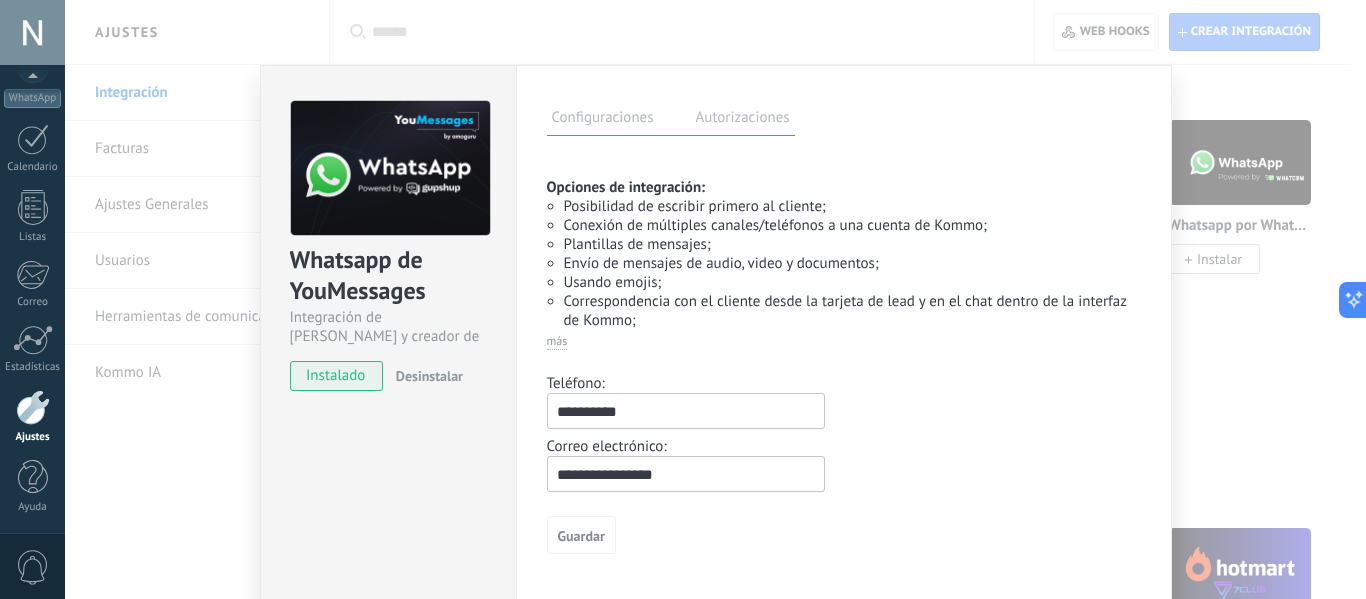 click on "Autorizaciones" at bounding box center (743, 120) 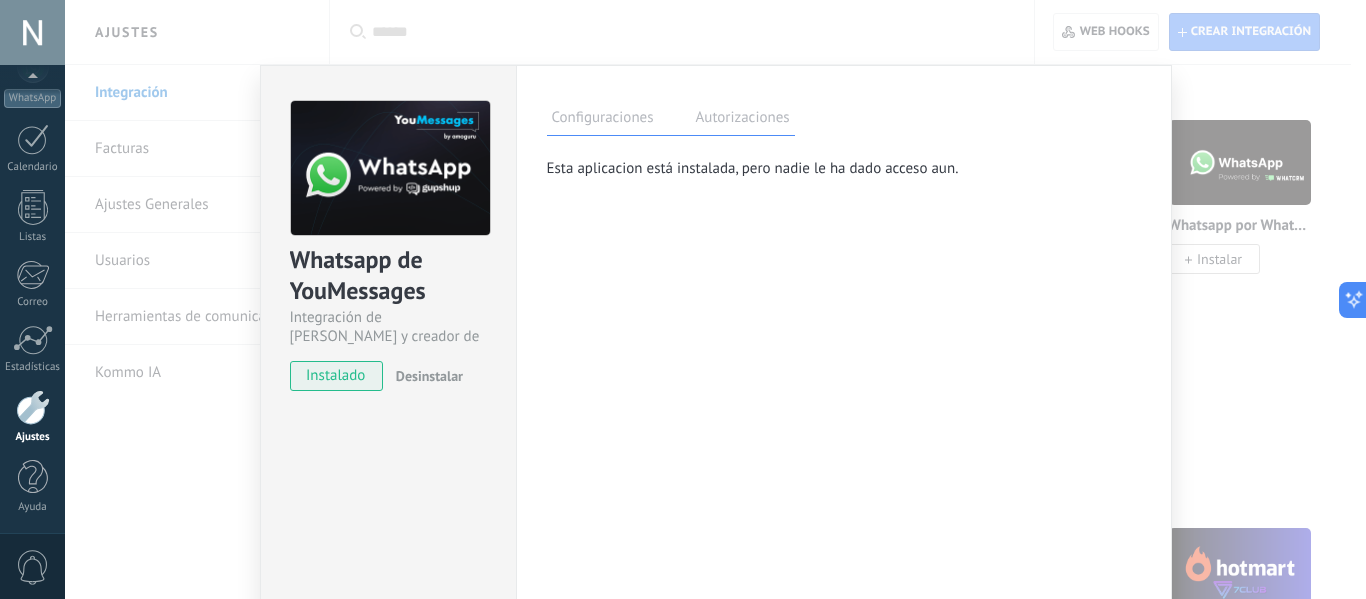 click on "Configuraciones" at bounding box center [603, 120] 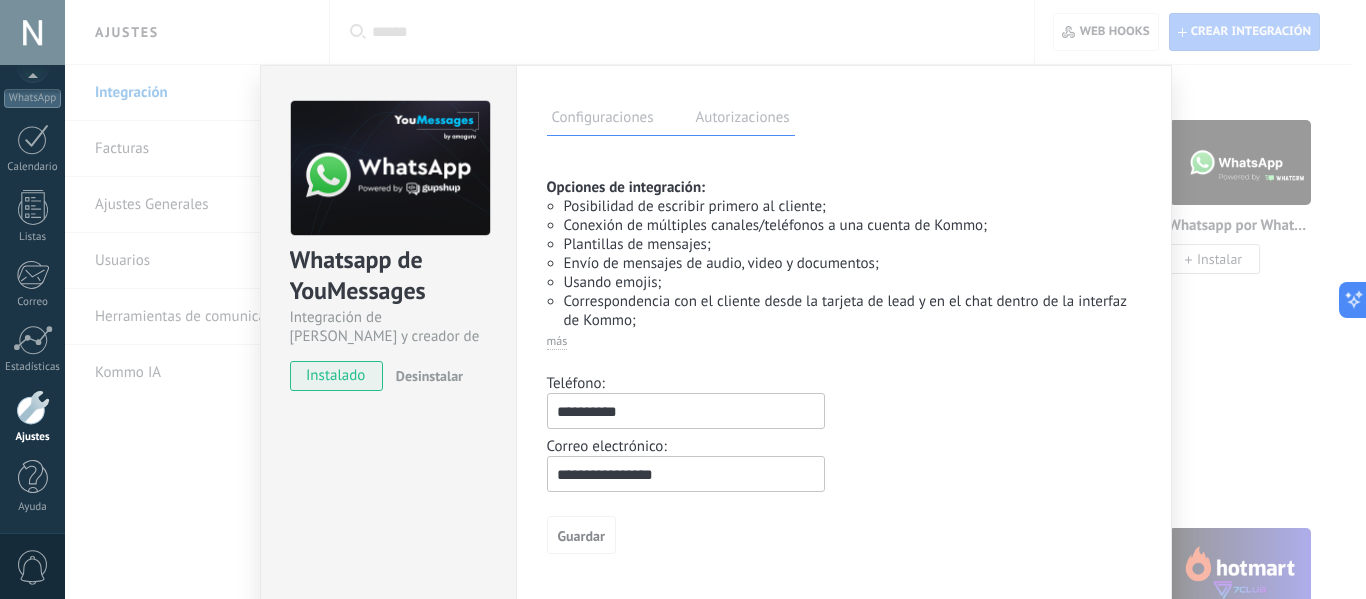 click on "Autorizaciones" at bounding box center [743, 120] 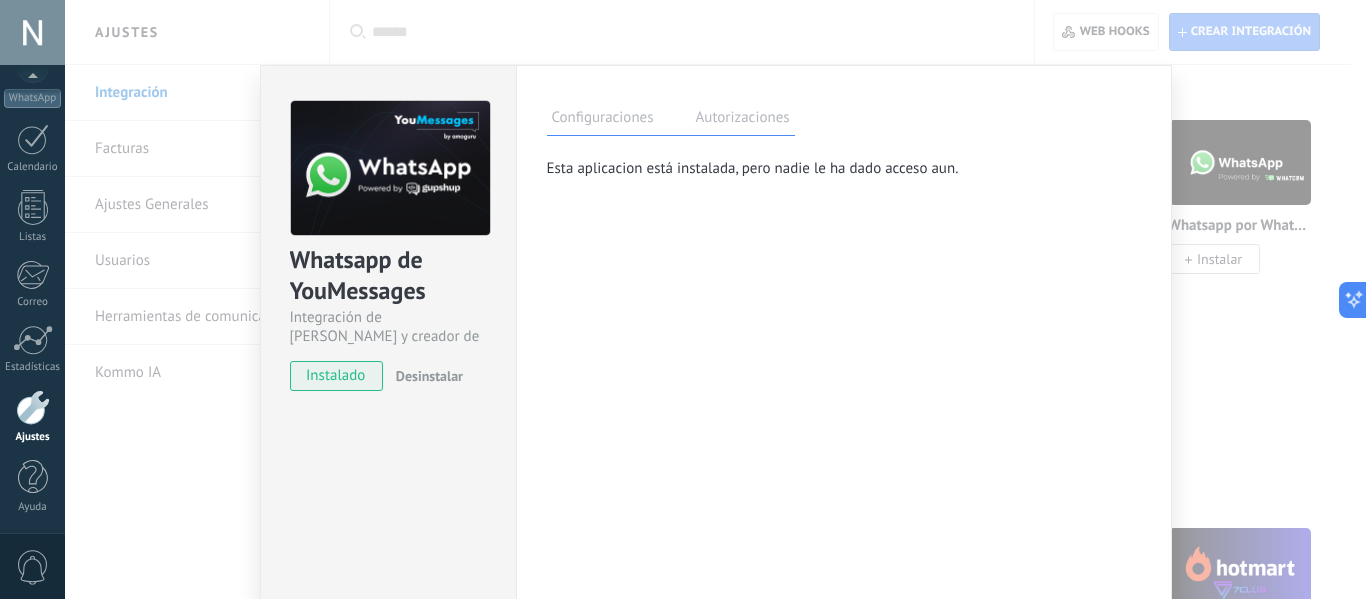 click on "Configuraciones" at bounding box center (603, 120) 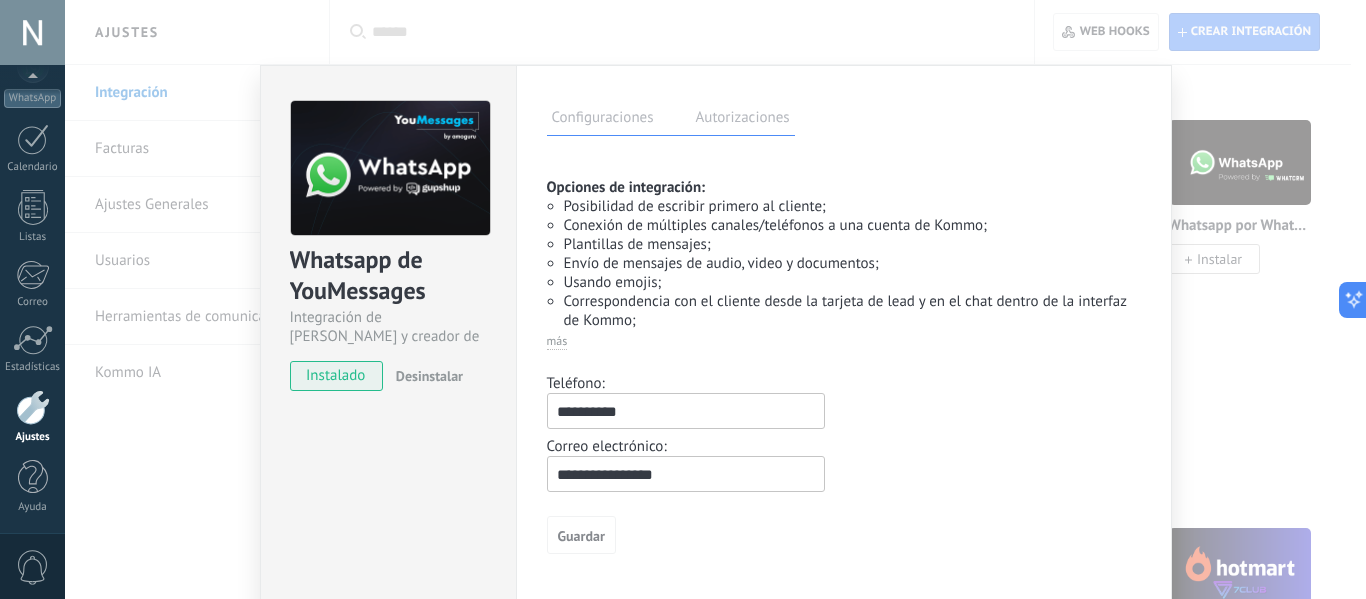click on "Configuraciones Autorizaciones [PERSON_NAME] registra a los usuarios que han concedido acceso a las integración a esta cuenta. Si deseas remover la posibilidad que un usuario pueda enviar solicitudes a la cuenta en nombre de esta integración, puedes revocar el acceso. Si el acceso a todos los usuarios es revocado, la integración dejará de funcionar. Esta aplicacion está instalada, pero nadie le [PERSON_NAME] acceso aun. Opciones de integración:
Posibilidad de escribir primero al cliente;
Conexión de múltiples [PERSON_NAME]/teléfonos a una cuenta de Kommo;
Plantillas de mensajes;
Envío de mensajes de audio, video y documentos;
Usando emojis;
Correspondencia con el cliente desde la tarjeta de lead y en el chat dentro de la interfaz de Kommo;
Toda la funcionalidad de Salesbot y Digital Pipeline;
Constructor de bot propio;
Instalación:
Regístrese en  [DOMAIN_NAME] (Registro) ;
Instale el widget y complete los [PERSON_NAME] "Correo electrónico" y "Teléfono";" at bounding box center [844, 362] 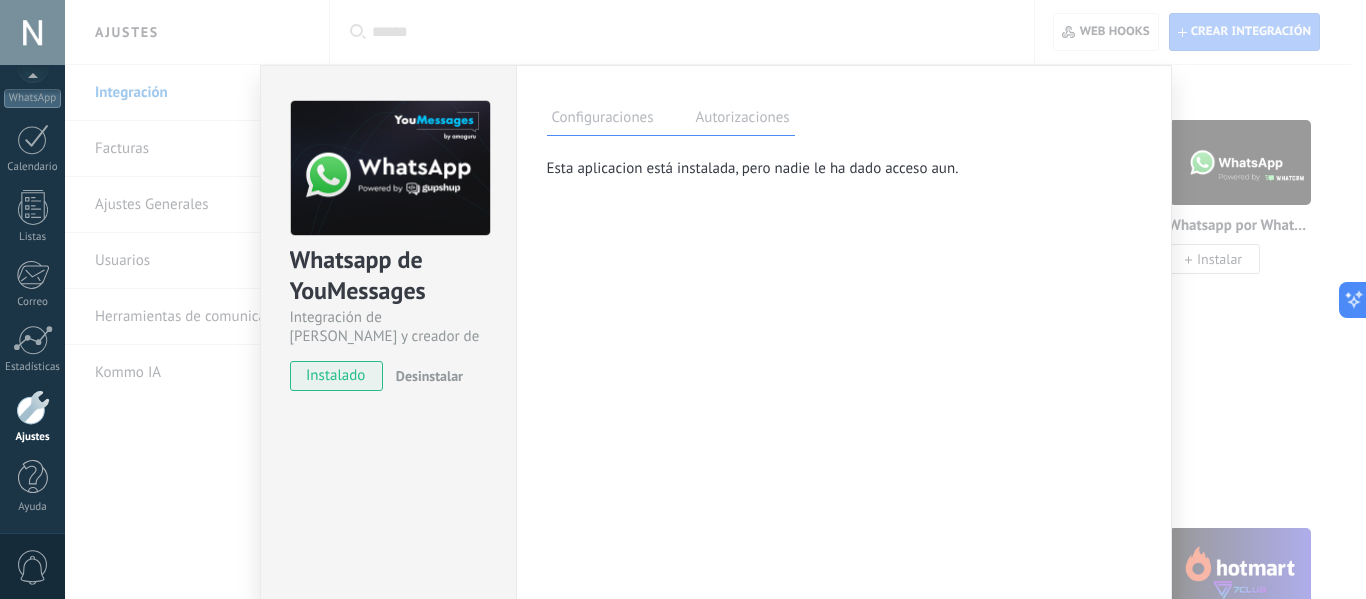 click on "Configuraciones" at bounding box center [603, 120] 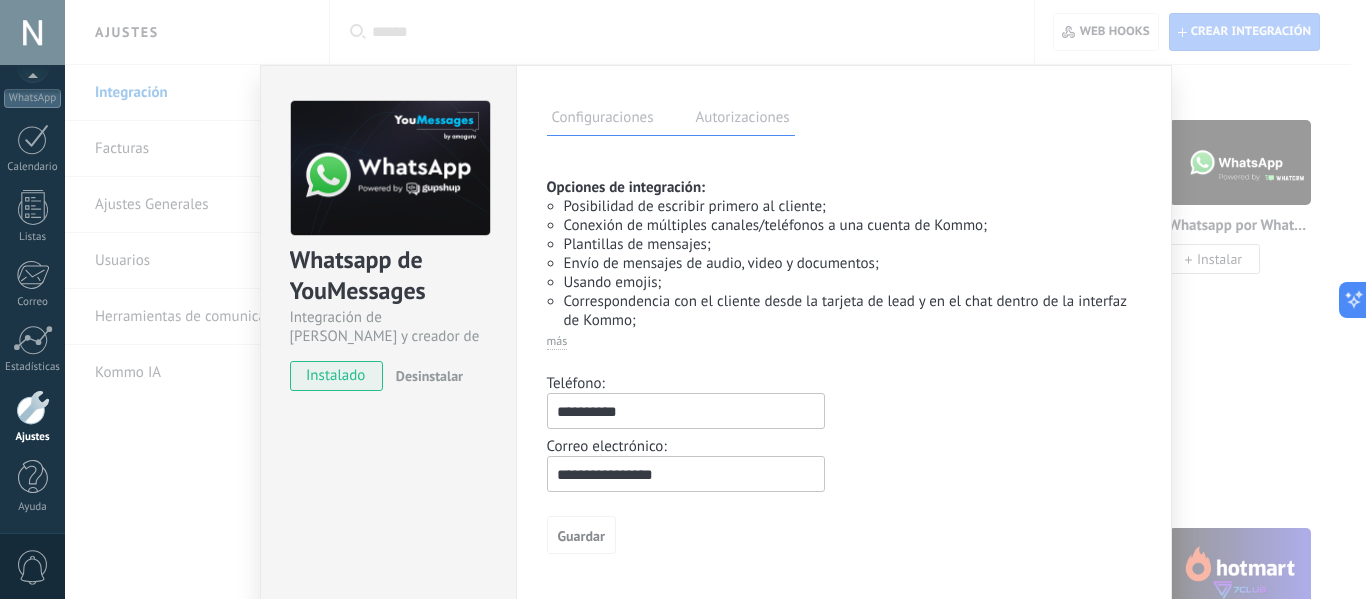 click on "Autorizaciones" at bounding box center (743, 120) 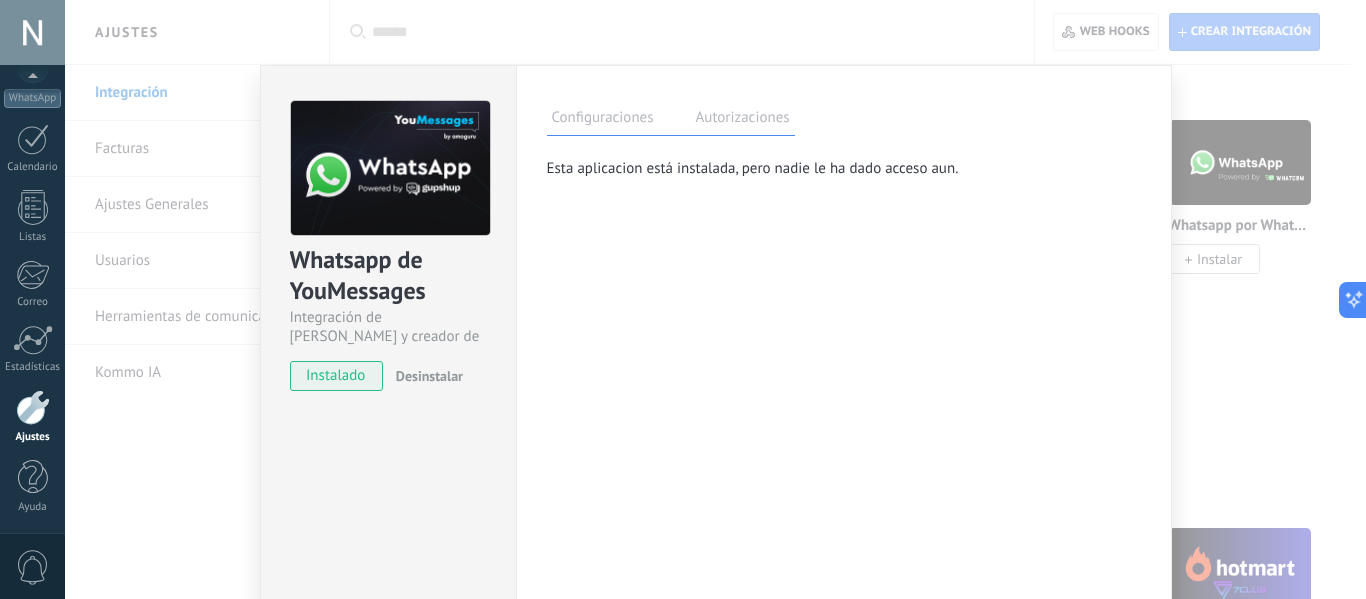 click on "Esta aplicacion está instalada, pero nadie le ha dado acceso aun." at bounding box center [826, 168] 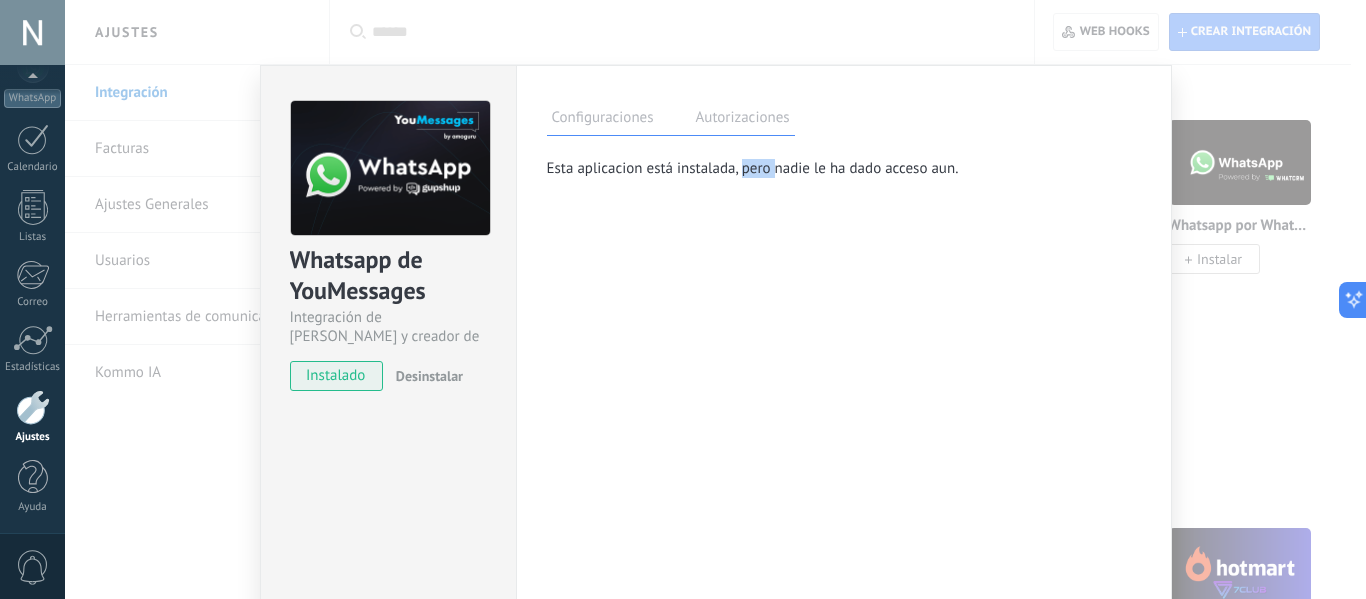 click on "Esta aplicacion está instalada, pero nadie le ha dado acceso aun." at bounding box center (826, 168) 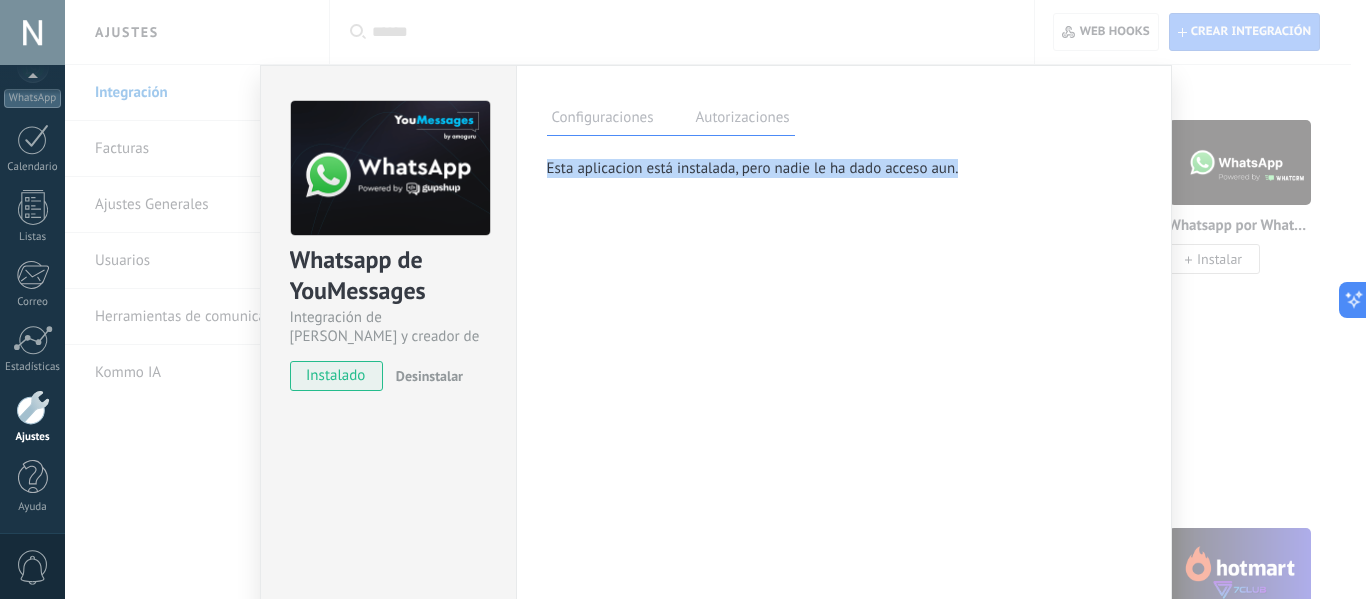 click on "Esta aplicacion está instalada, pero nadie le ha dado acceso aun." at bounding box center (826, 168) 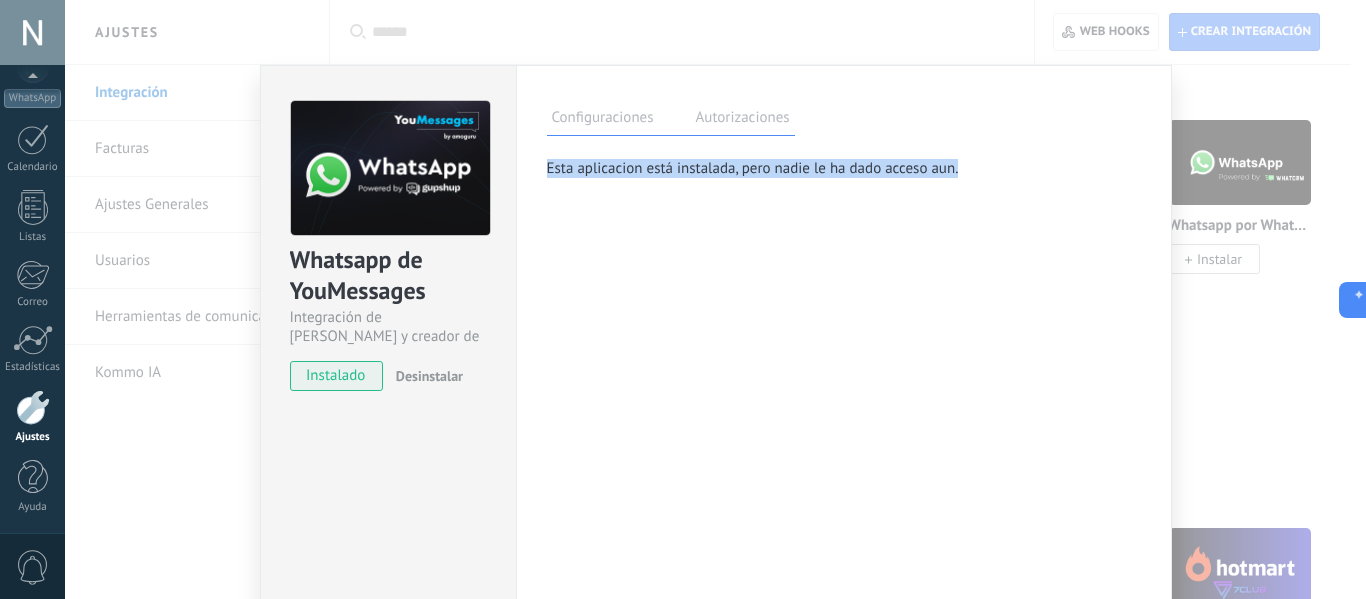 click on "Whatsapp de YouMessages Integración de Whatsapp y creador de bots instalado Desinstalar Configuraciones Autorizaciones [PERSON_NAME] registra a los usuarios que han concedido acceso a las integración a esta cuenta. Si deseas remover la posibilidad que un usuario pueda enviar solicitudes a la cuenta en nombre de esta integración, puedes revocar el acceso. Si el acceso a todos los usuarios es revocado, la integración dejará de funcionar. Esta aplicacion está instalada, pero nadie le [PERSON_NAME] acceso aun. Opciones de integración:
Posibilidad de escribir primero al cliente;
Conexión de múltiples [PERSON_NAME]/teléfonos a una cuenta de Kommo;
Plantillas de mensajes;
Envío de mensajes de audio, video y documentos;
Usando emojis;
Correspondencia con el cliente desde la tarjeta de lead y en el chat dentro de la interfaz de Kommo;
Toda la funcionalidad de Salesbot y Digital Pipeline;
Constructor de bot propio;
Instalación:
Regístrese en  [DOMAIN_NAME] (Registro) ;" at bounding box center (715, 299) 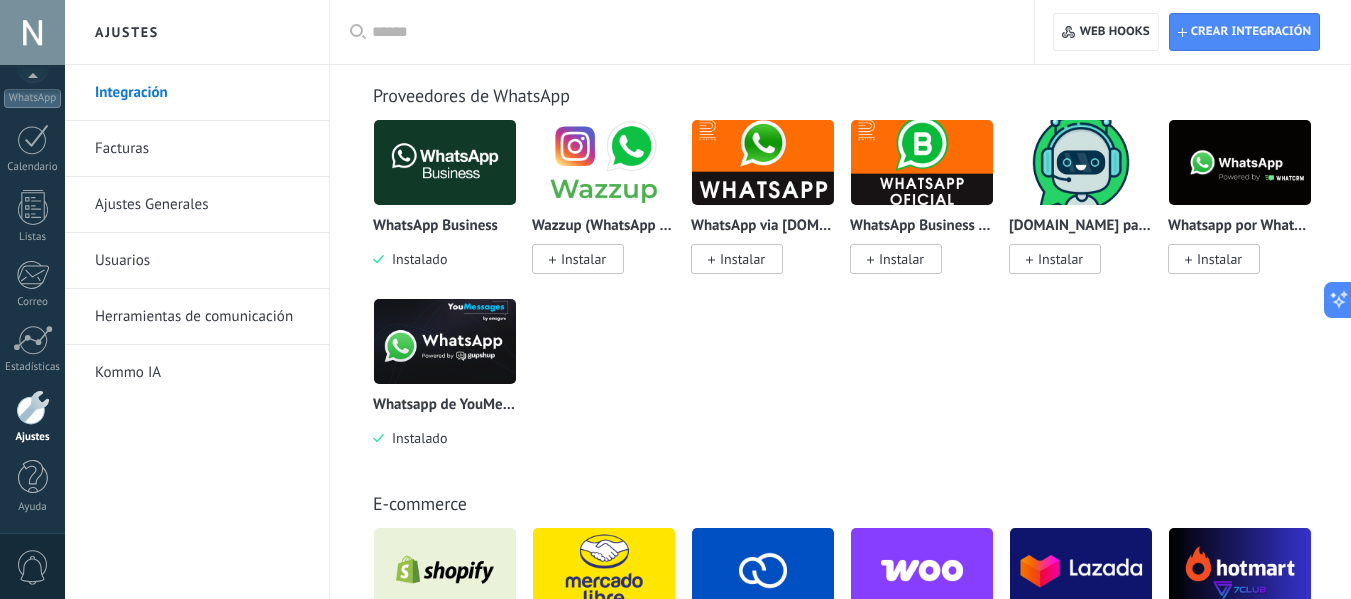click at bounding box center (32, 32) 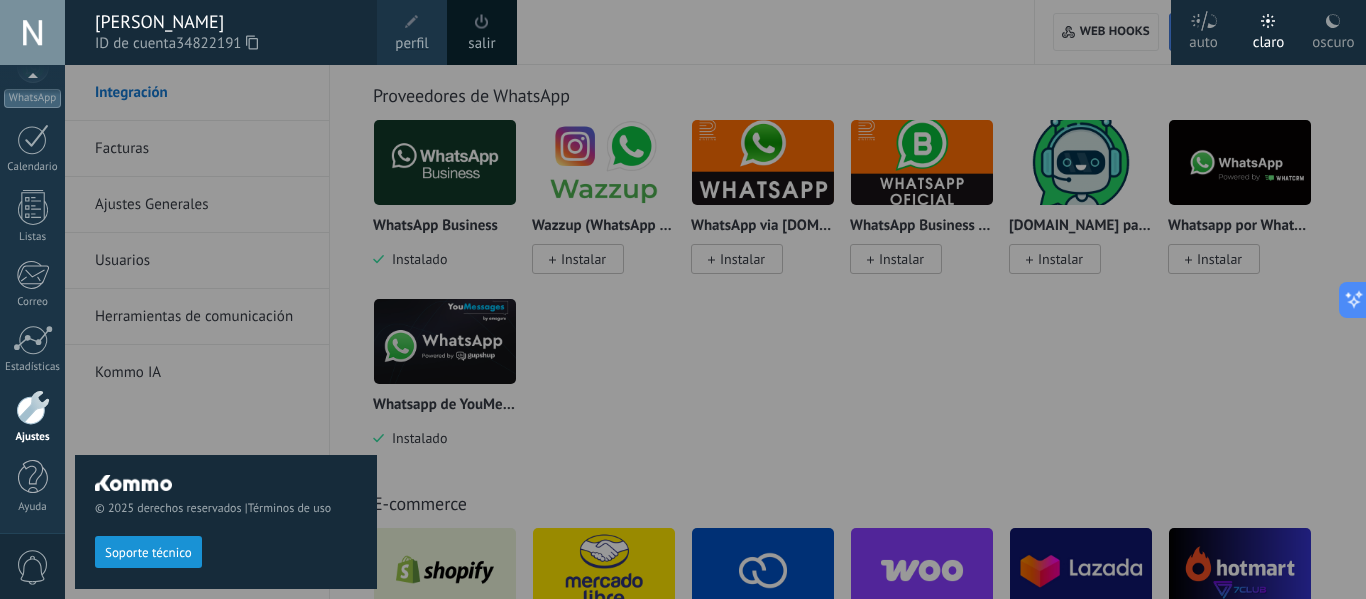 click at bounding box center (482, 21) 